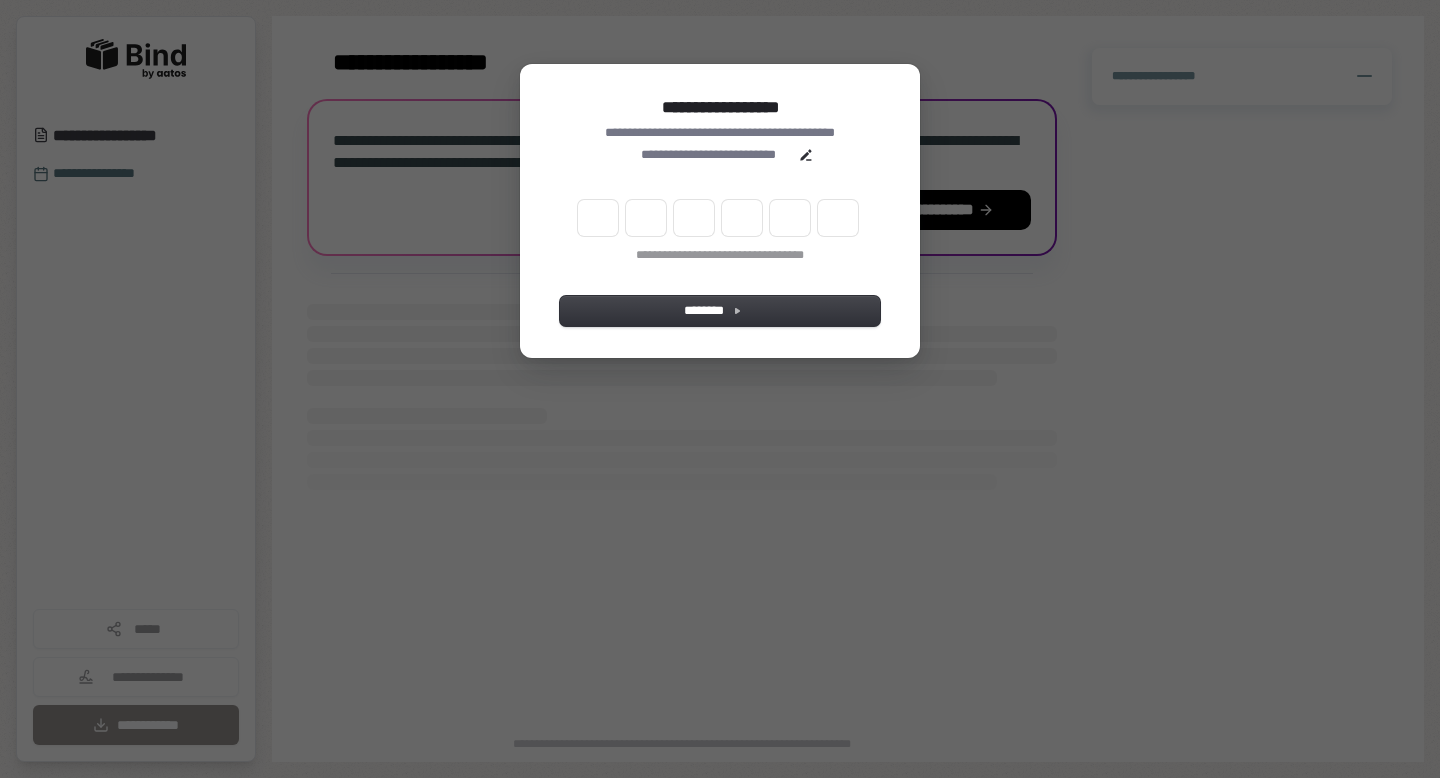 scroll, scrollTop: 0, scrollLeft: 0, axis: both 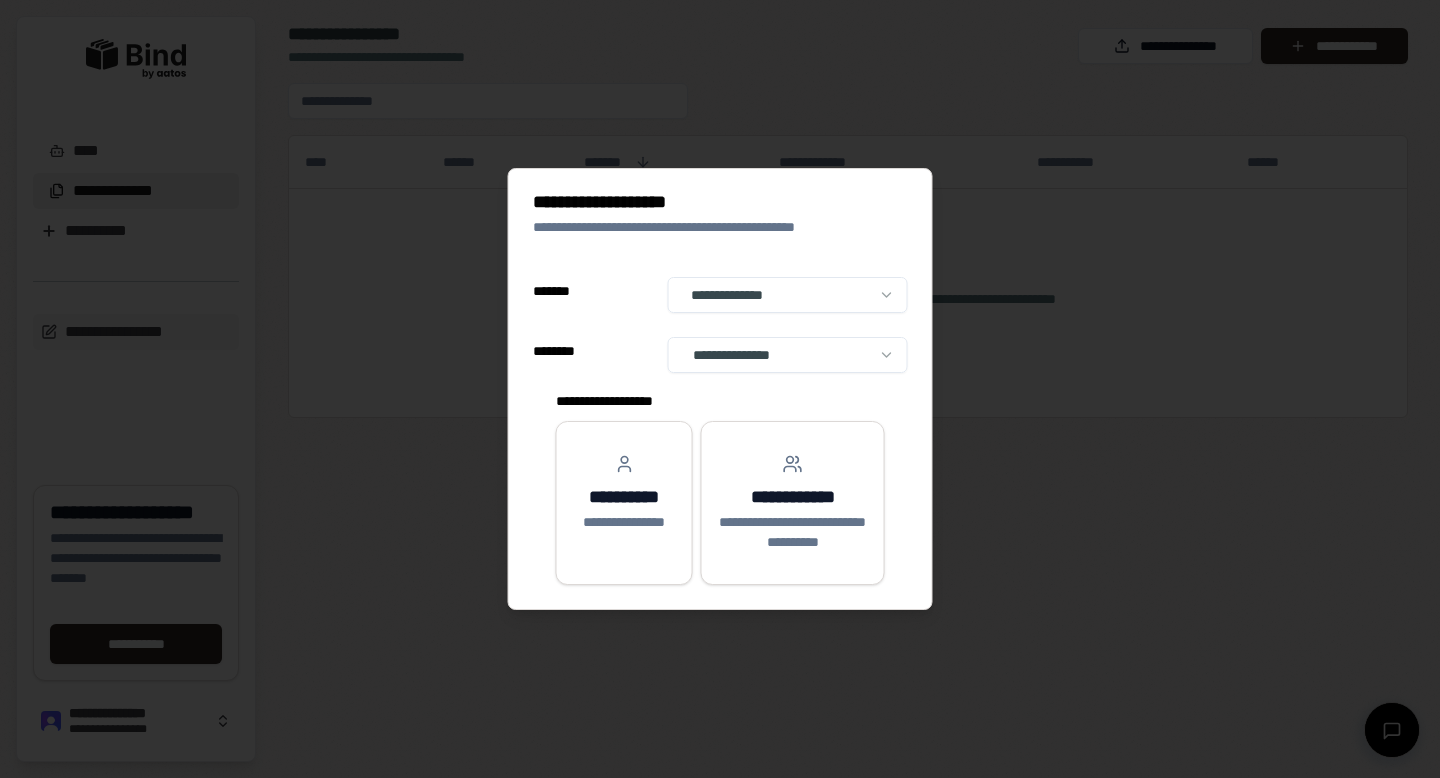 select on "******" 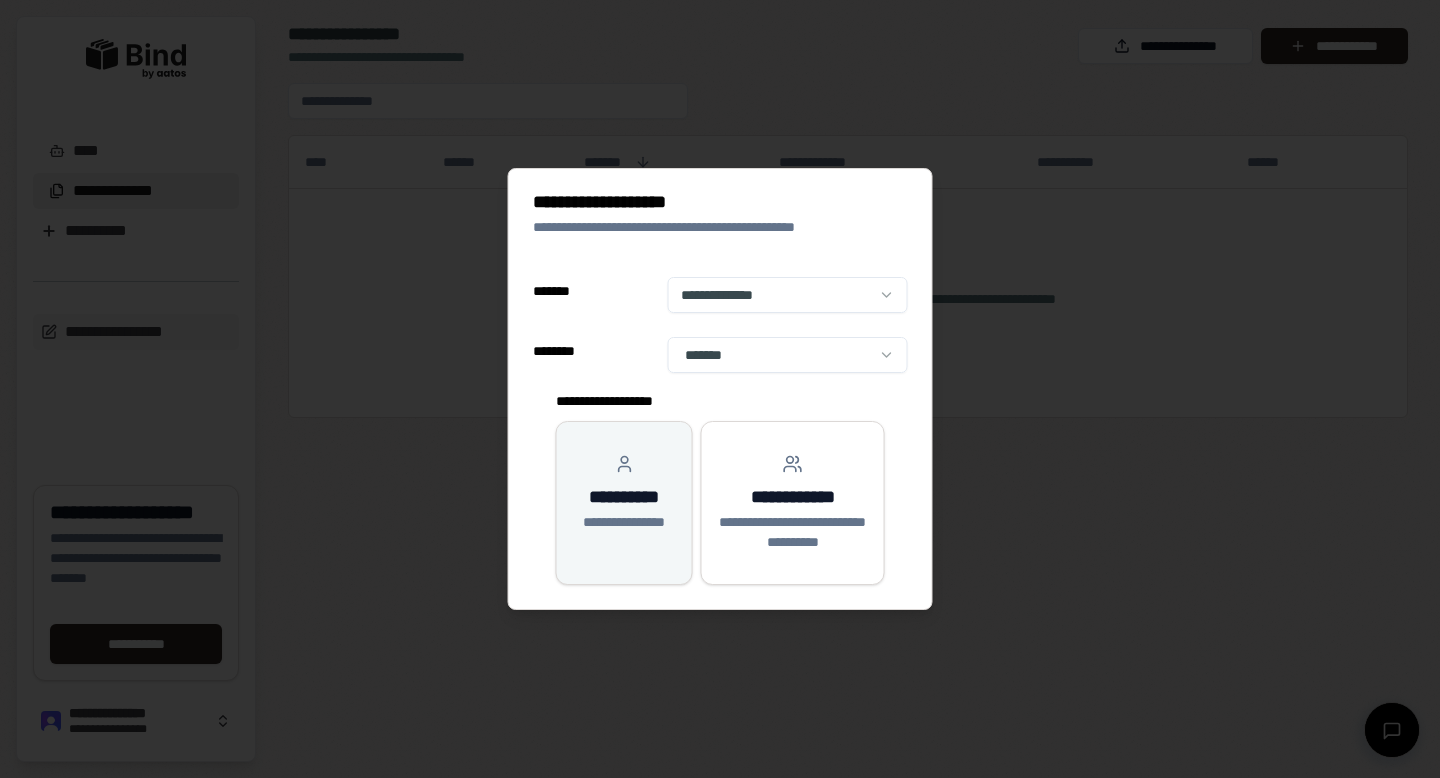 click on "**********" at bounding box center (624, 493) 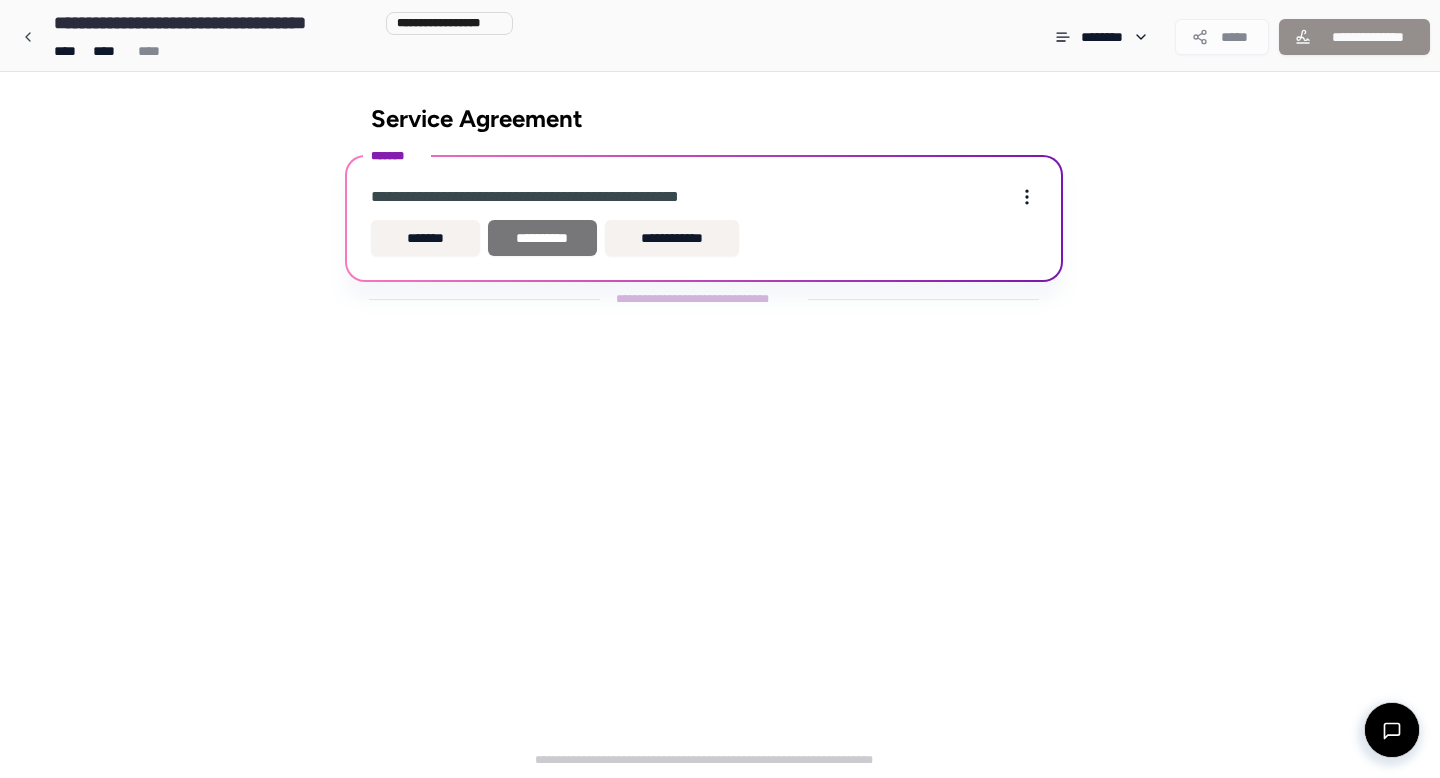 click on "**********" at bounding box center [542, 238] 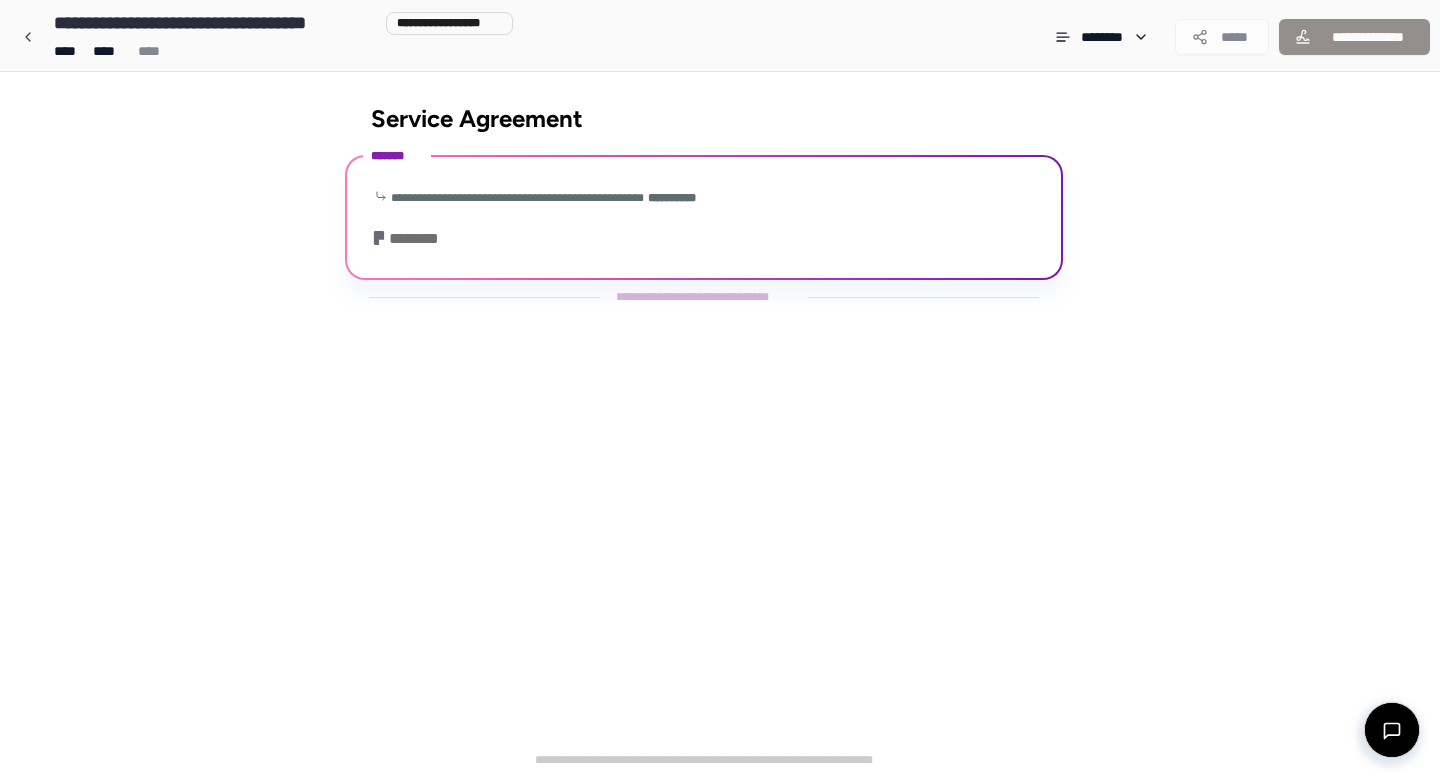 scroll, scrollTop: 14, scrollLeft: 0, axis: vertical 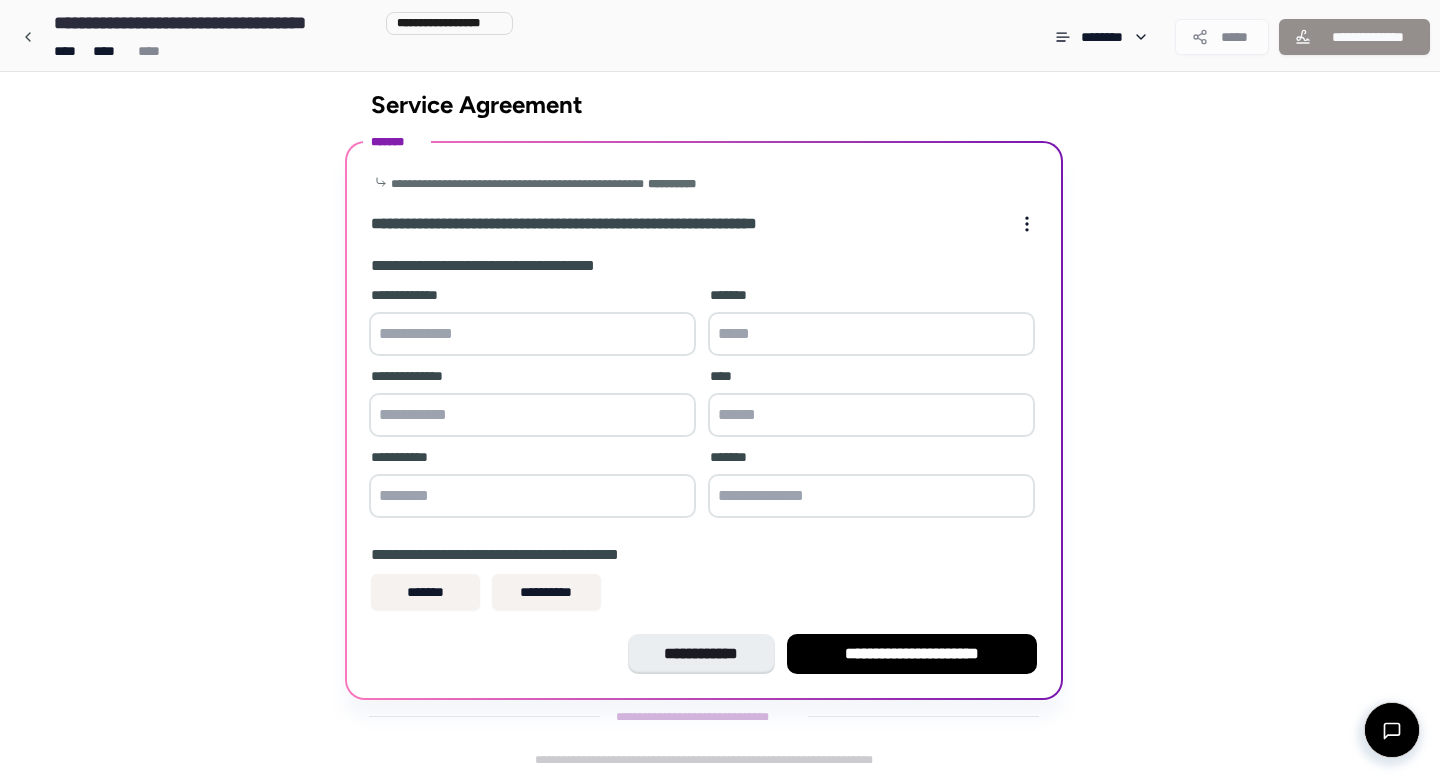 click at bounding box center (532, 334) 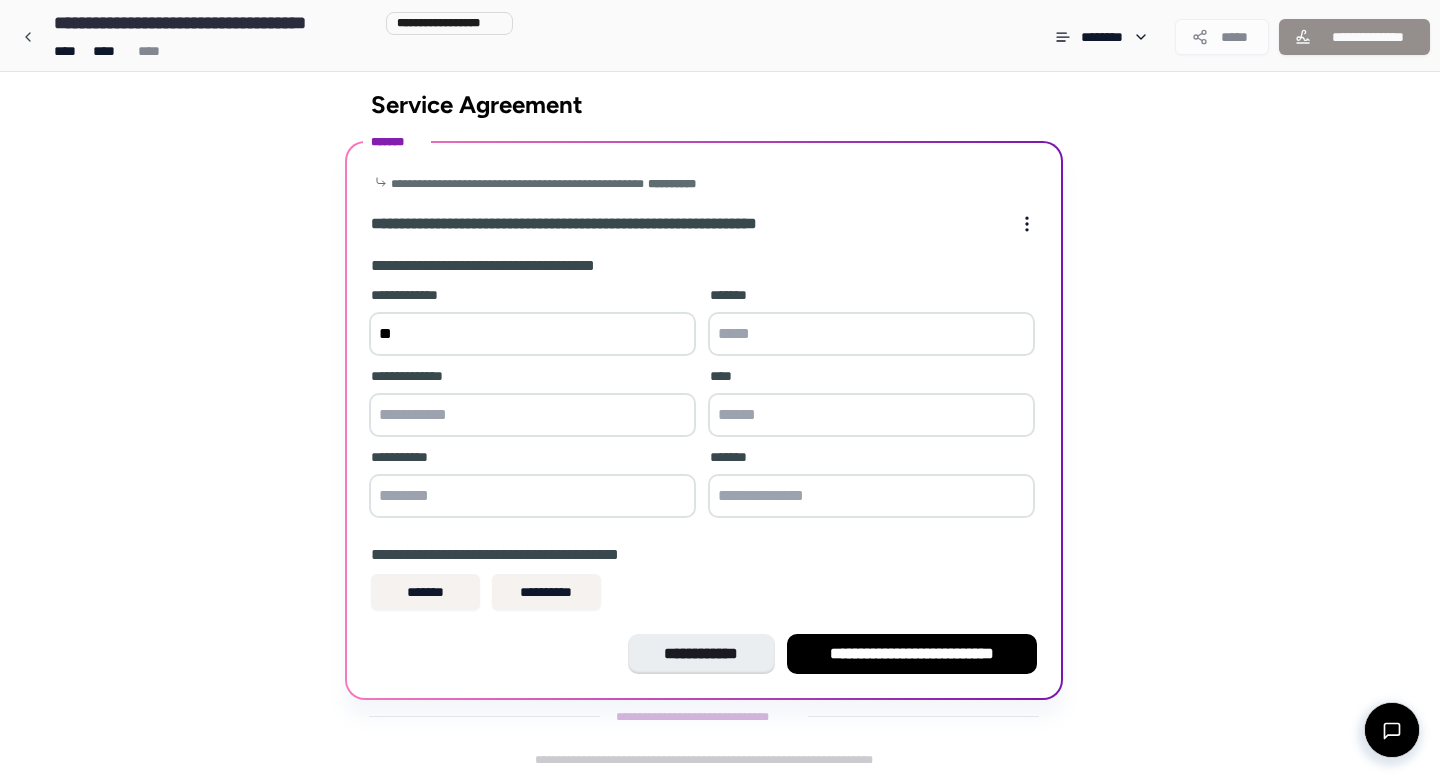 type on "*" 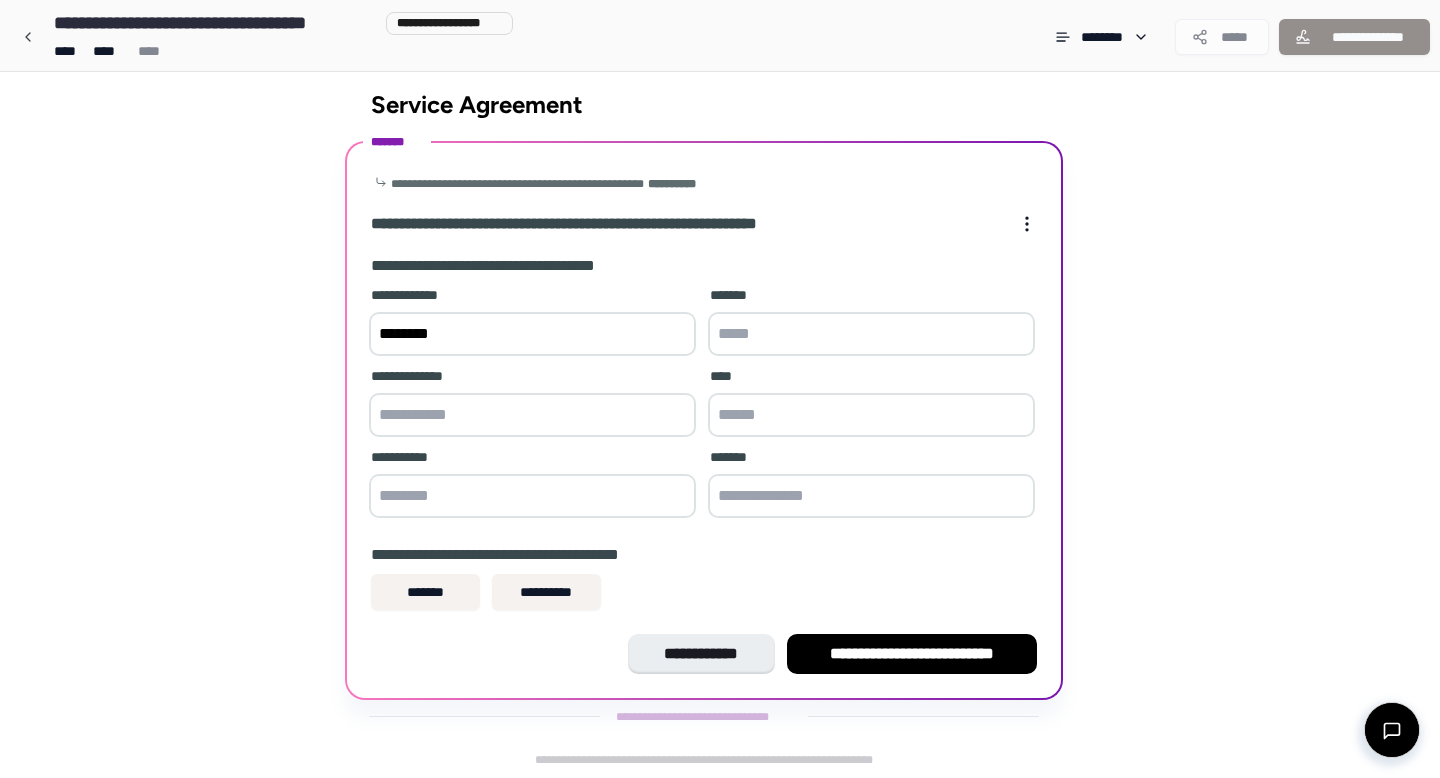 type on "********" 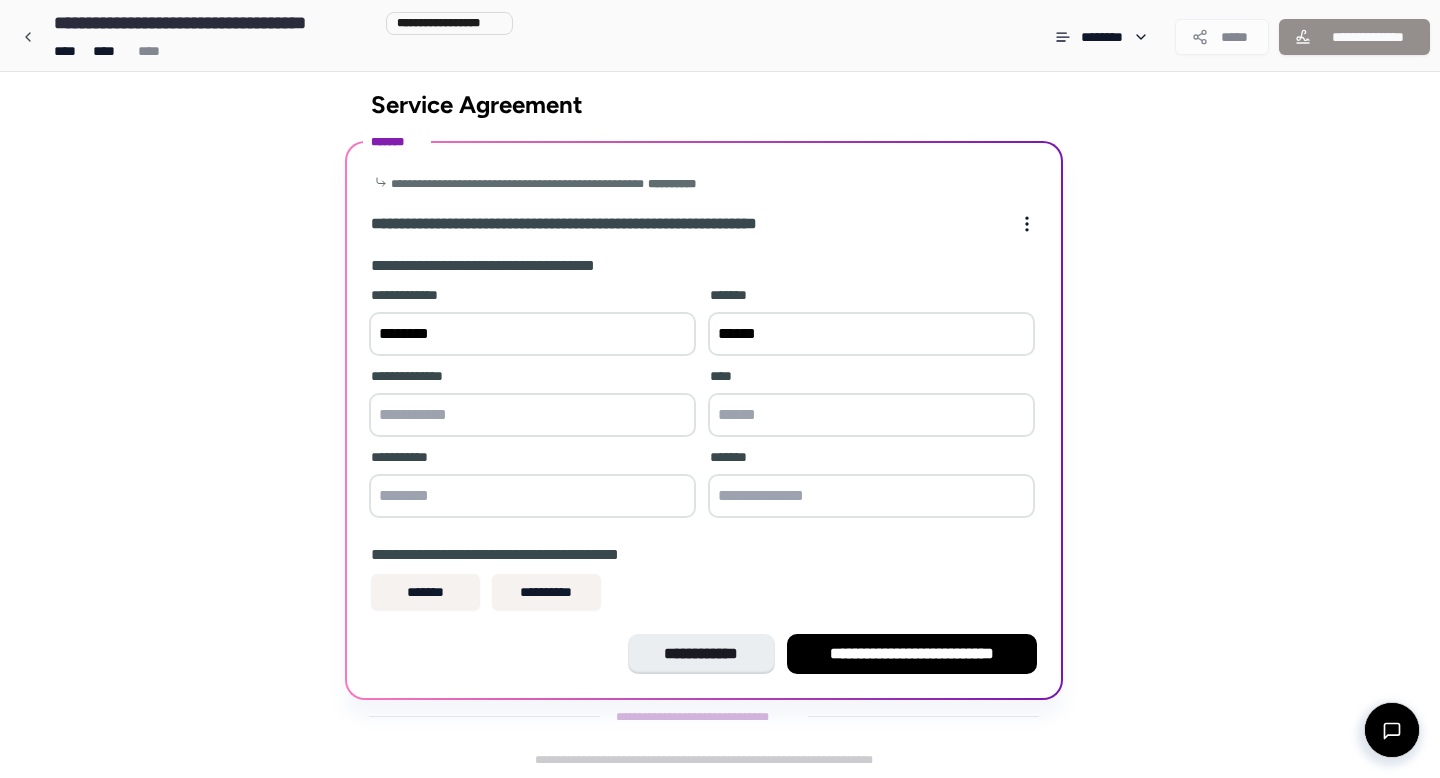 type on "******" 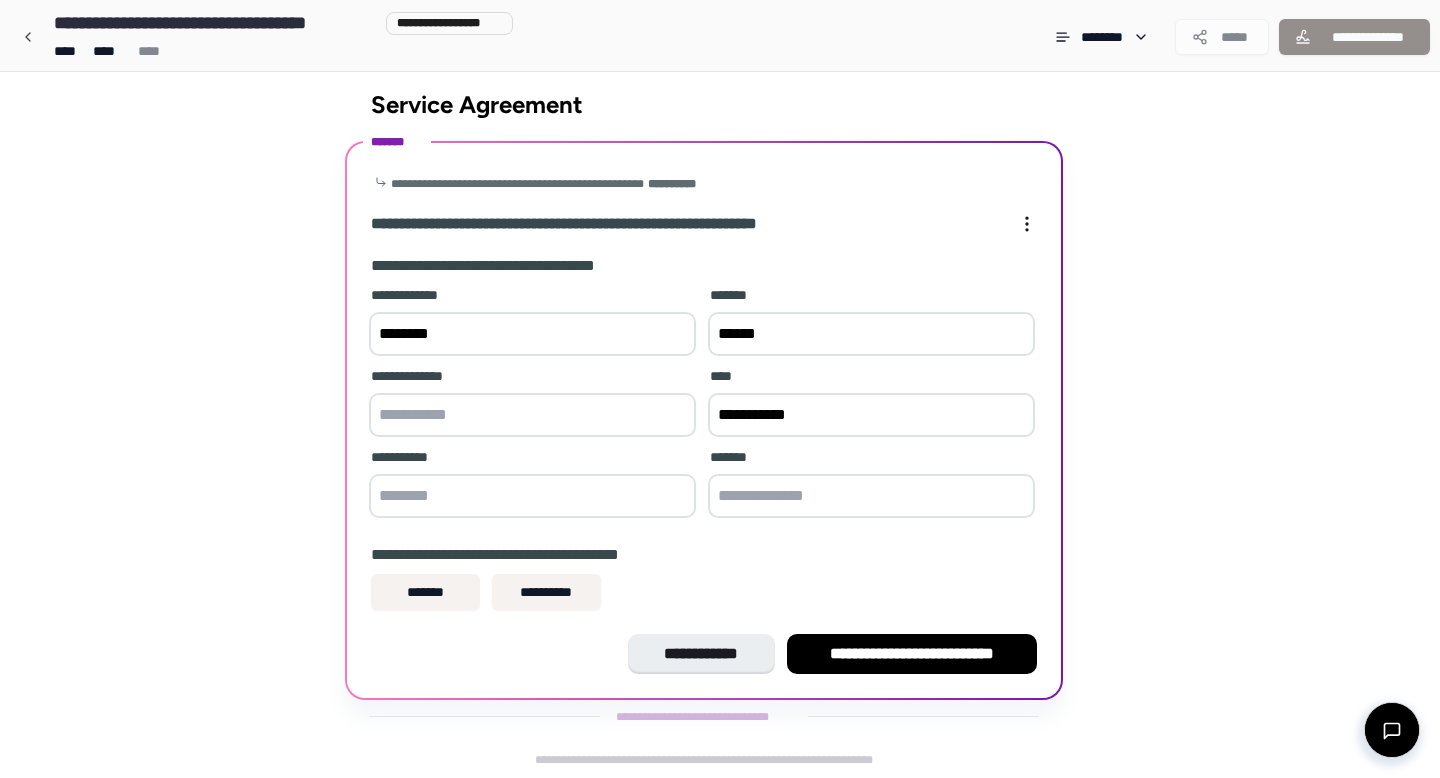 type on "**********" 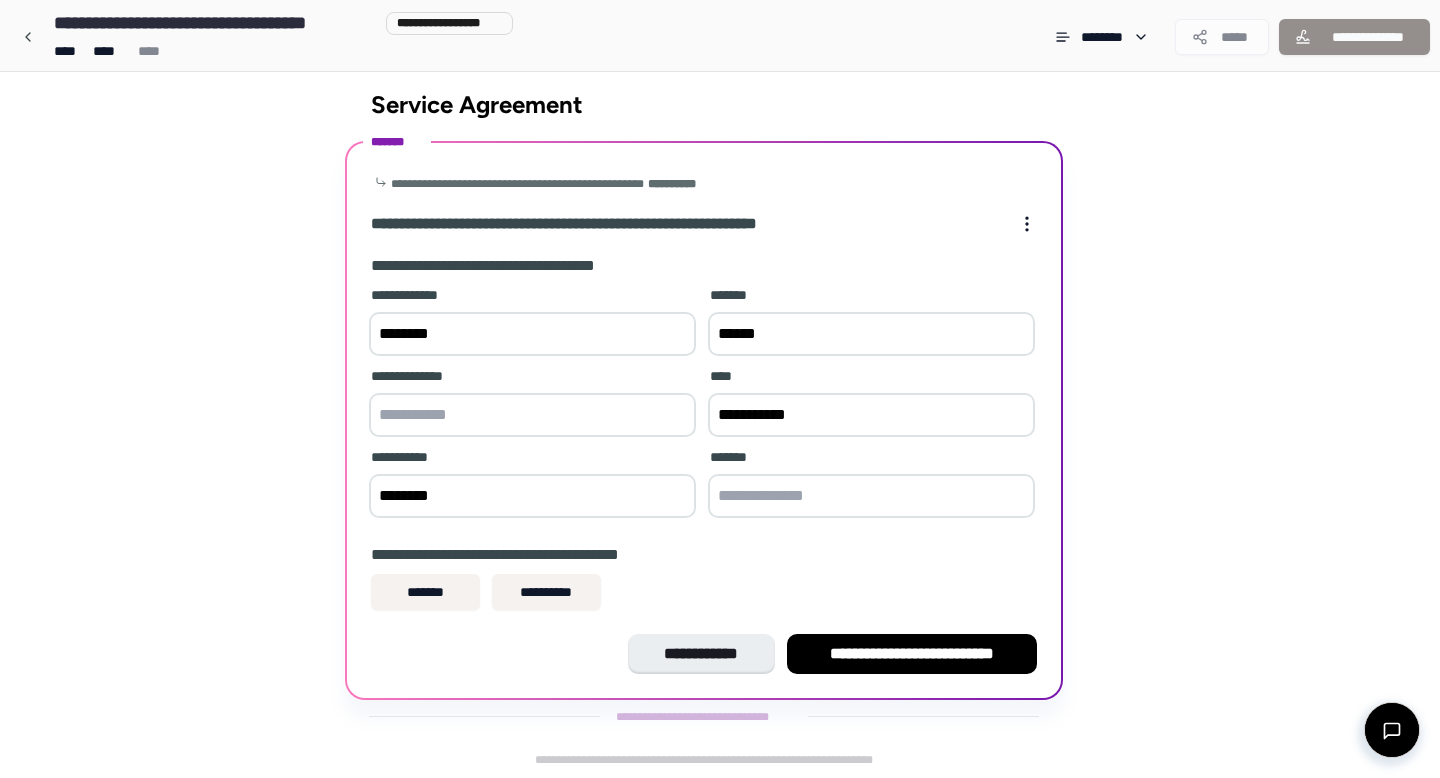 type on "********" 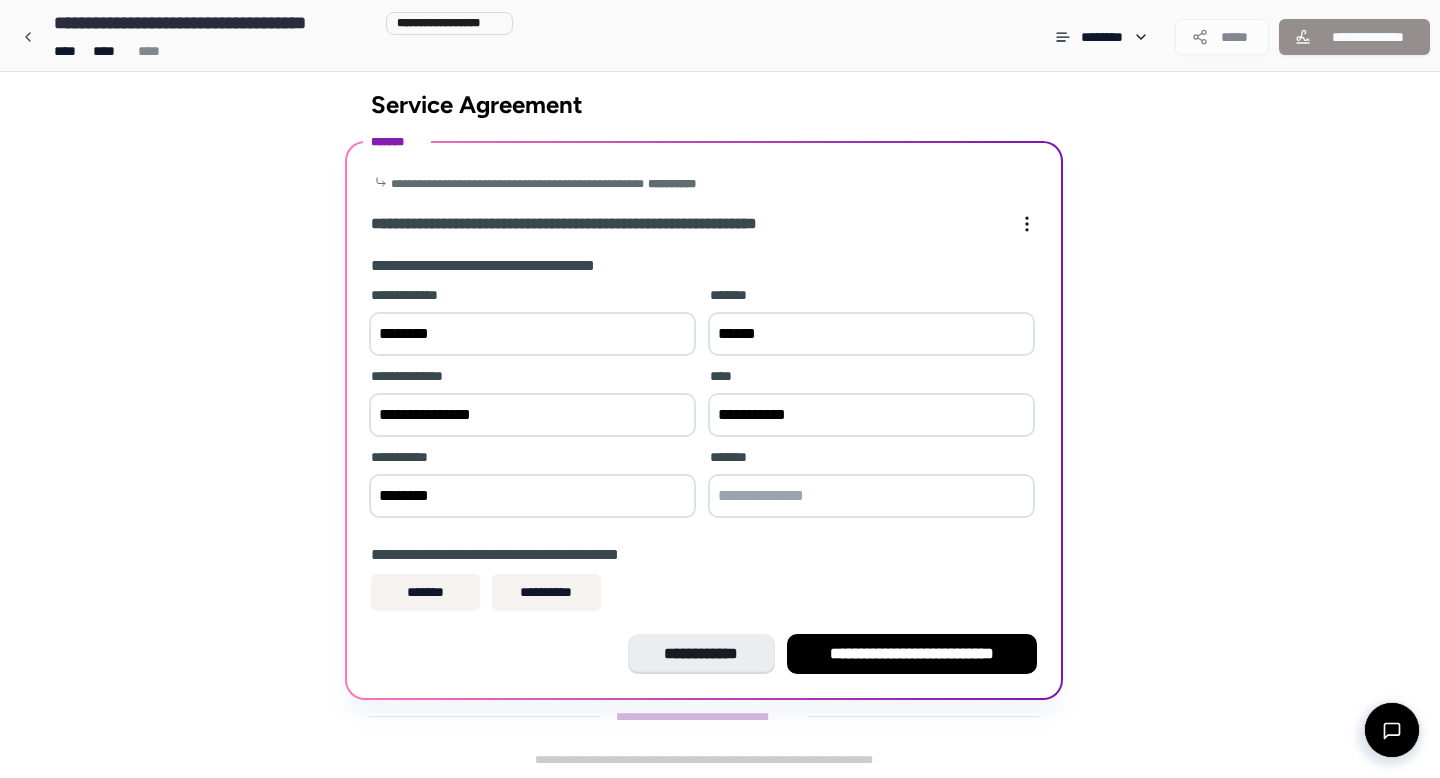 type on "**********" 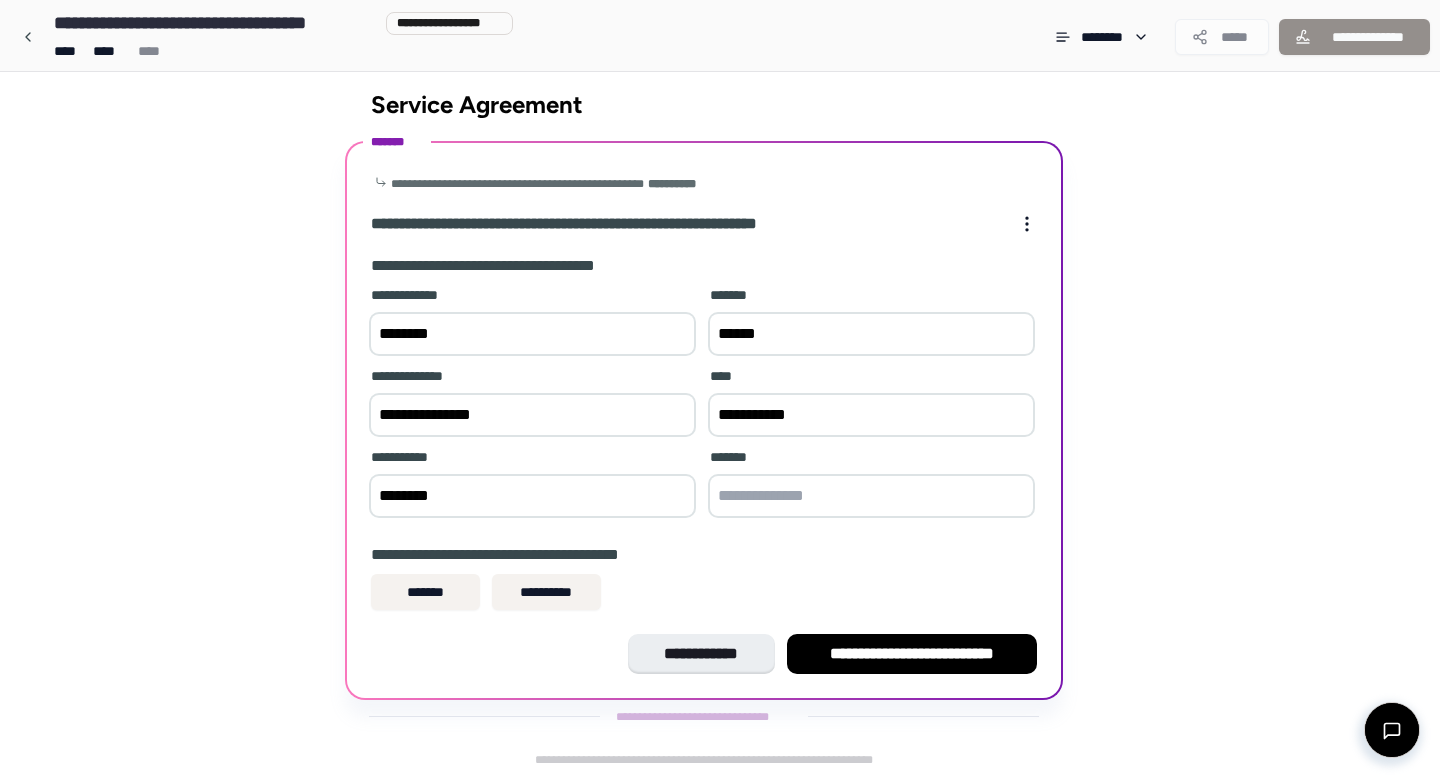click at bounding box center (871, 496) 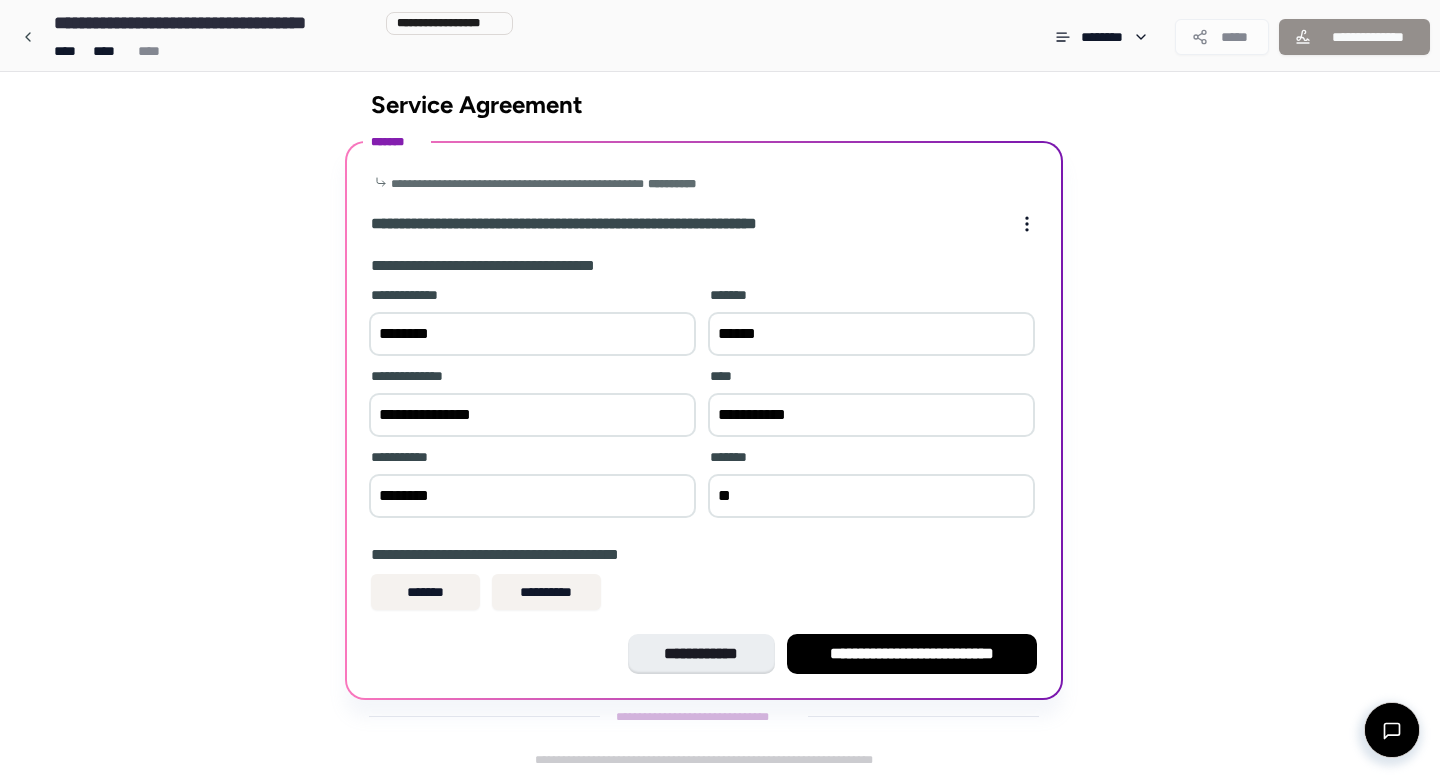 type on "*" 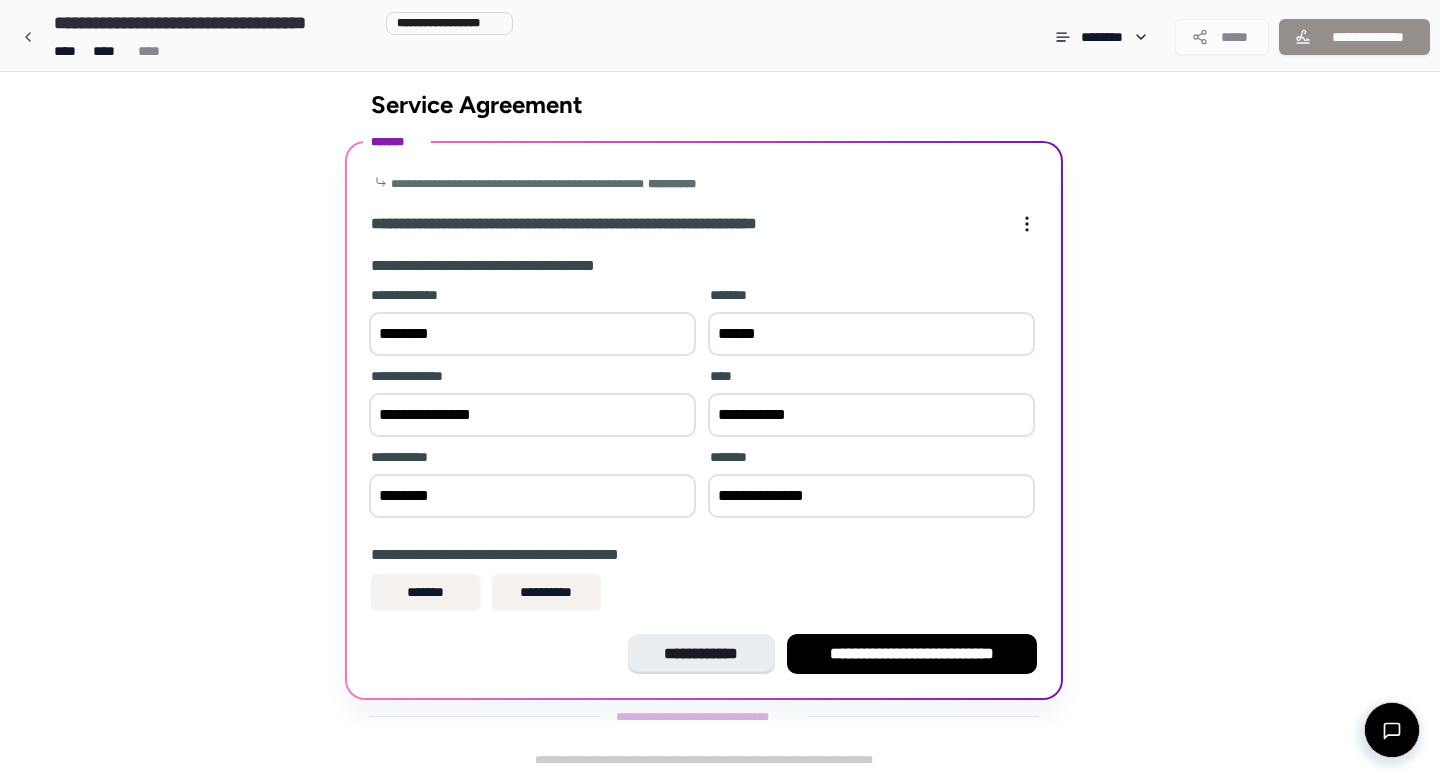 type on "**********" 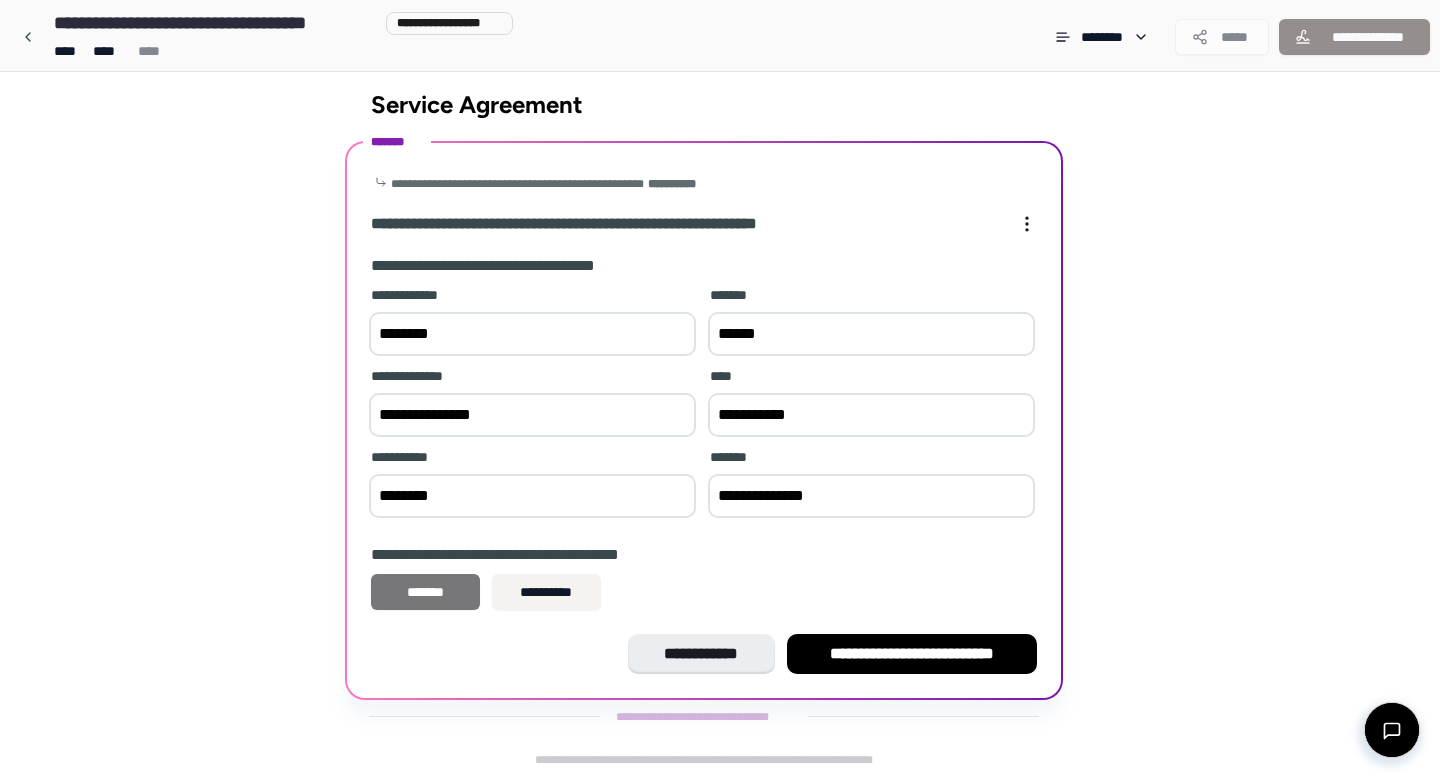 scroll, scrollTop: 0, scrollLeft: 0, axis: both 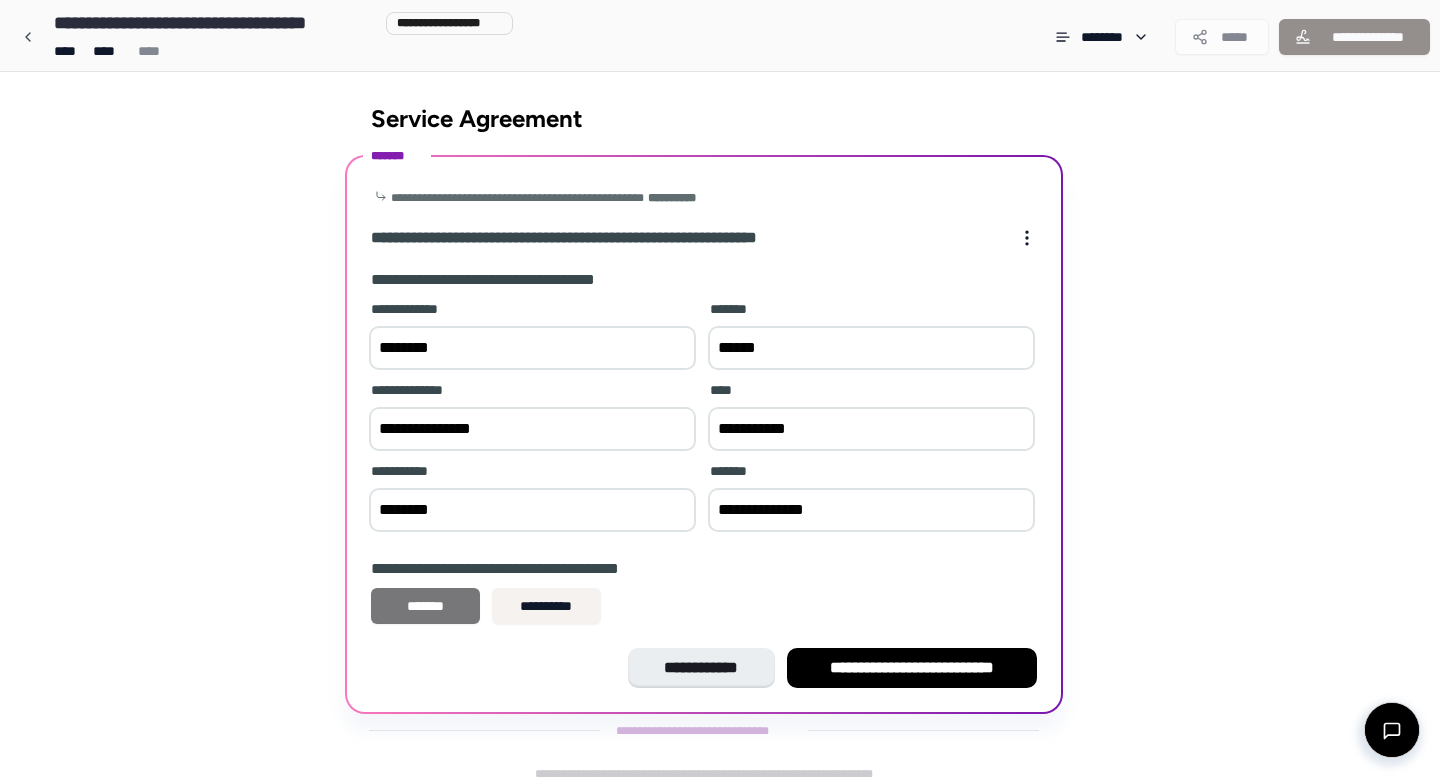 click on "*******" at bounding box center [425, 606] 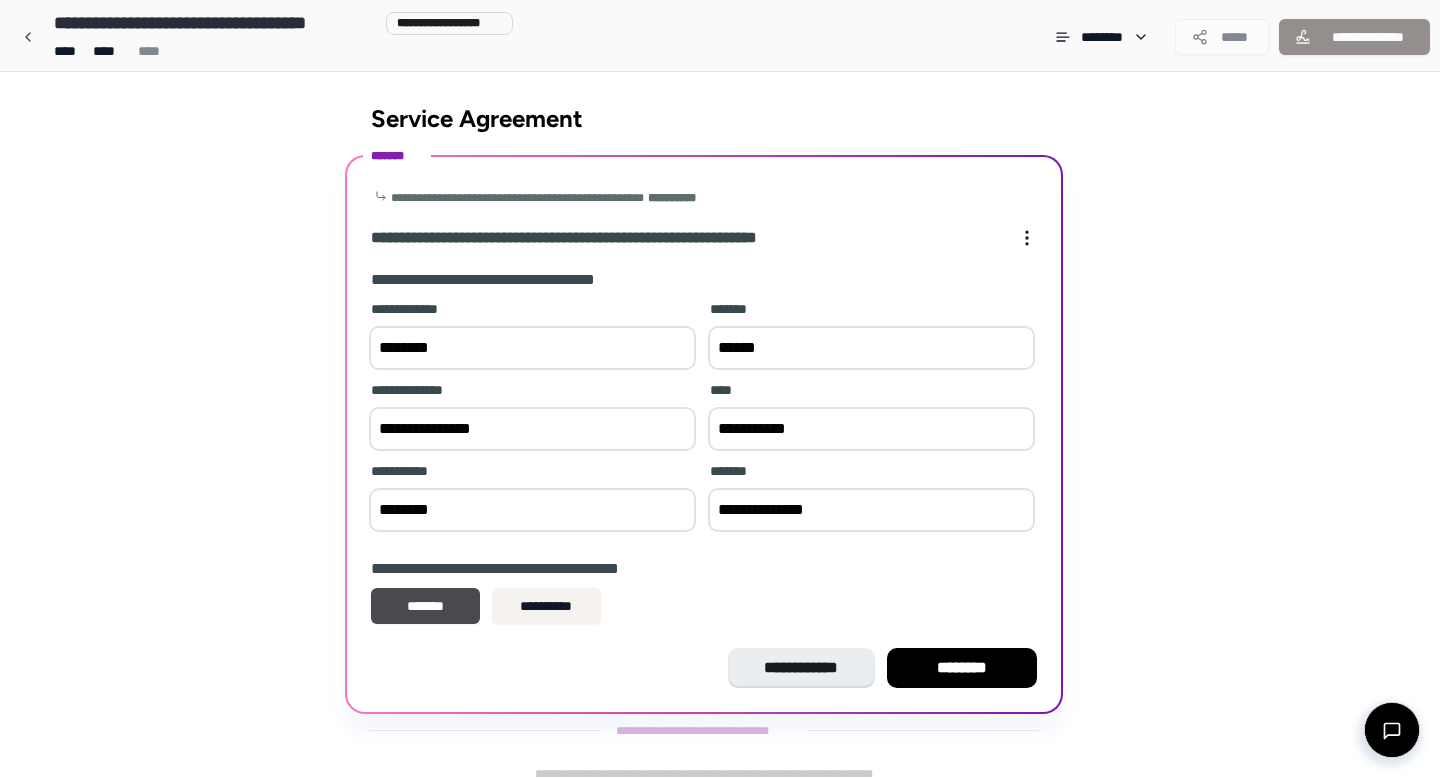 scroll, scrollTop: 14, scrollLeft: 0, axis: vertical 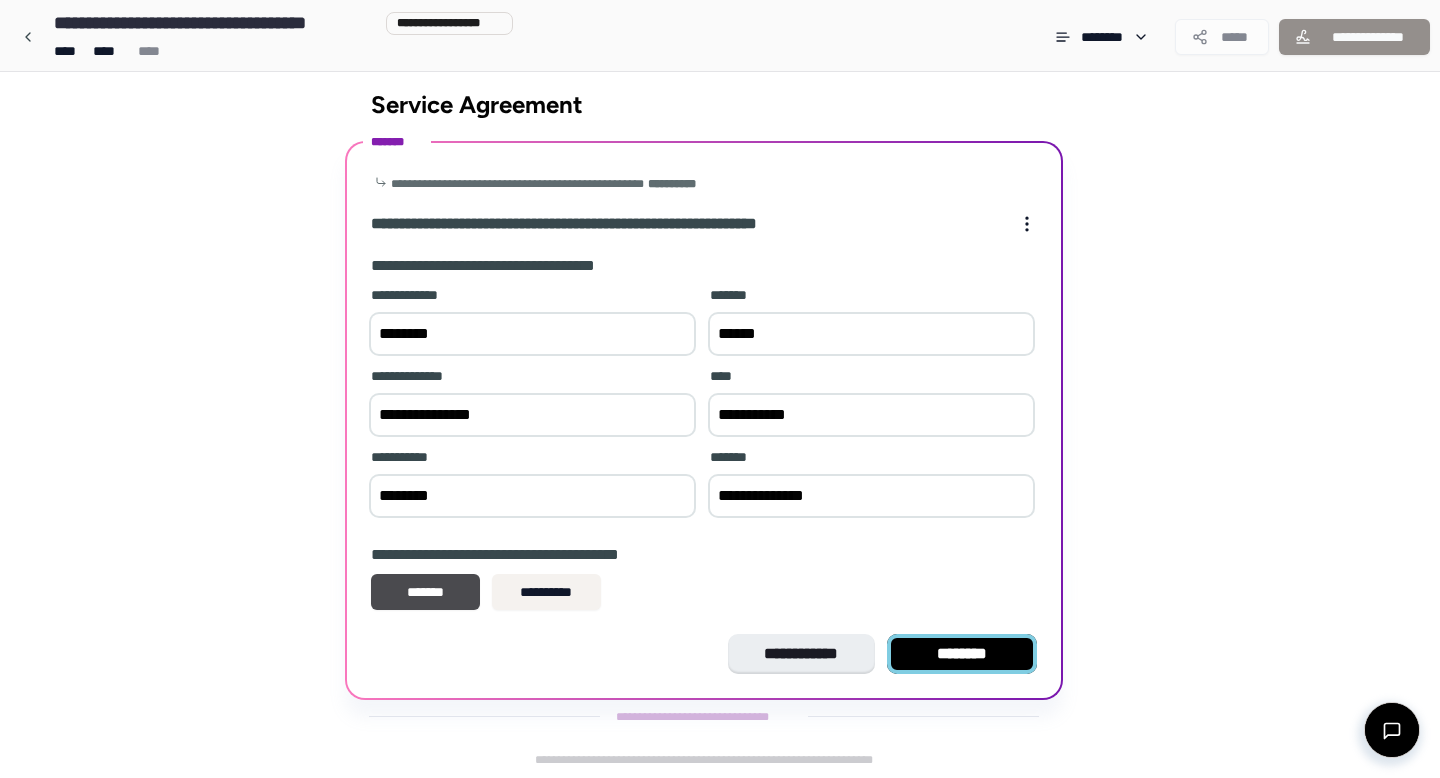 click on "********" at bounding box center [962, 654] 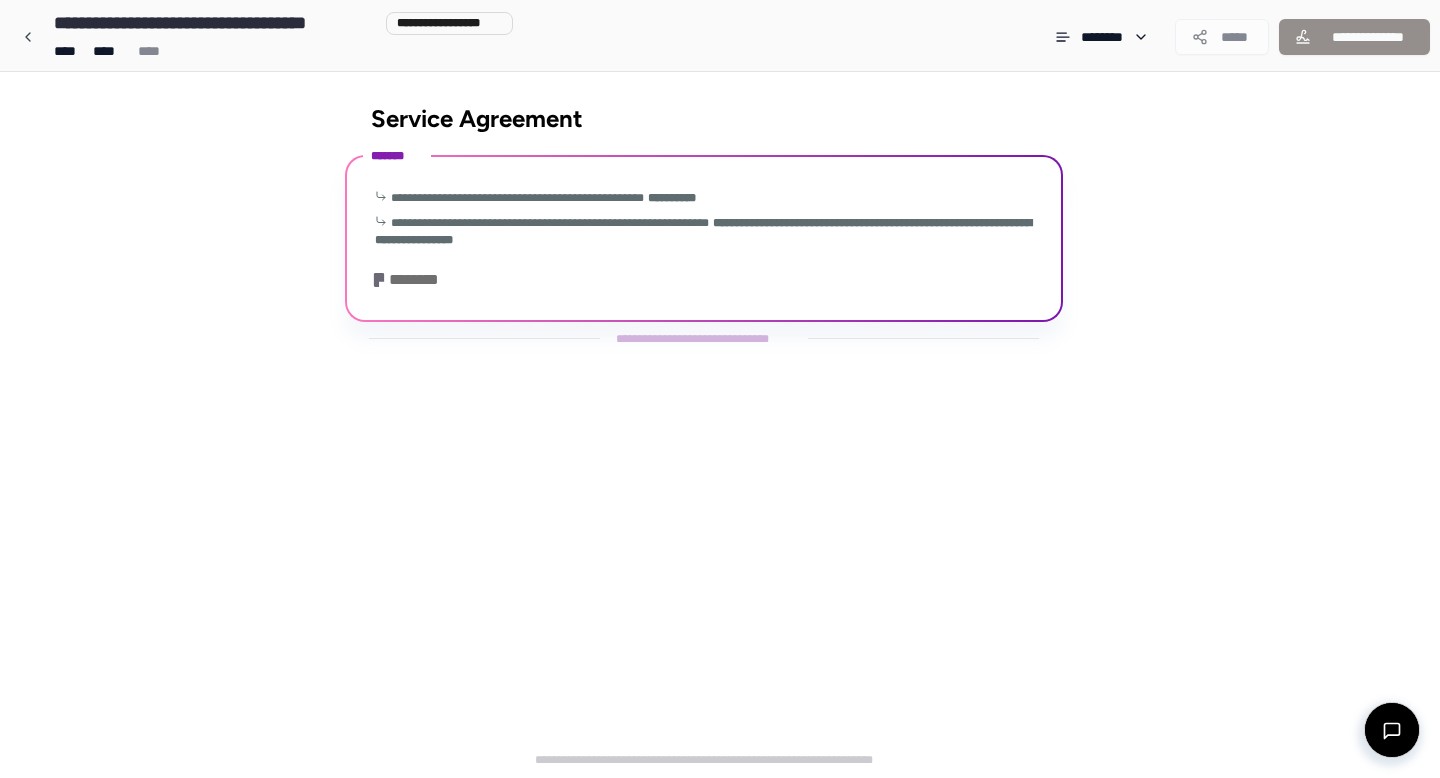 scroll, scrollTop: 89, scrollLeft: 0, axis: vertical 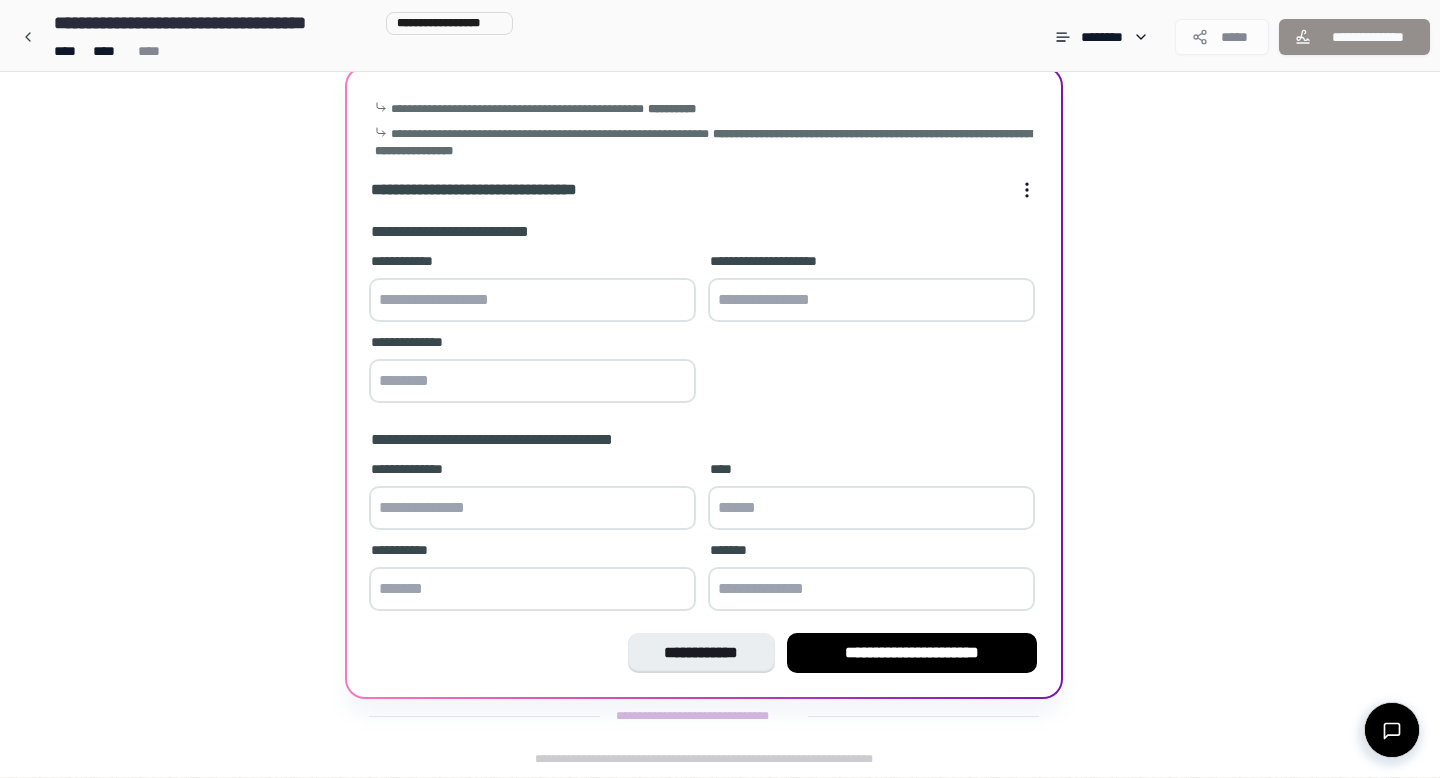 click at bounding box center [532, 300] 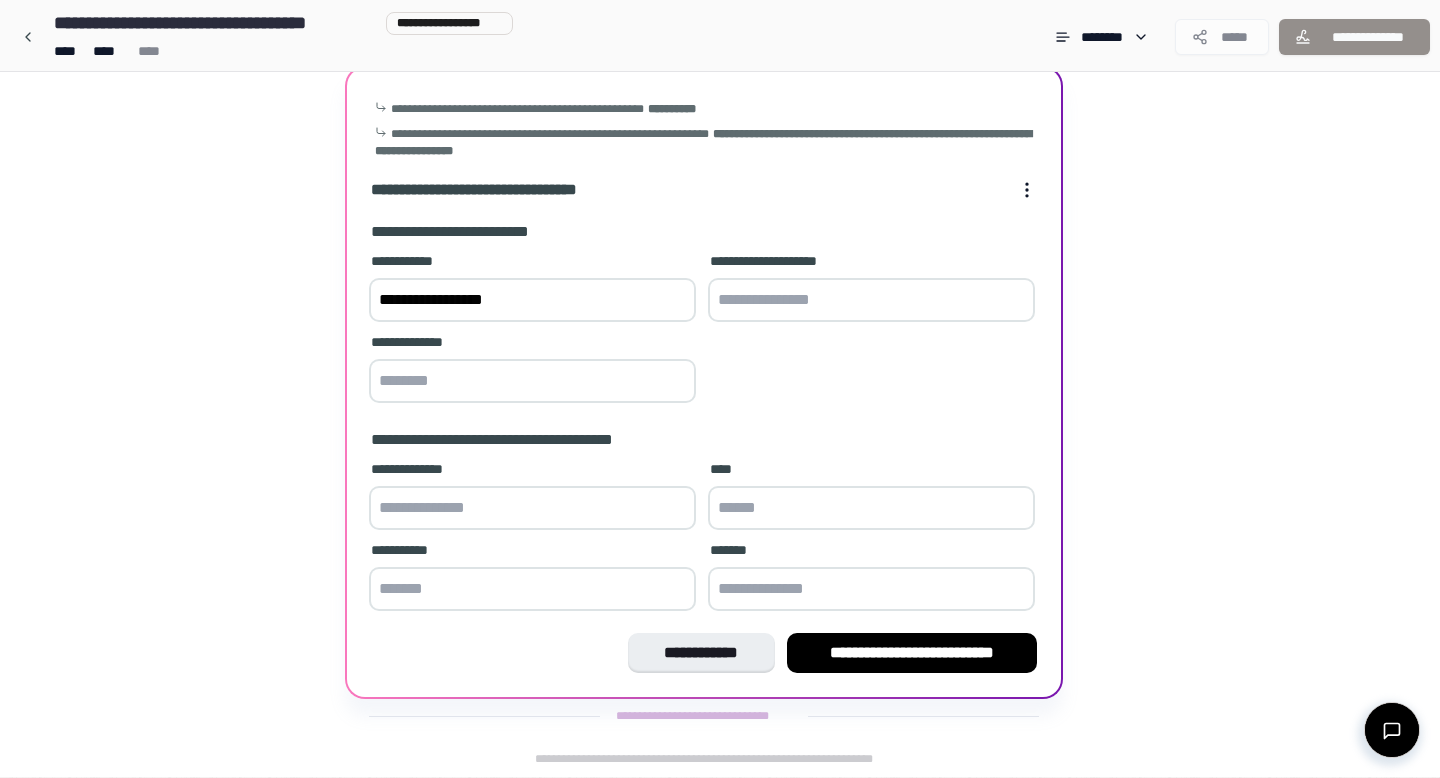 type on "**********" 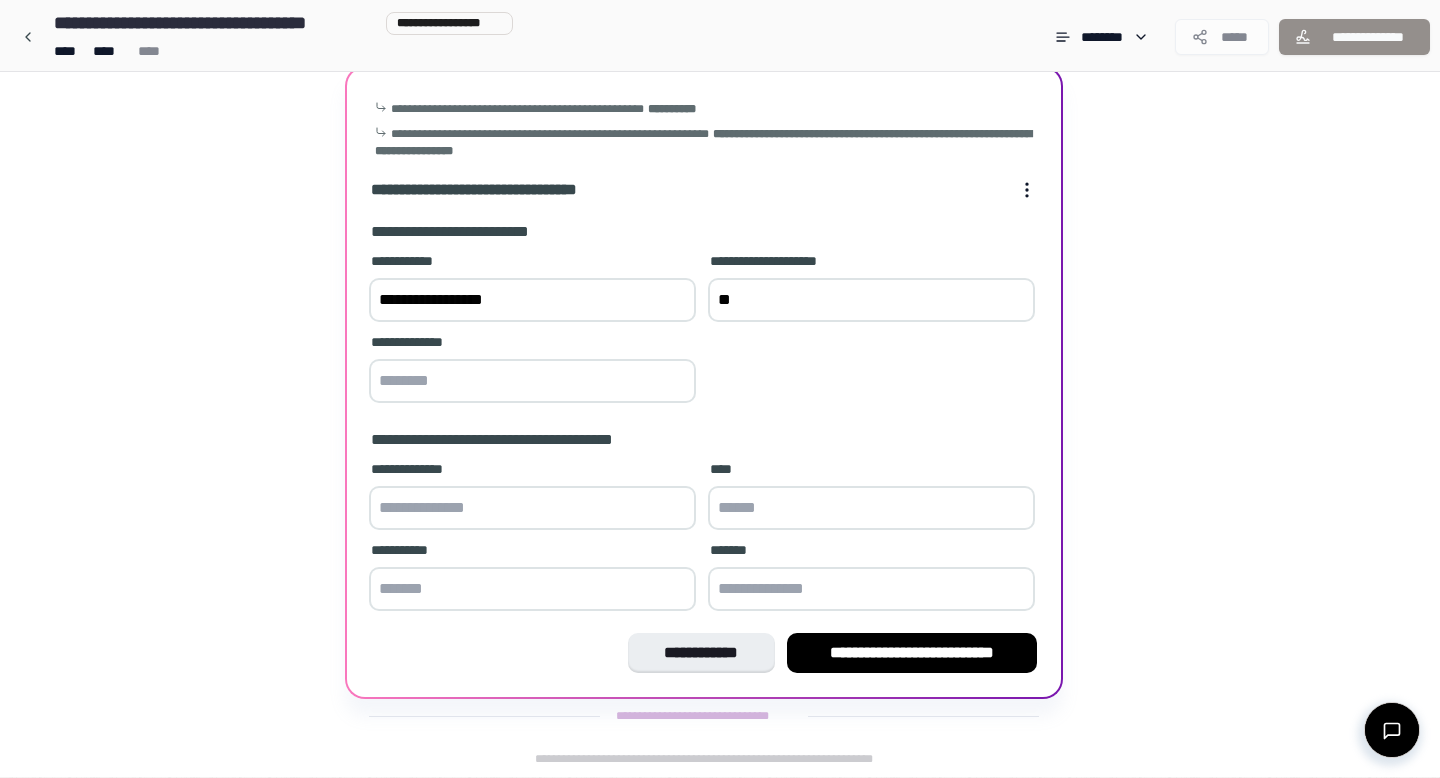 type on "*" 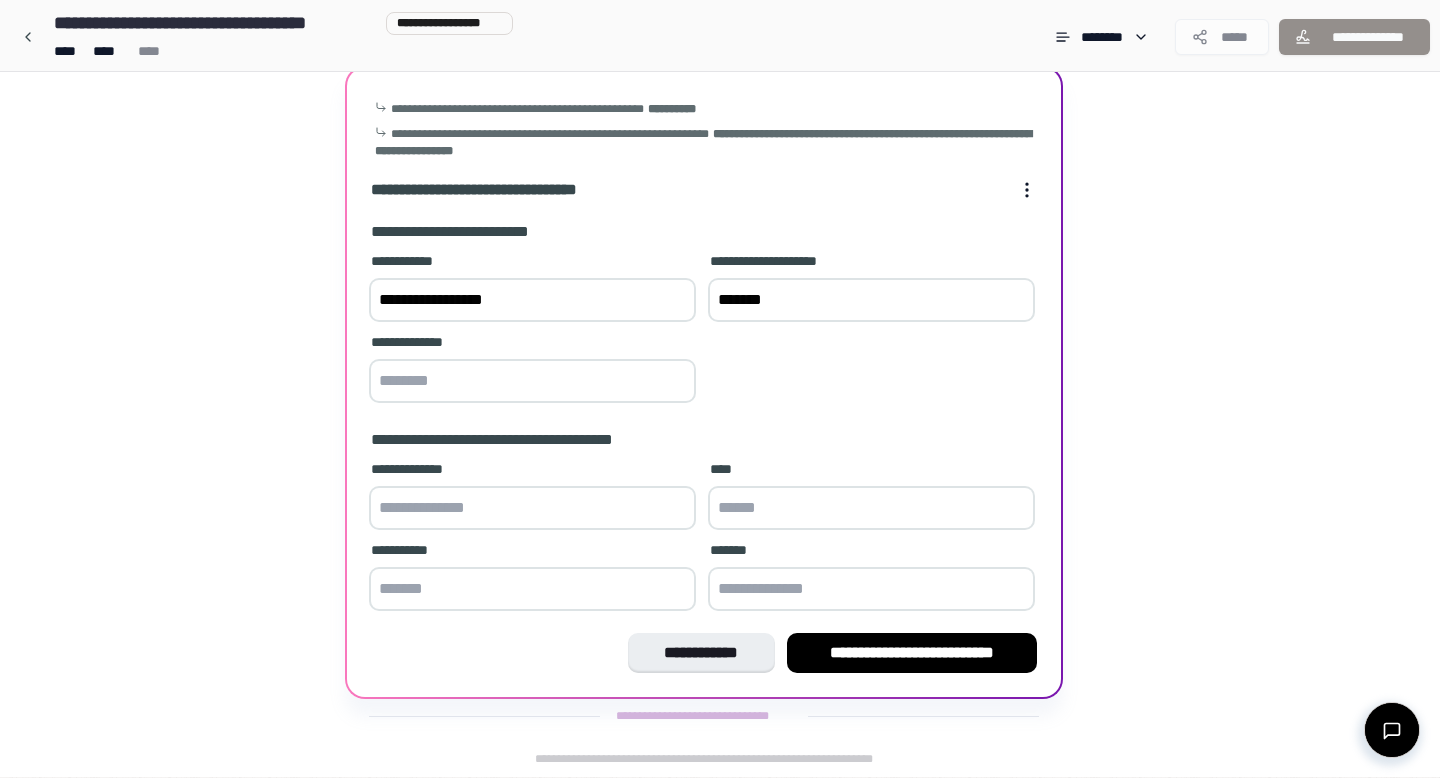 click at bounding box center (532, 508) 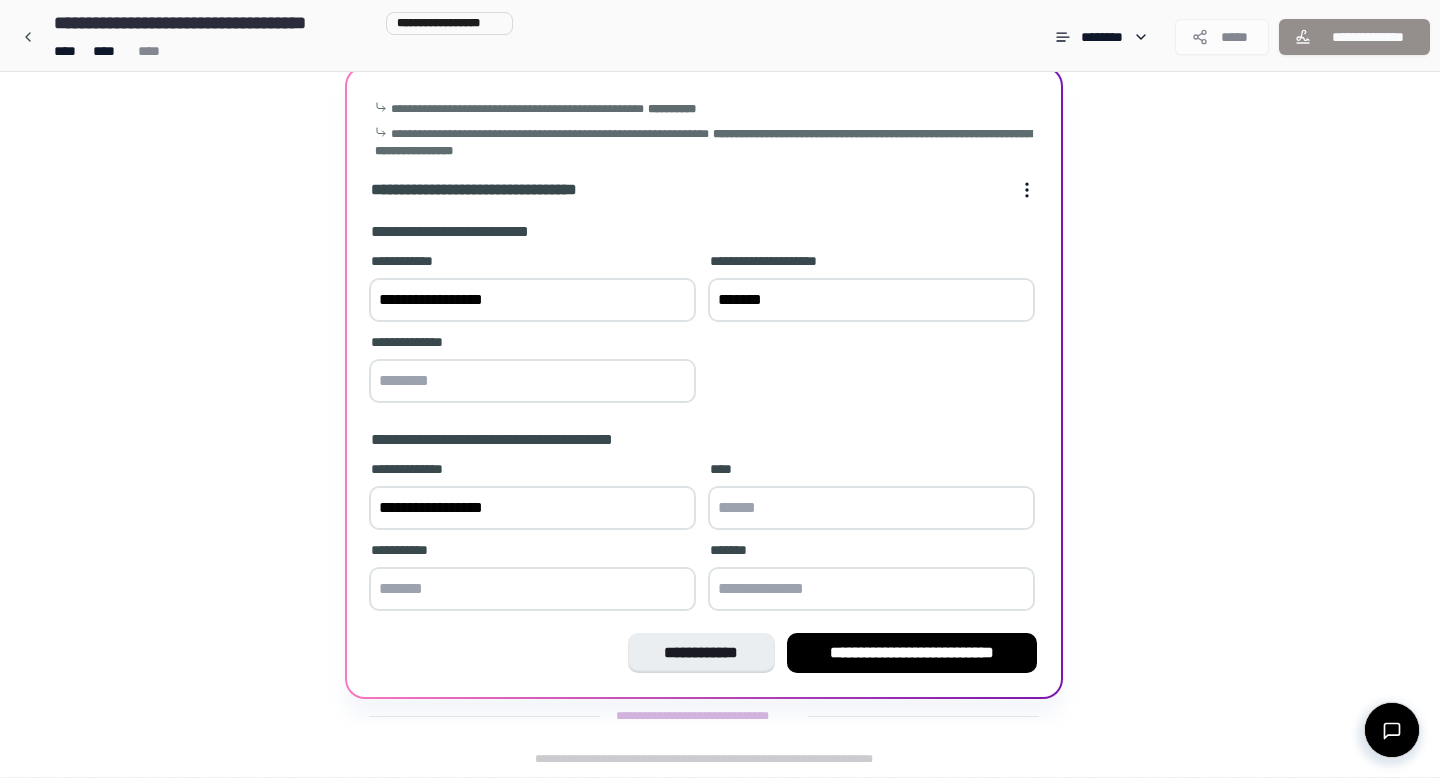 type on "**********" 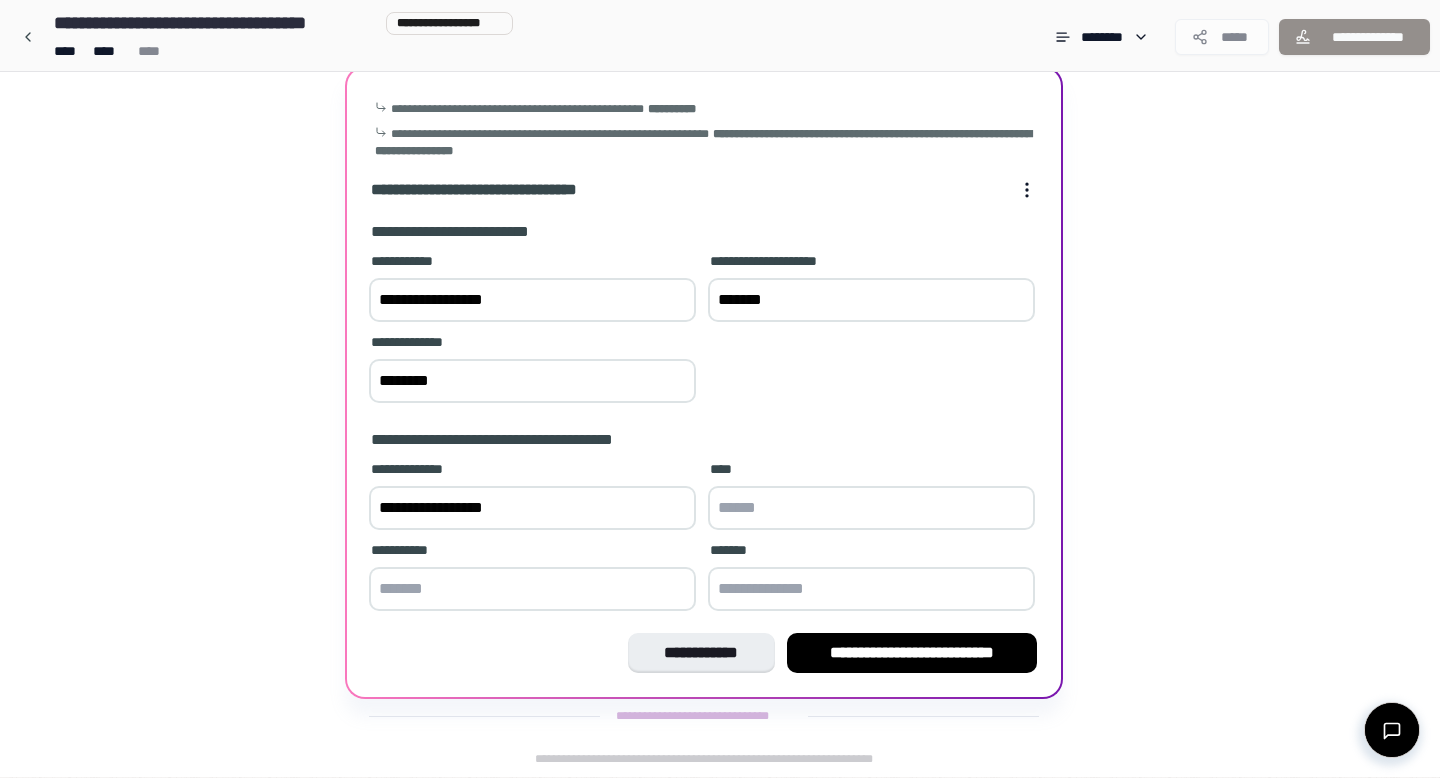 type on "********" 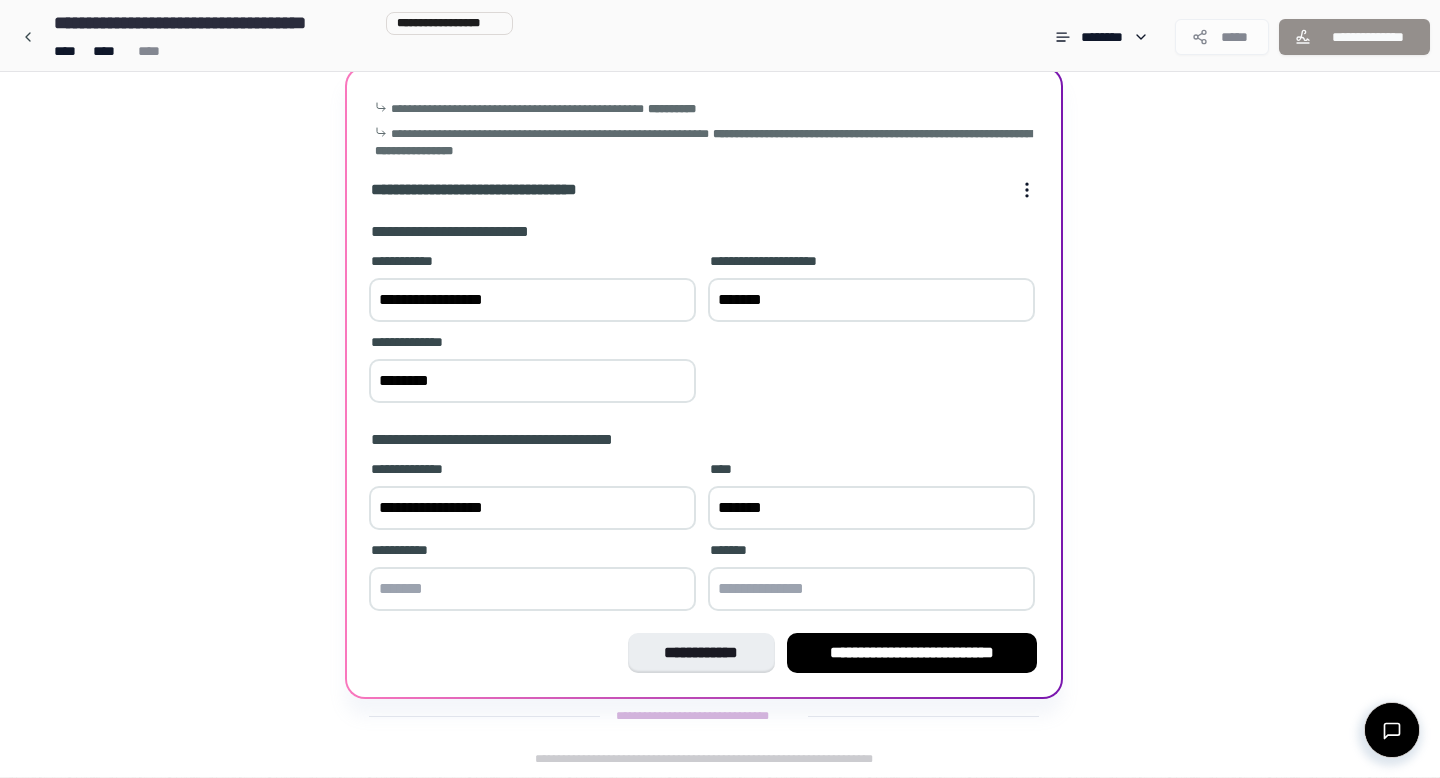 type on "*******" 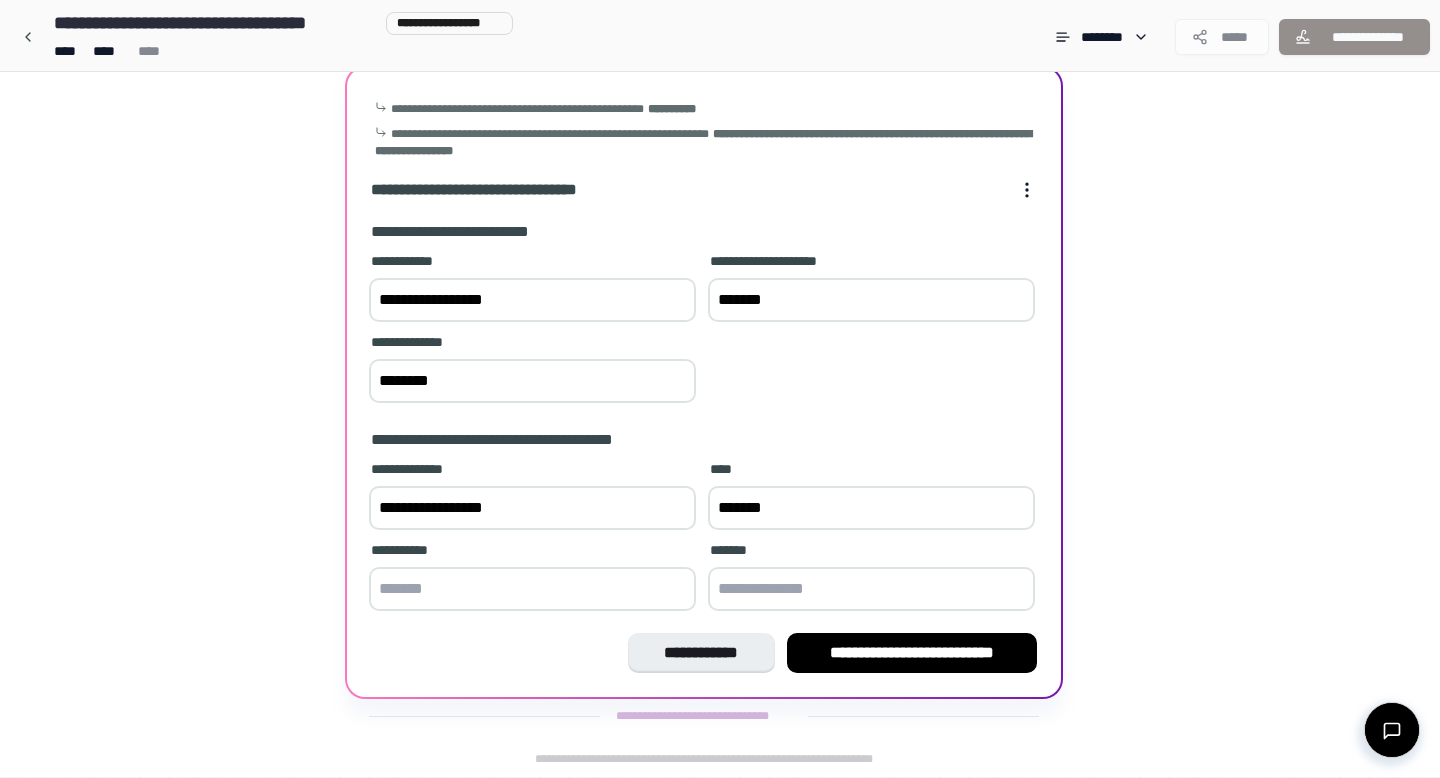 click at bounding box center [532, 589] 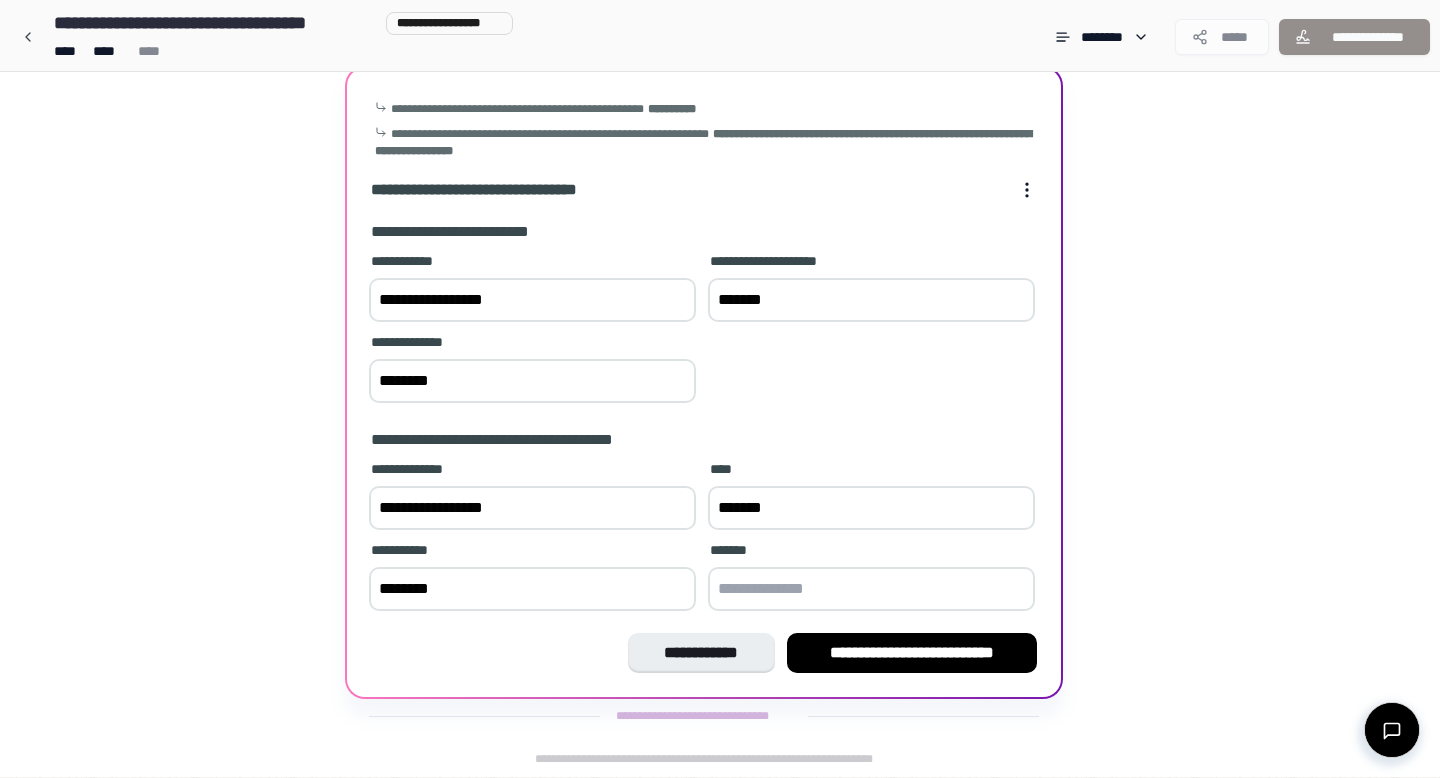 drag, startPoint x: 488, startPoint y: 594, endPoint x: 365, endPoint y: 583, distance: 123.49089 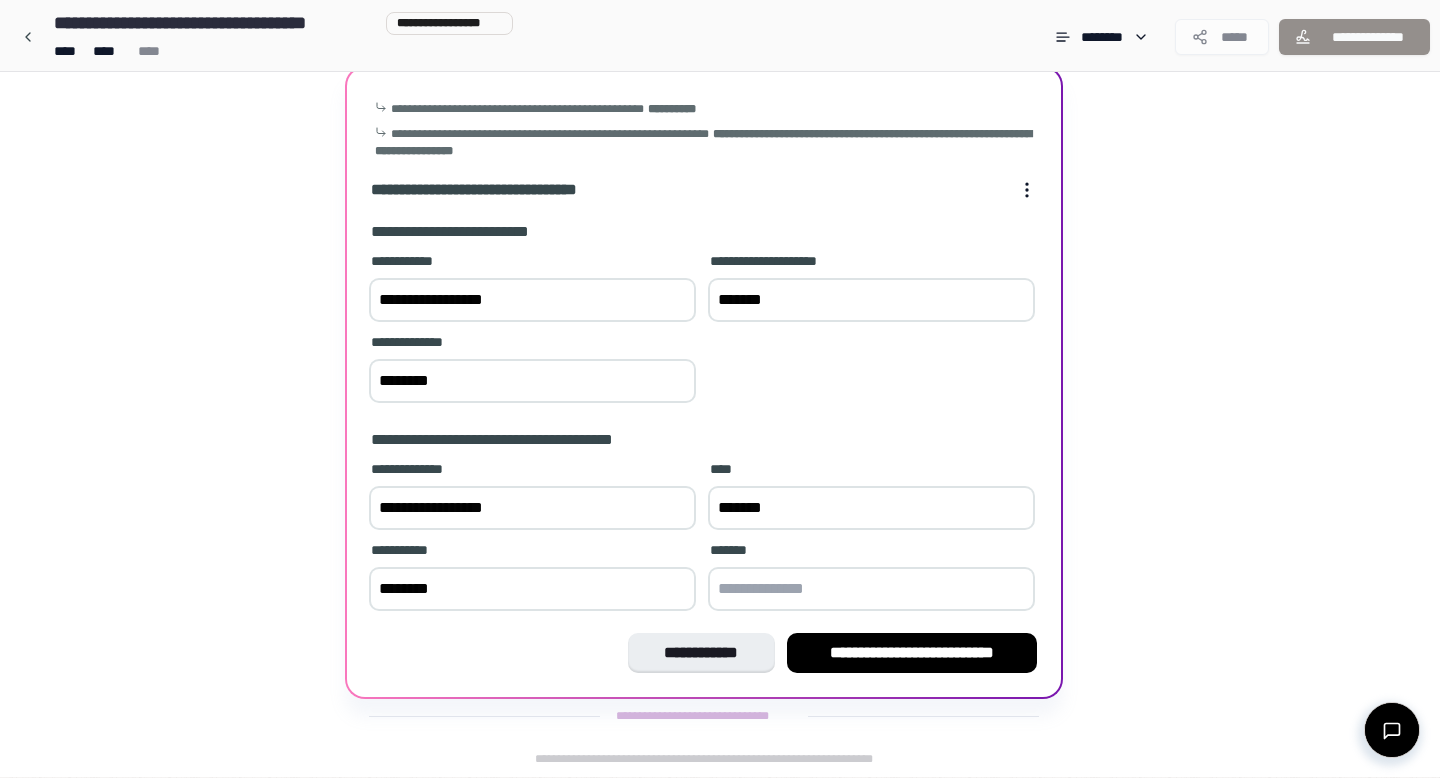 click at bounding box center (871, 589) 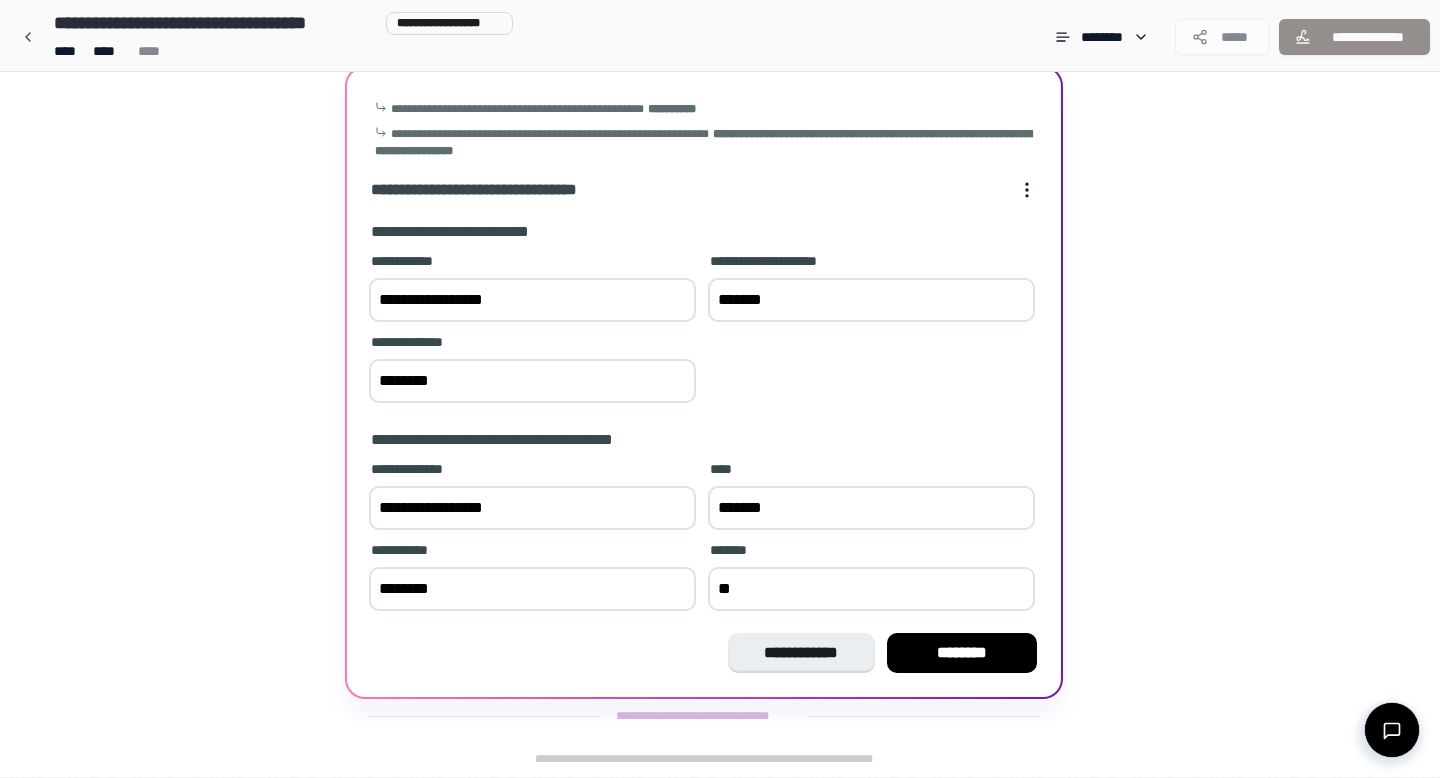type on "*" 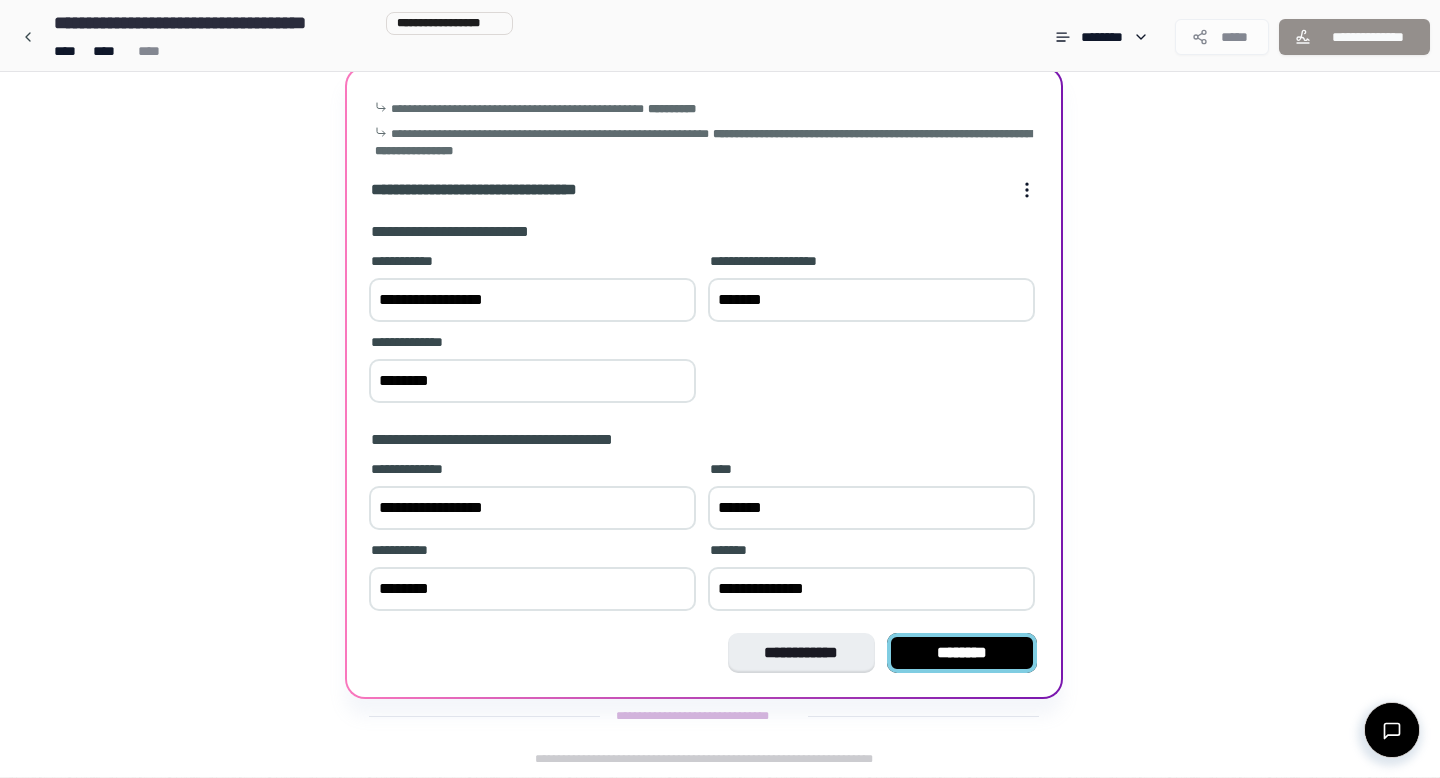 type on "**********" 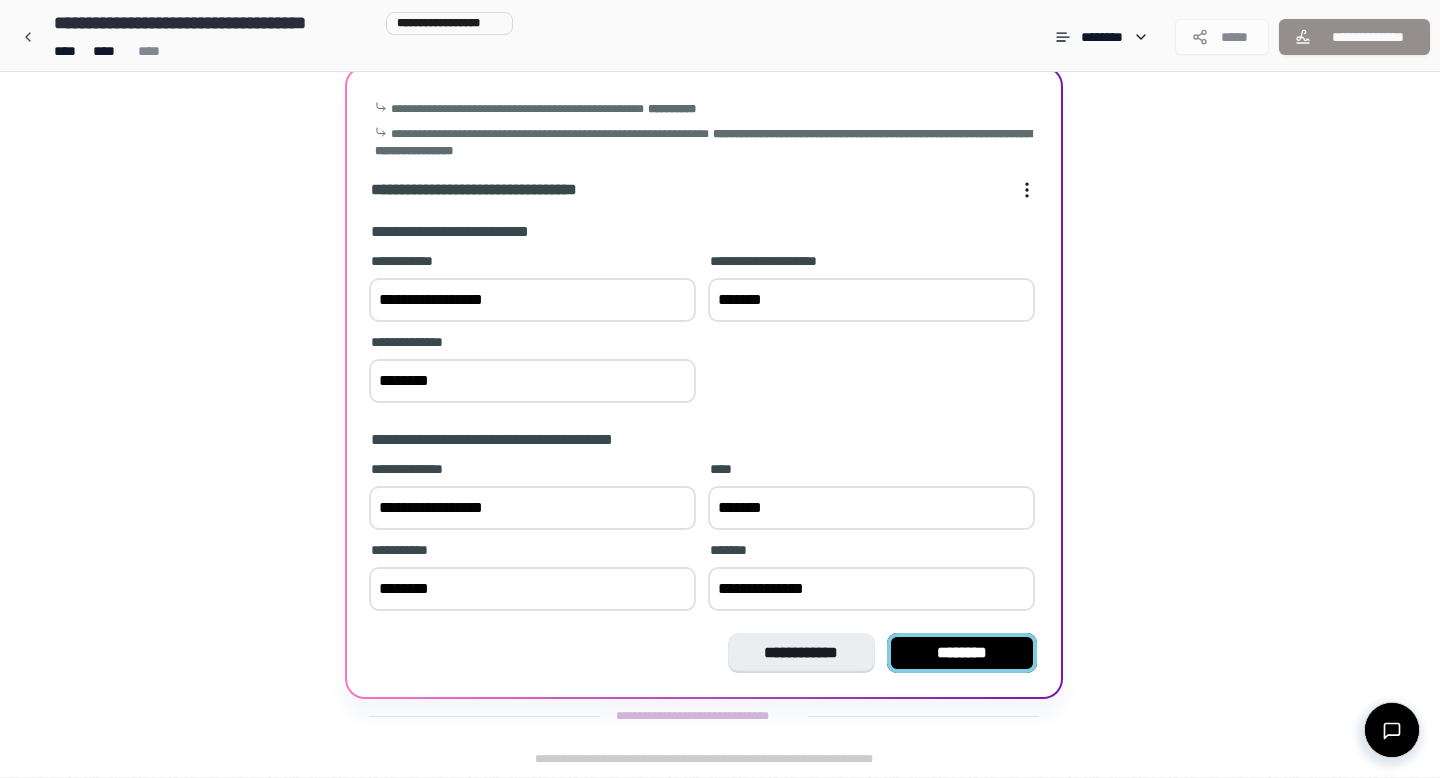 click on "********" at bounding box center [962, 653] 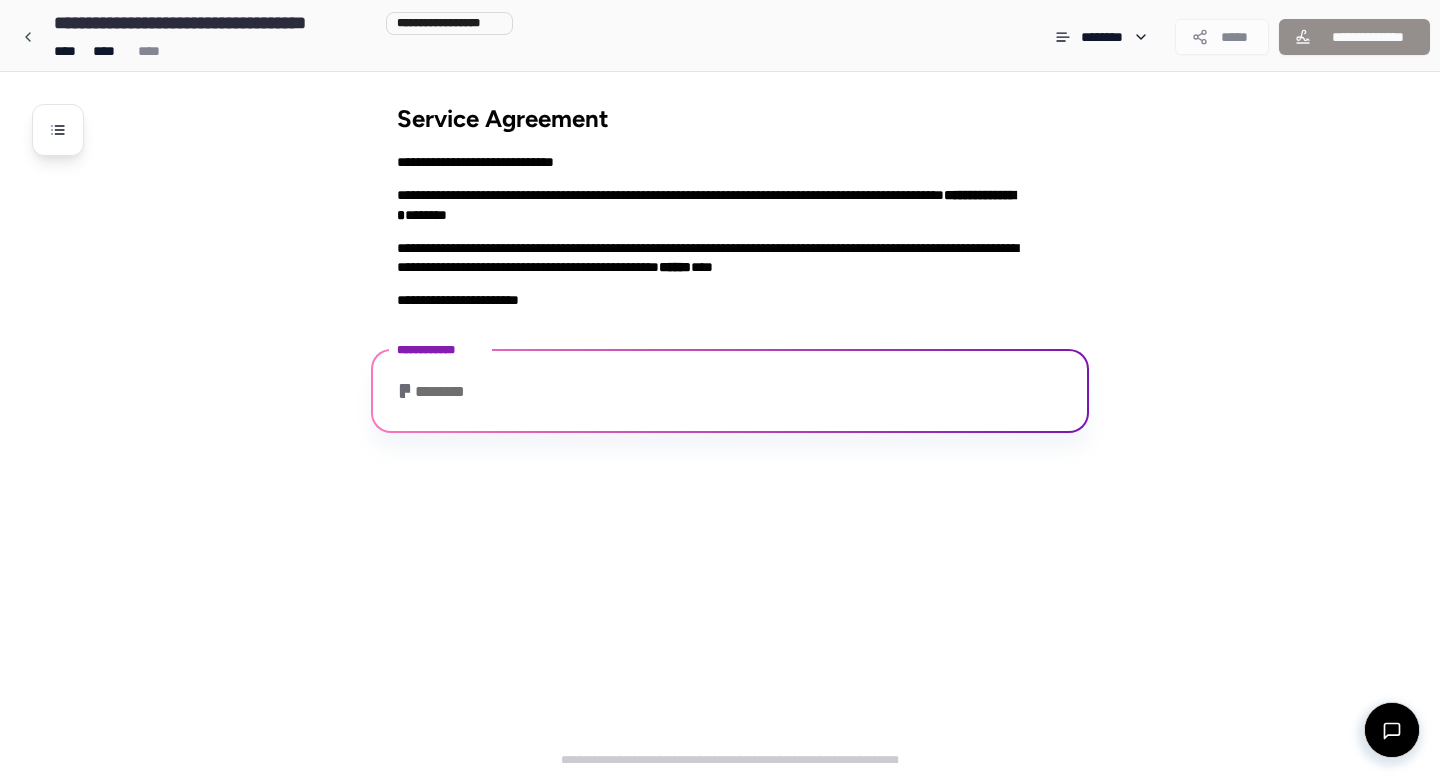 click on "********" at bounding box center (436, 392) 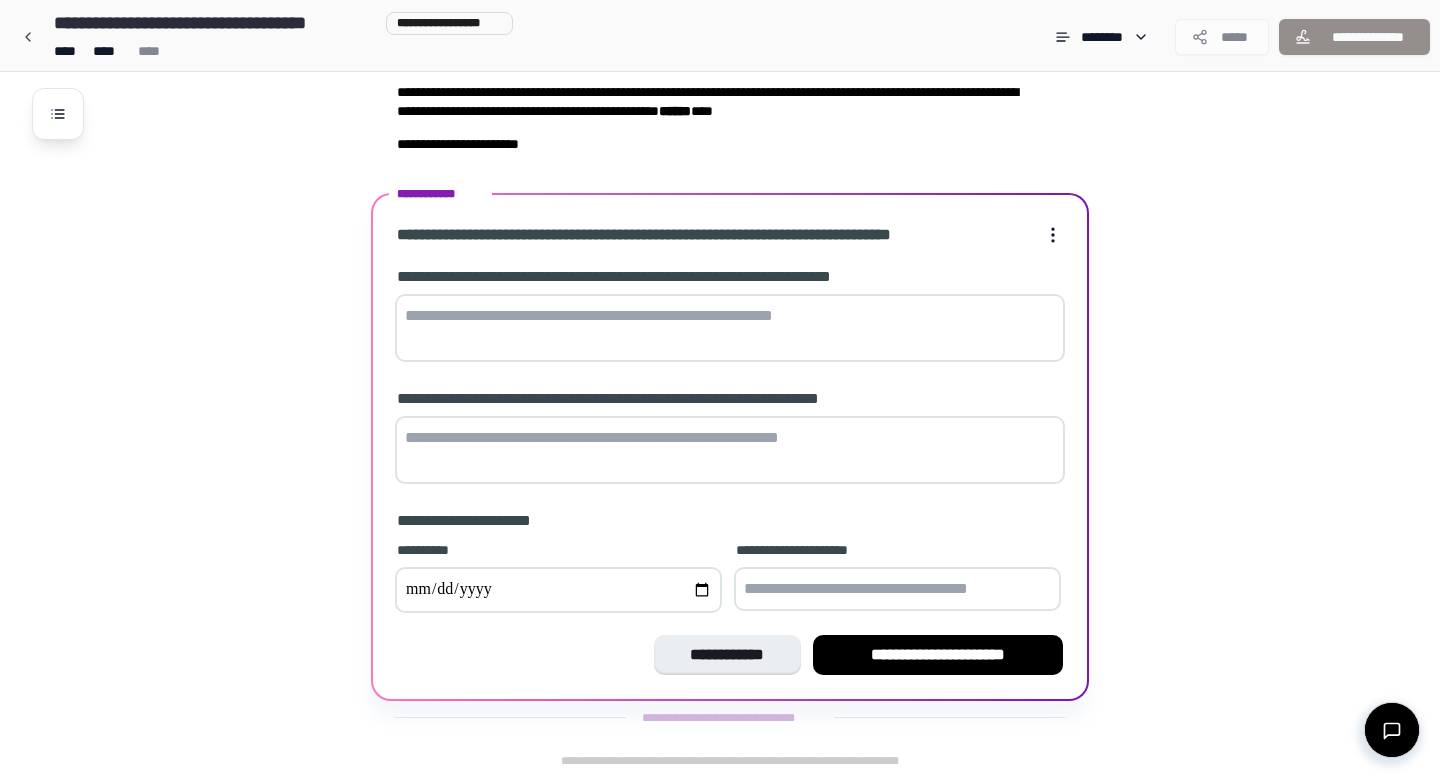 click at bounding box center (730, 328) 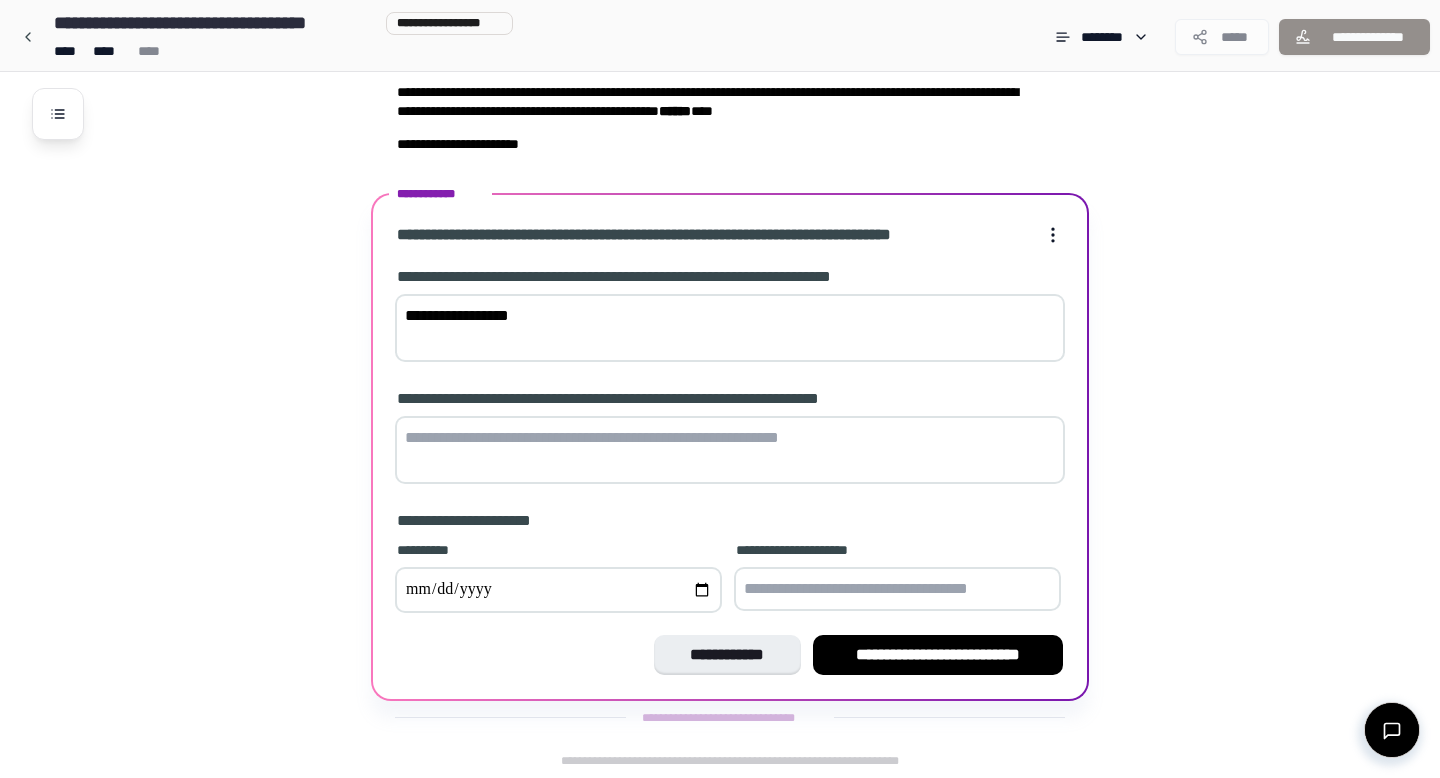 click on "**********" at bounding box center [730, 328] 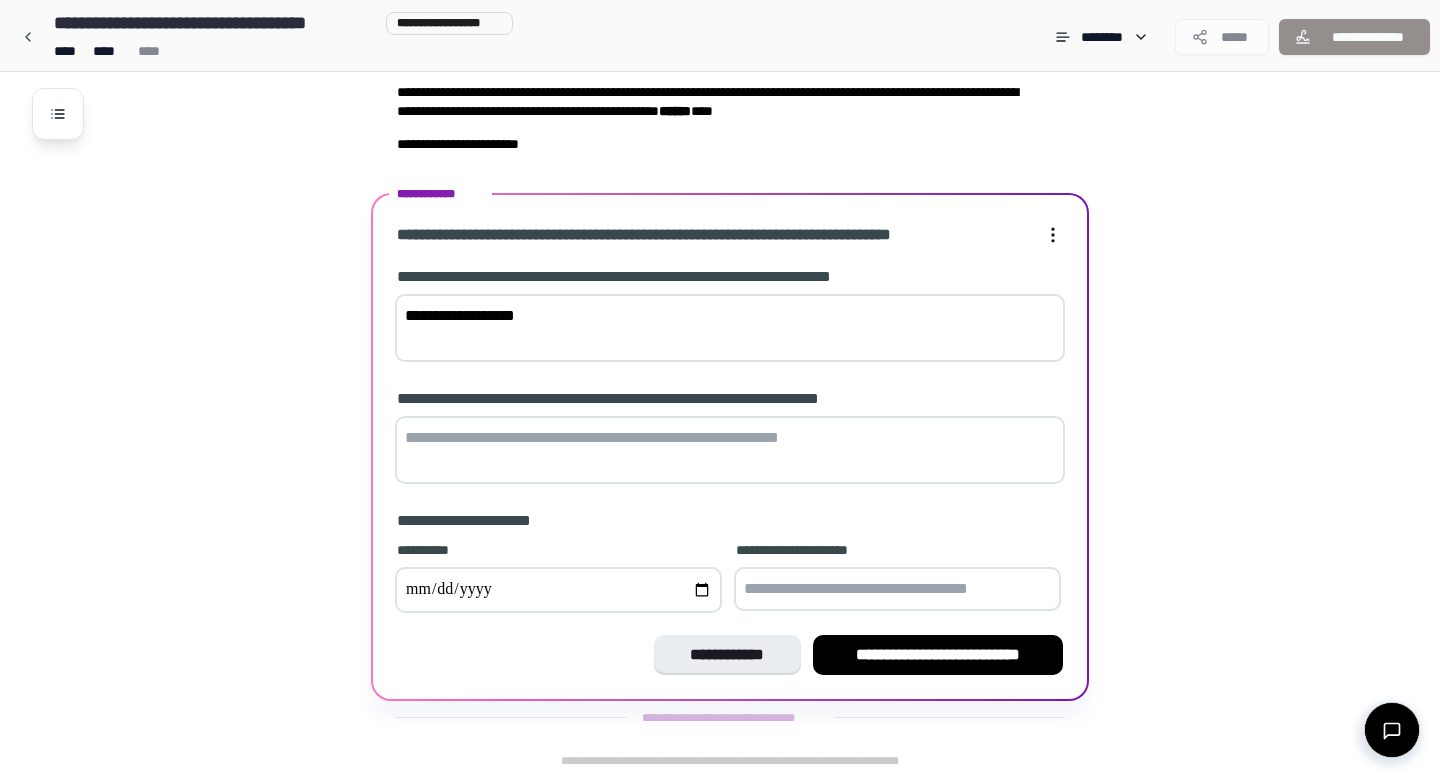 type on "**********" 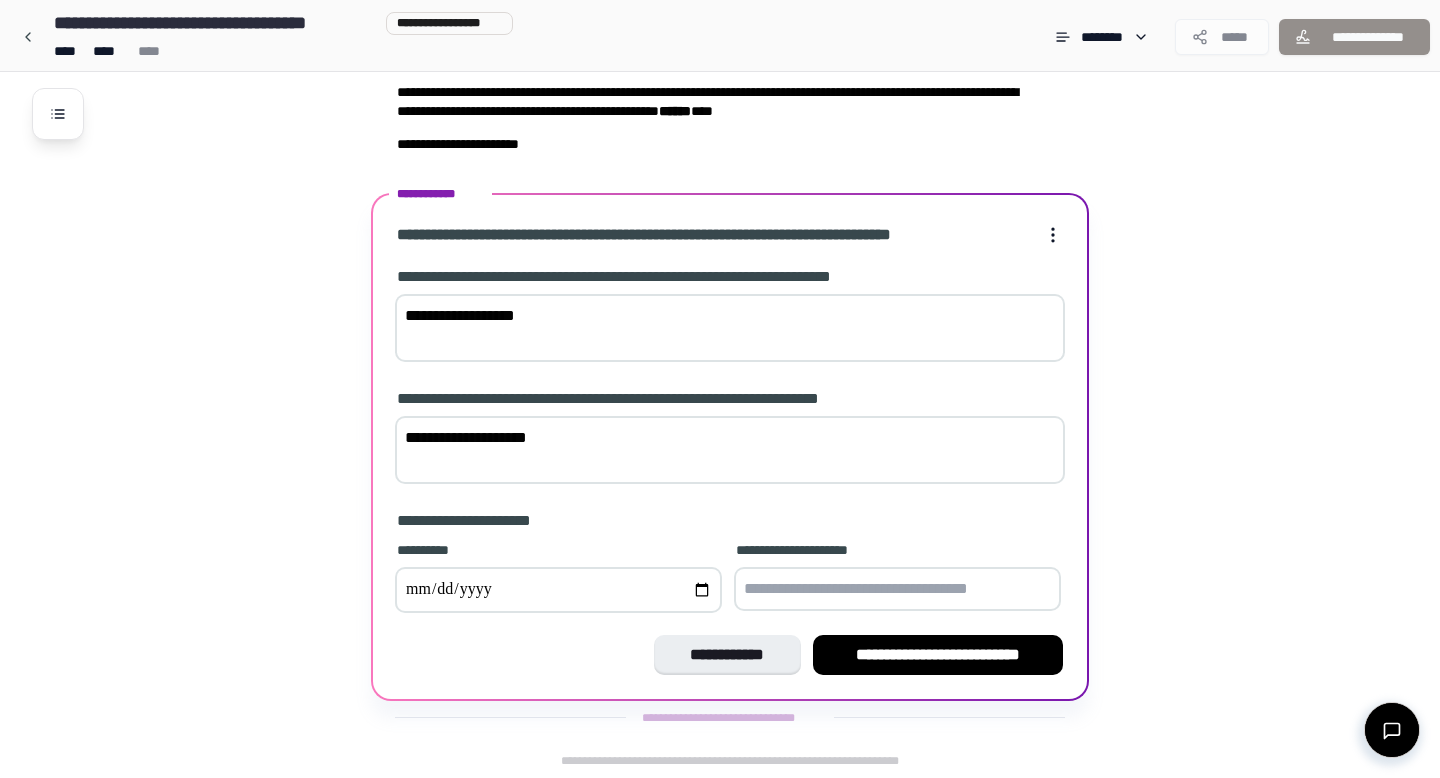 drag, startPoint x: 554, startPoint y: 450, endPoint x: 310, endPoint y: 421, distance: 245.71732 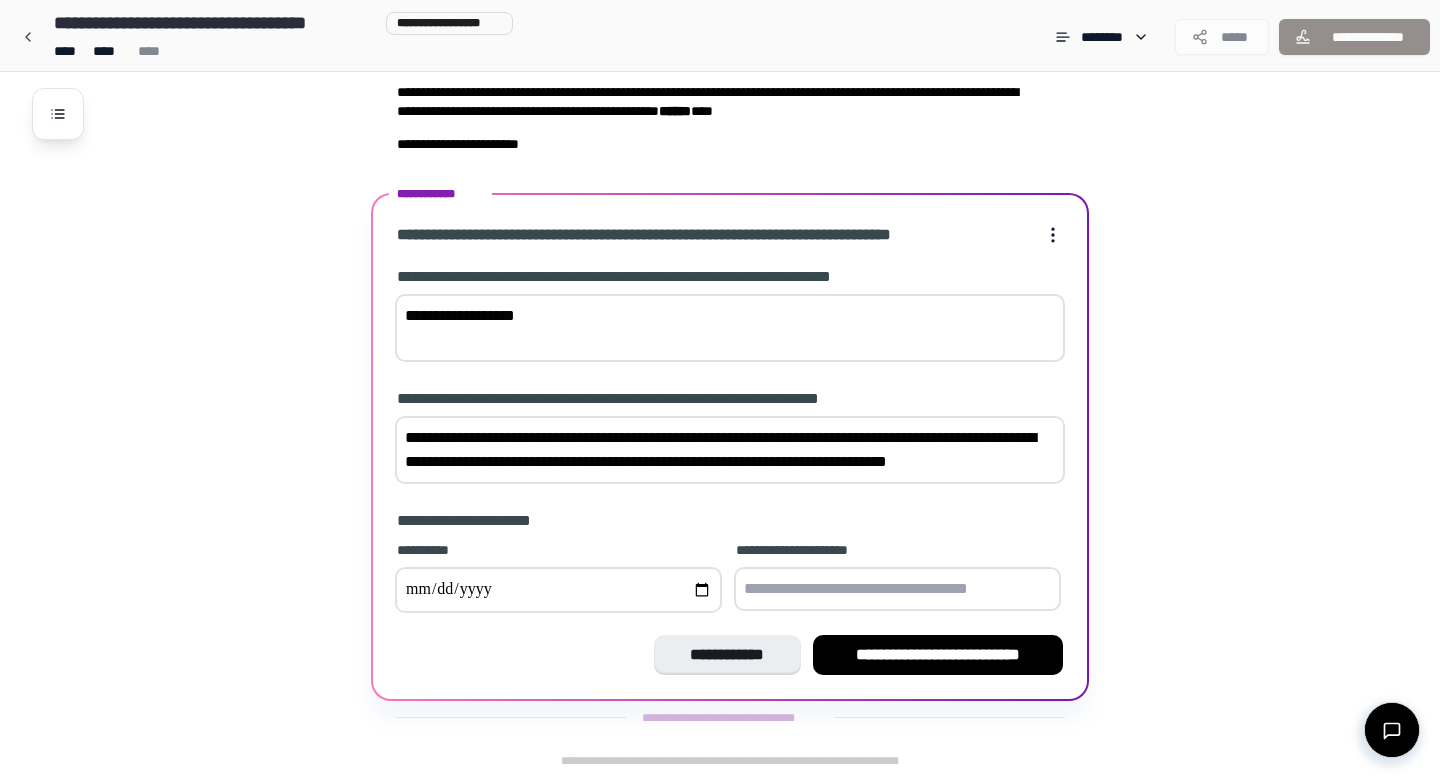 scroll, scrollTop: 180, scrollLeft: 0, axis: vertical 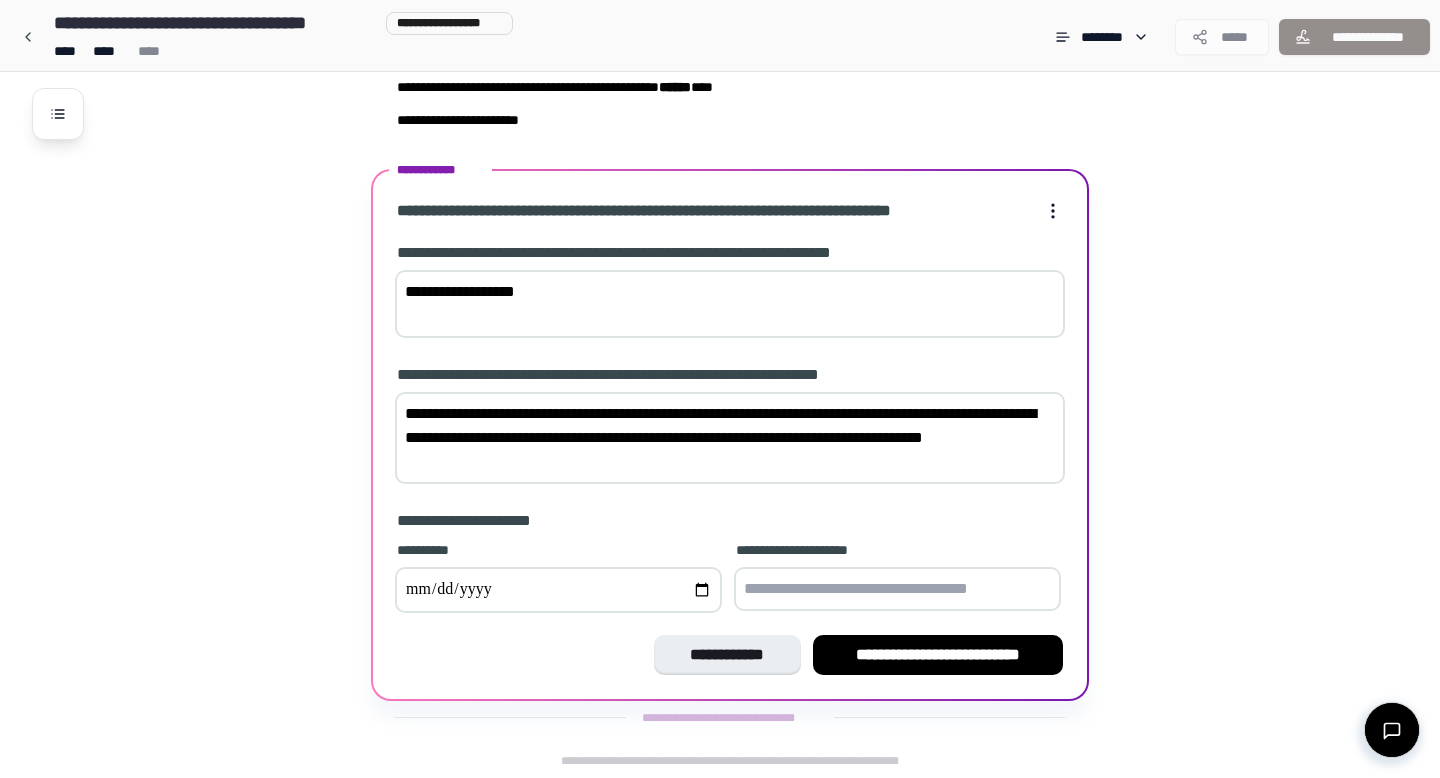type on "**********" 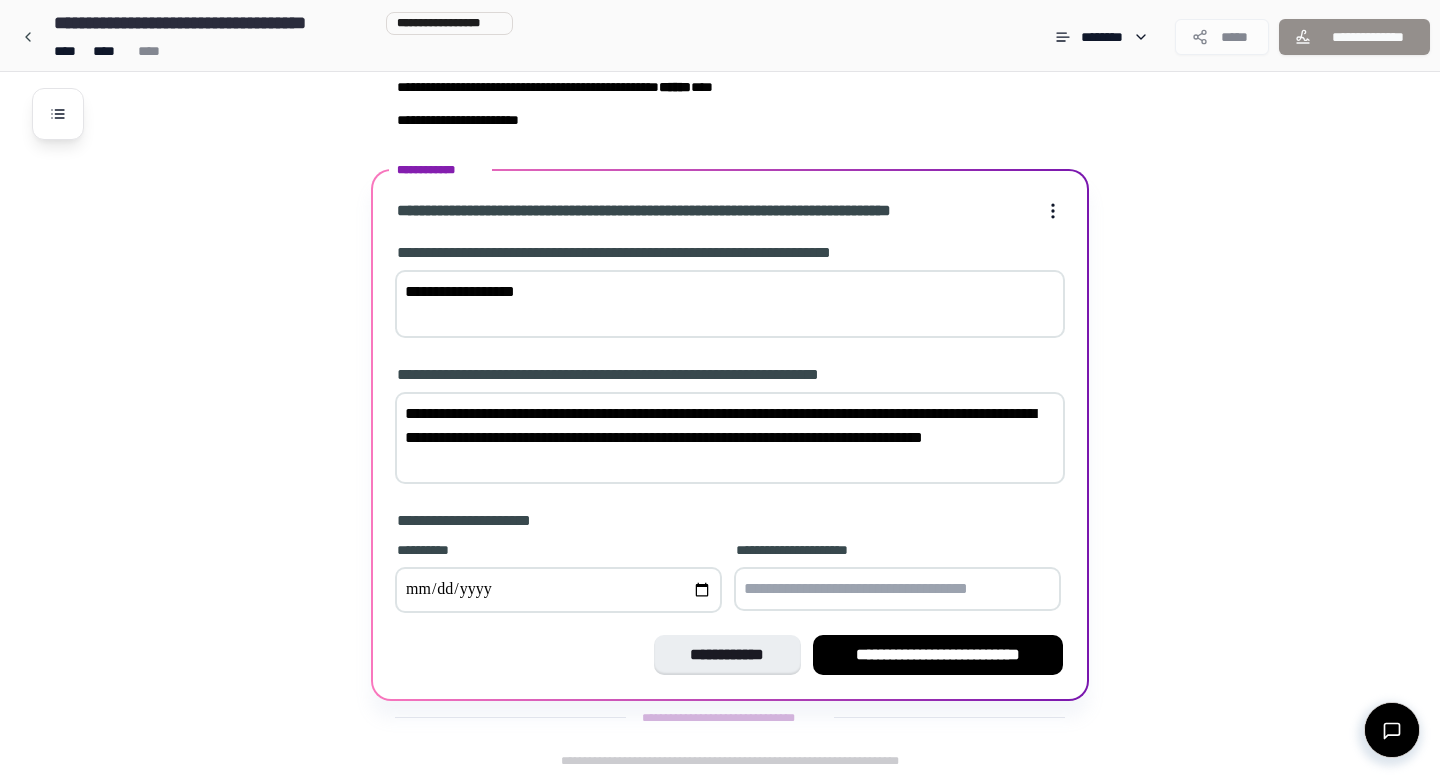 click at bounding box center (558, 590) 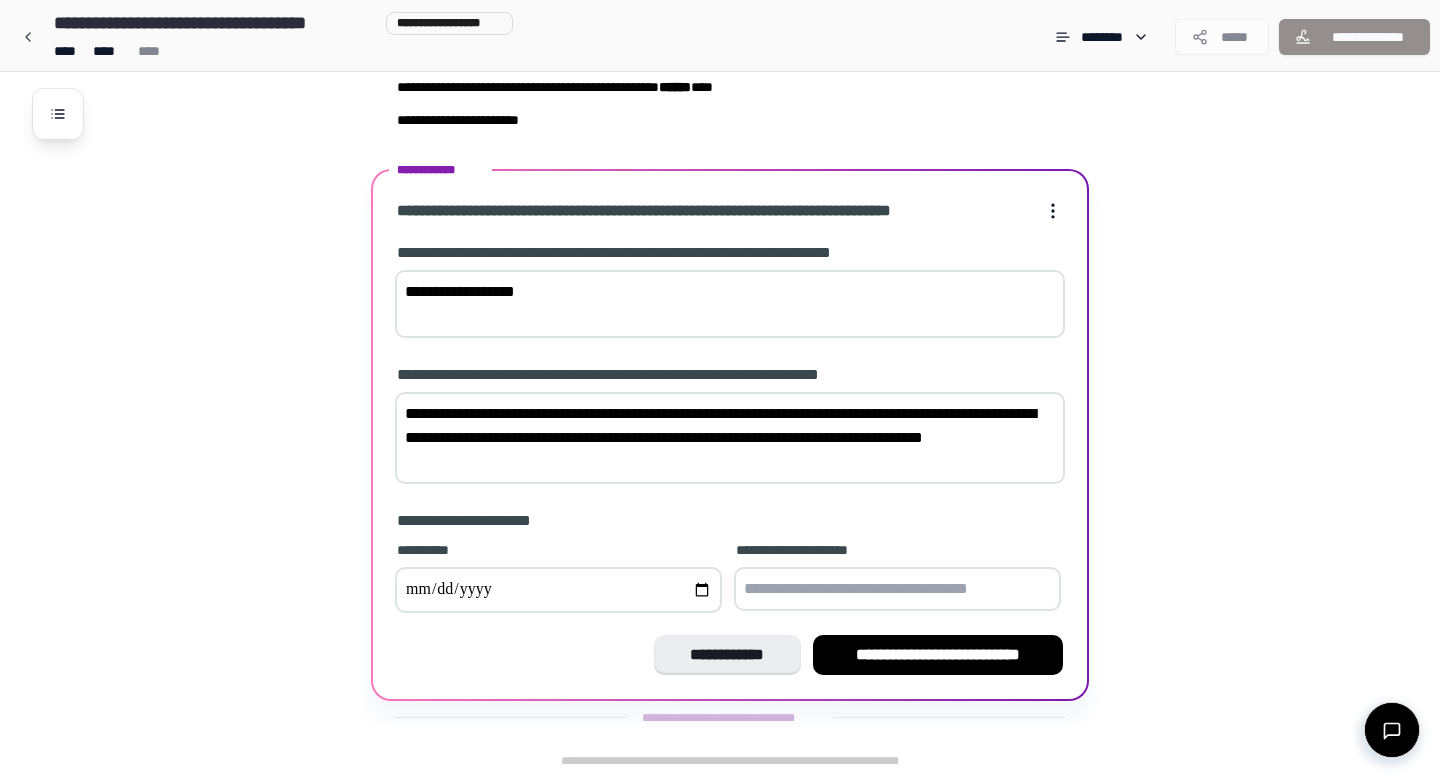 type on "**********" 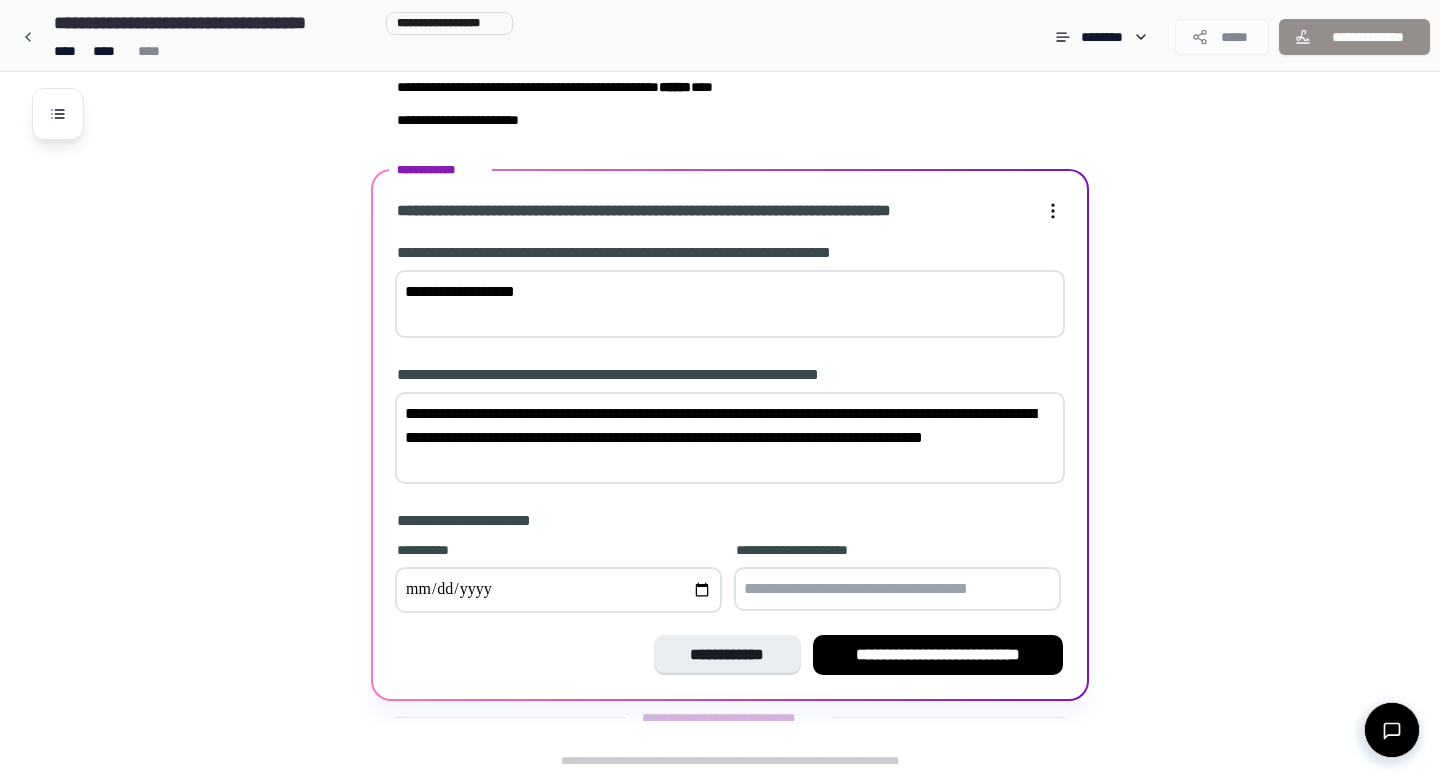 click at bounding box center (897, 589) 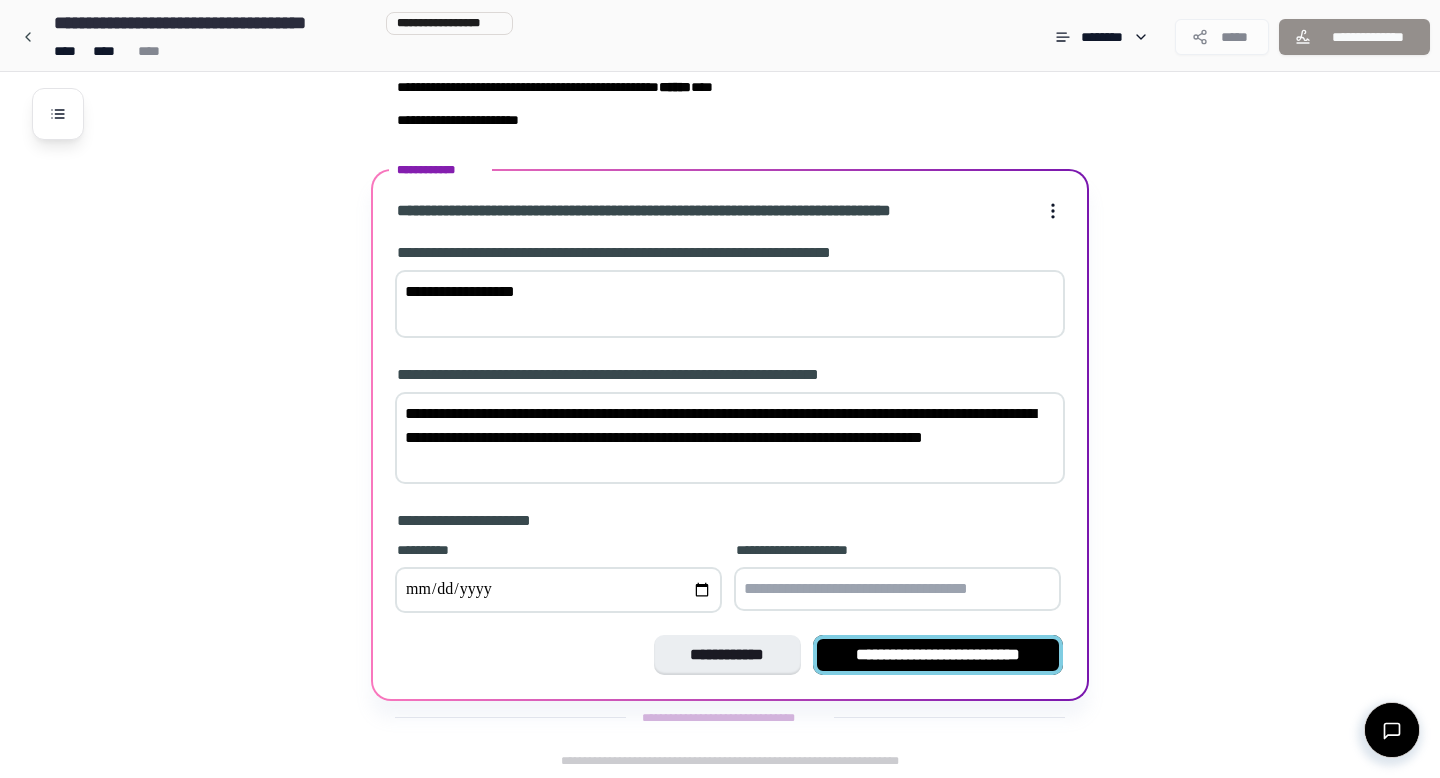 click on "**********" at bounding box center (938, 655) 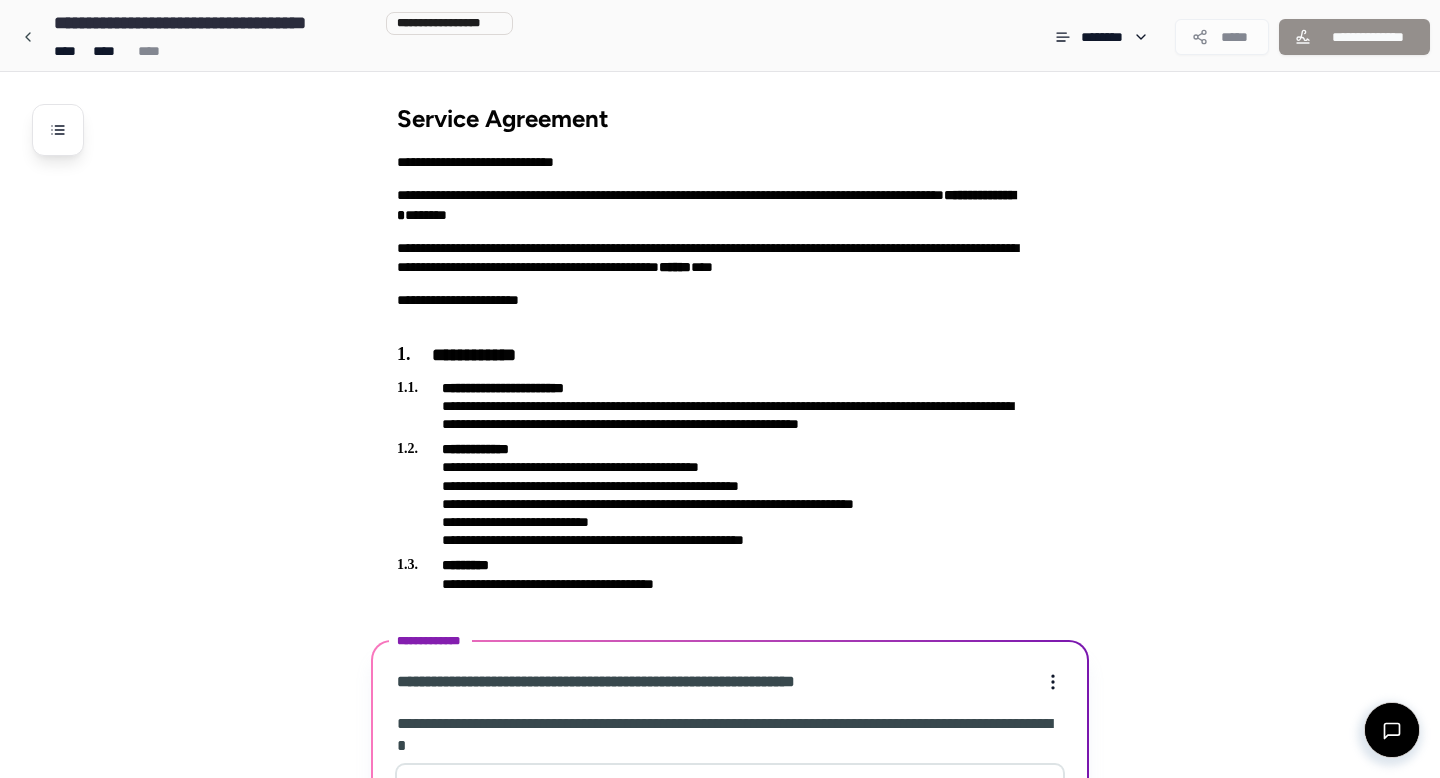 scroll, scrollTop: 423, scrollLeft: 0, axis: vertical 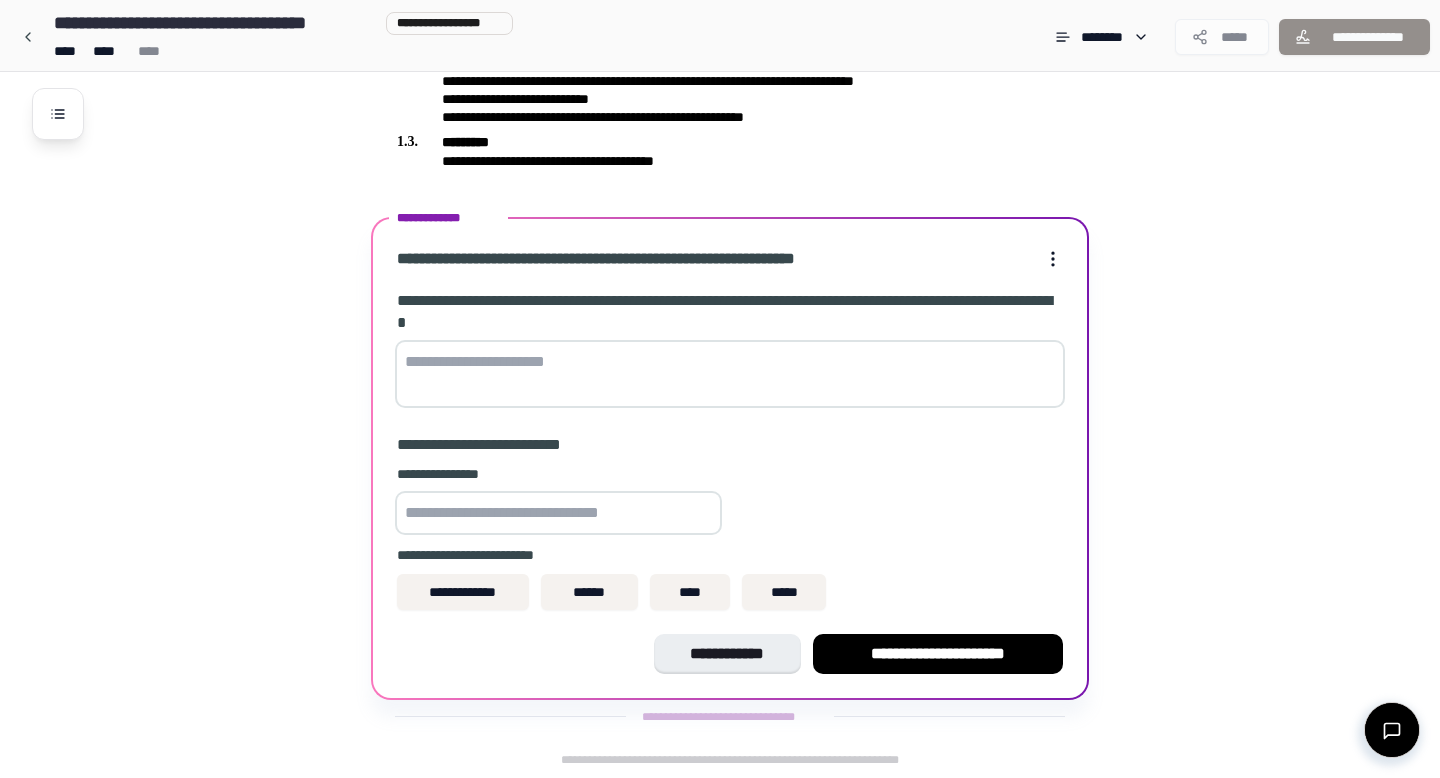 click at bounding box center (730, 374) 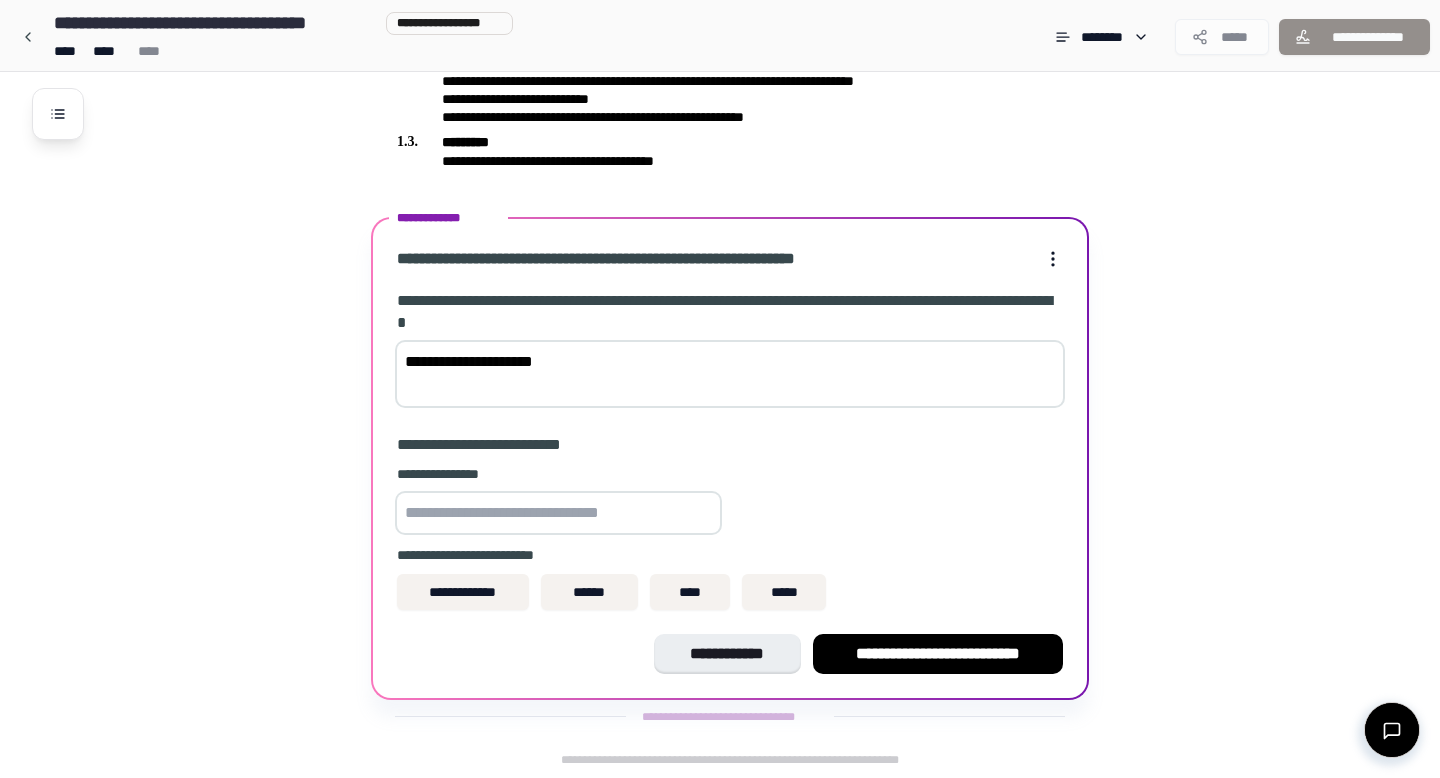 type on "**********" 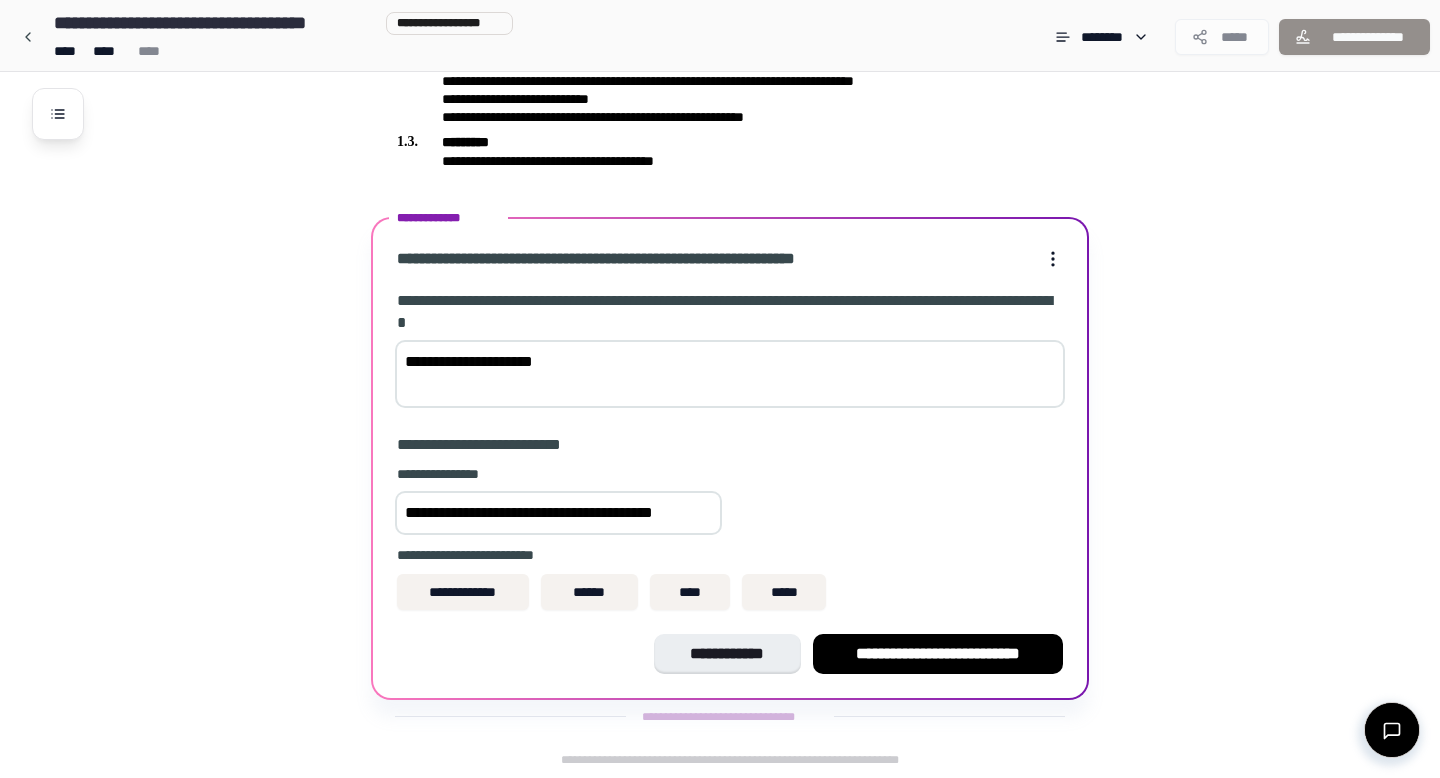 scroll, scrollTop: 447, scrollLeft: 0, axis: vertical 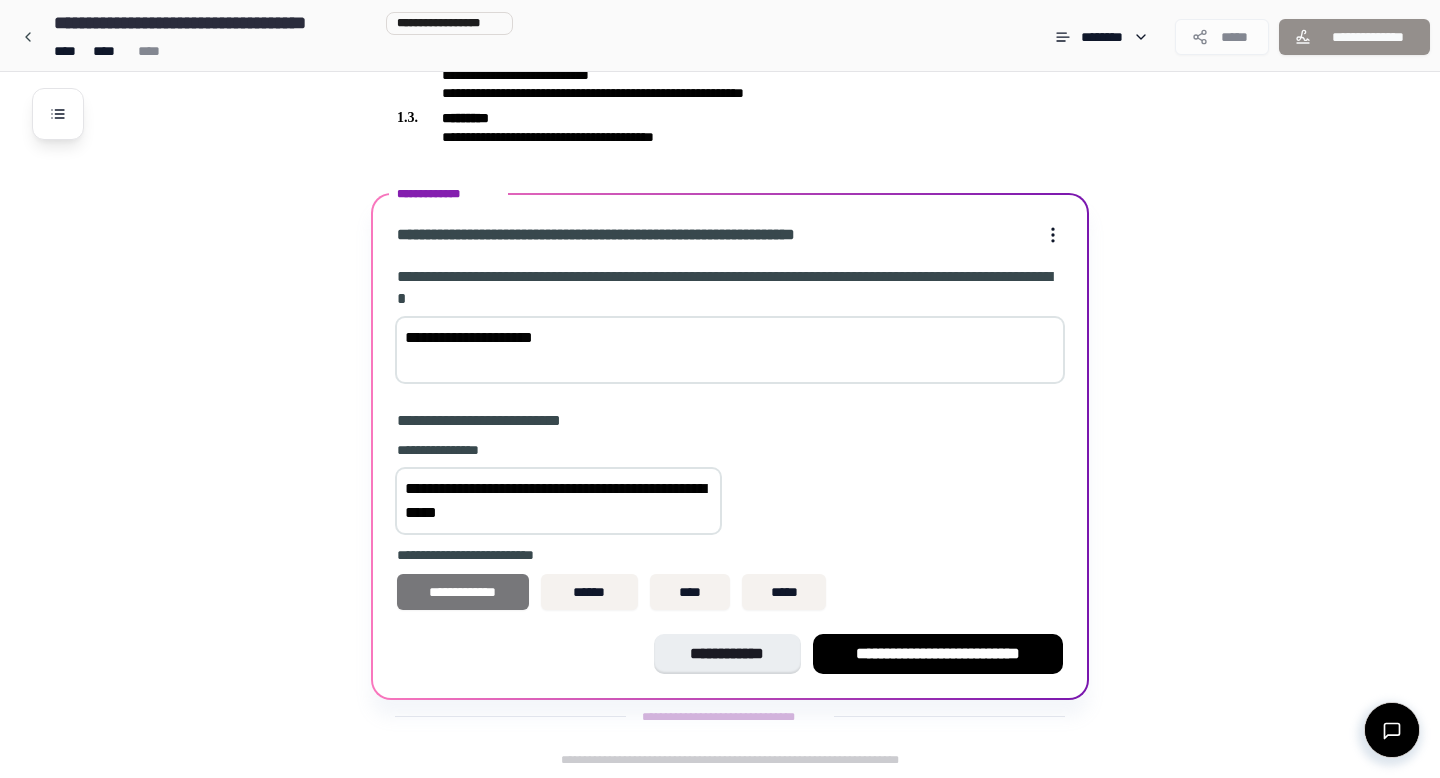 type on "**********" 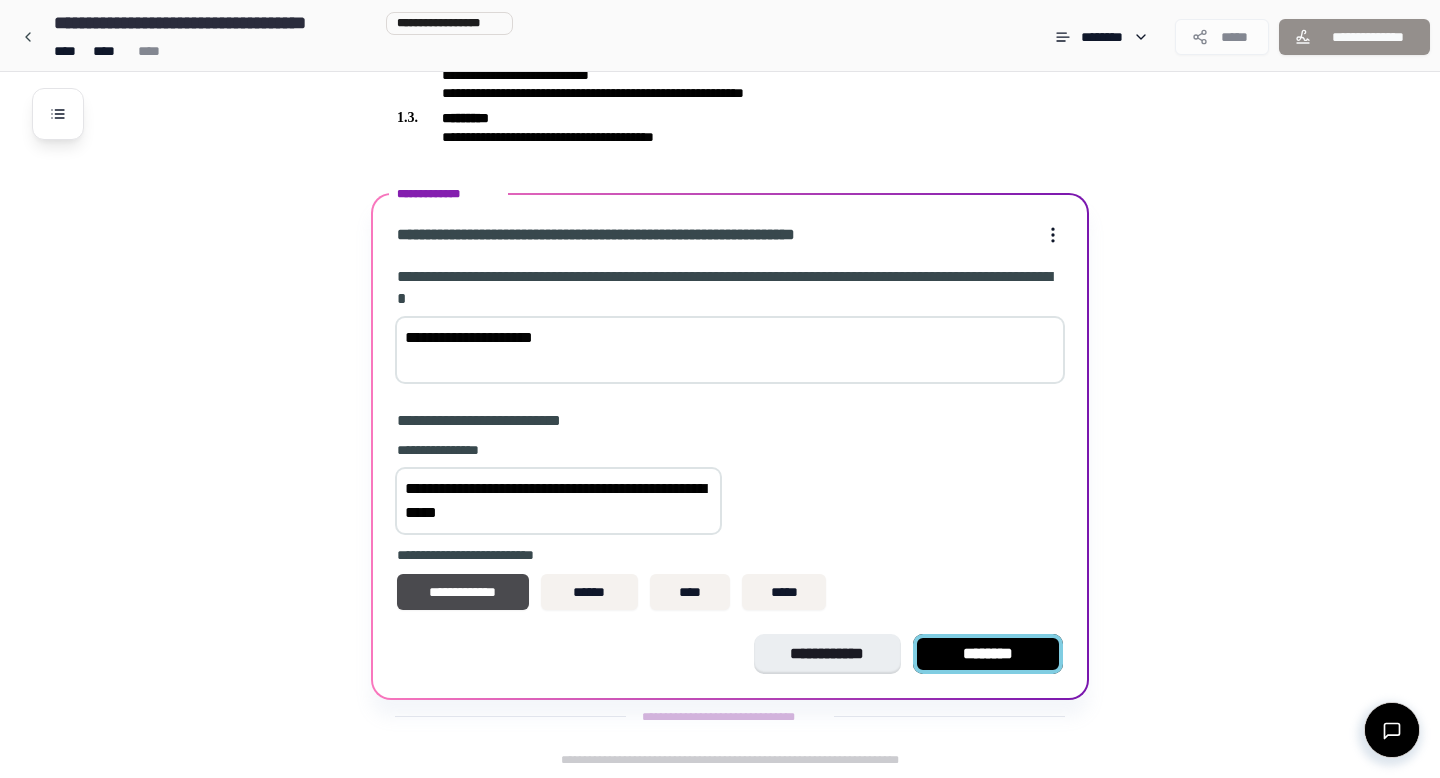 click on "********" at bounding box center (988, 654) 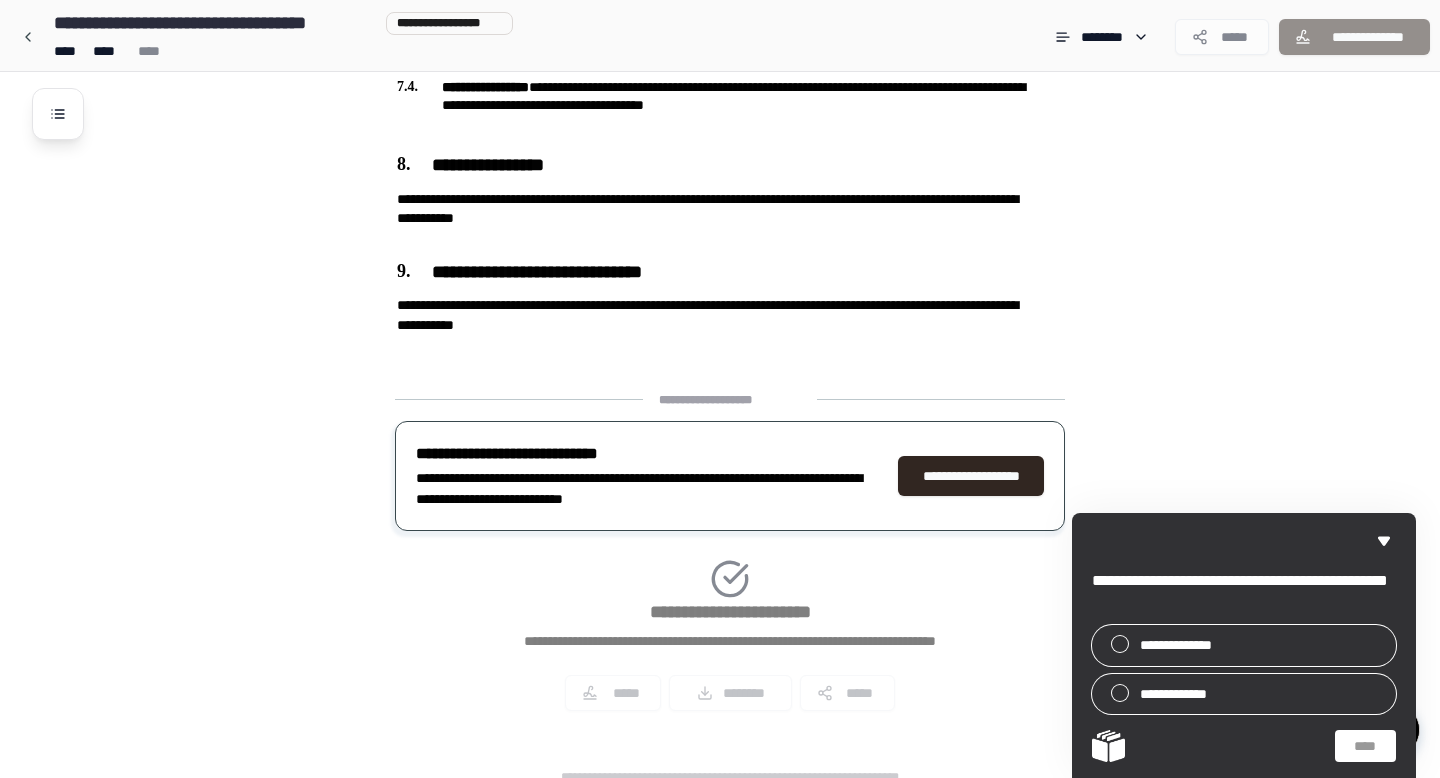 scroll, scrollTop: 1682, scrollLeft: 0, axis: vertical 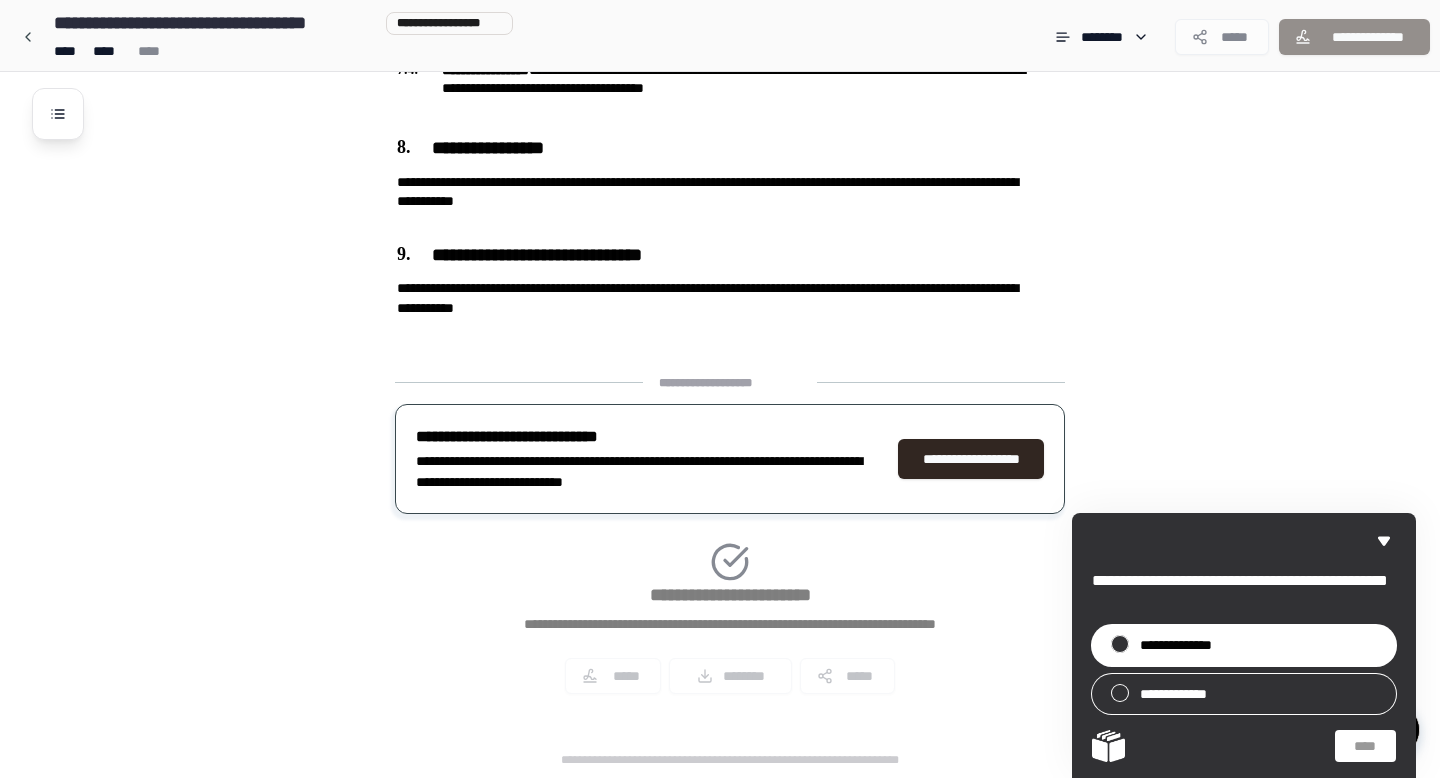 click on "**********" at bounding box center [1244, 645] 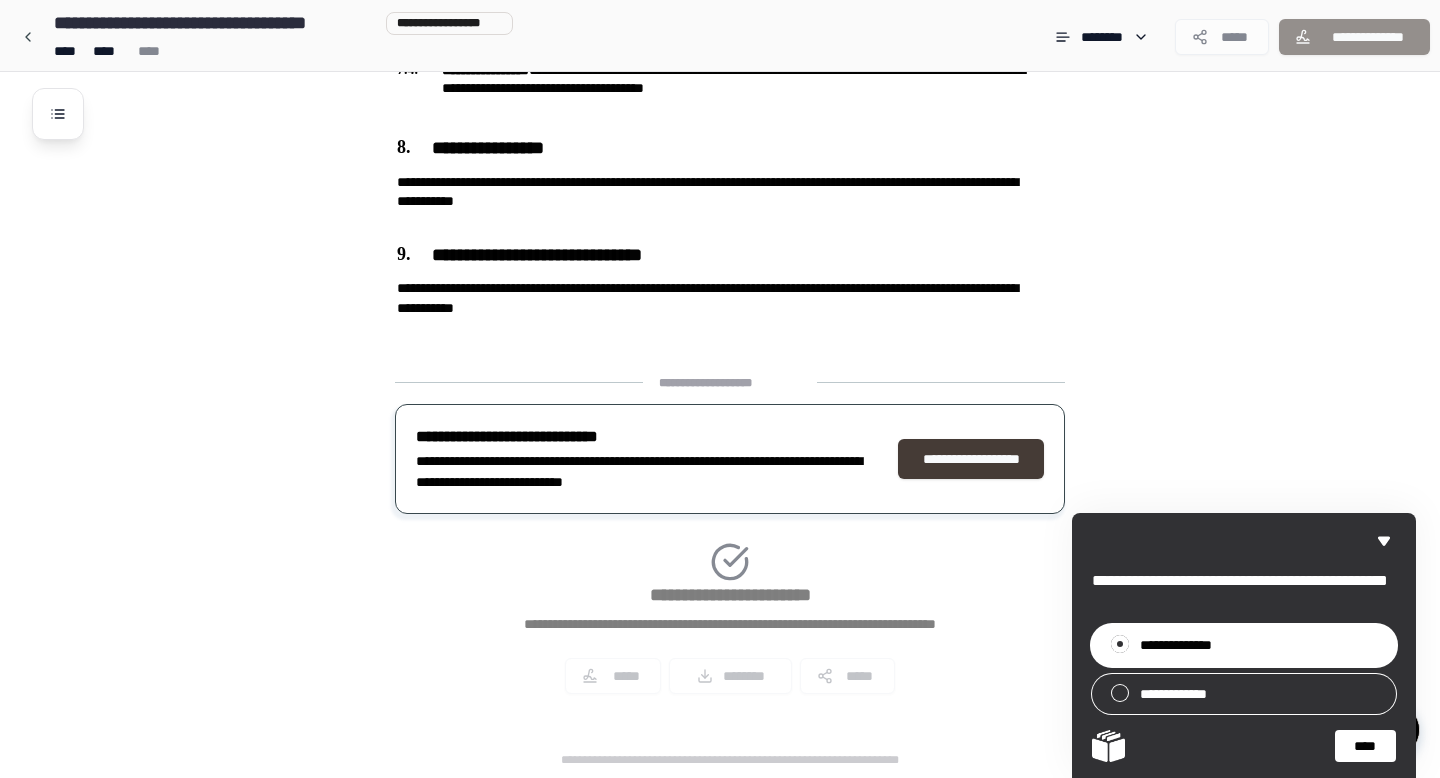 click on "**********" at bounding box center [971, 459] 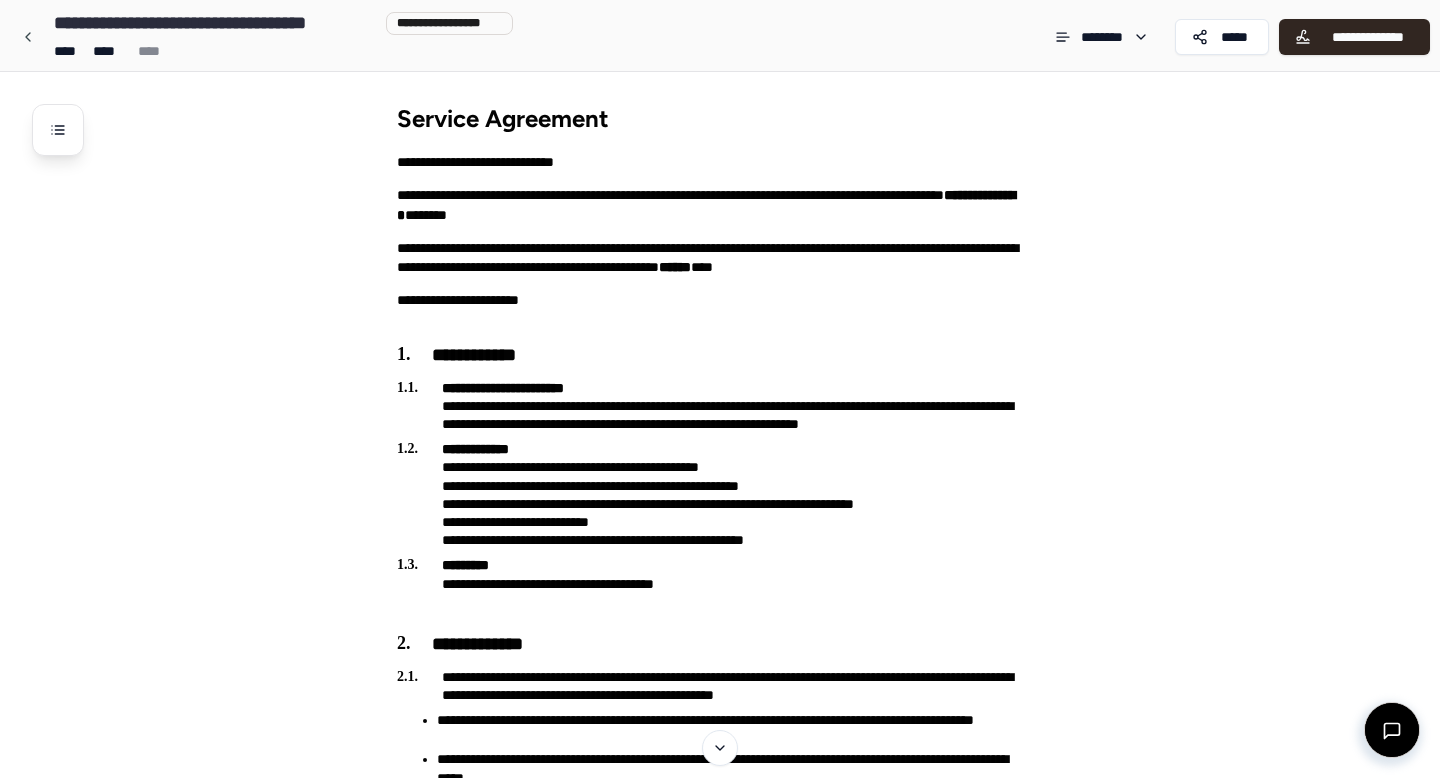 scroll, scrollTop: 0, scrollLeft: 0, axis: both 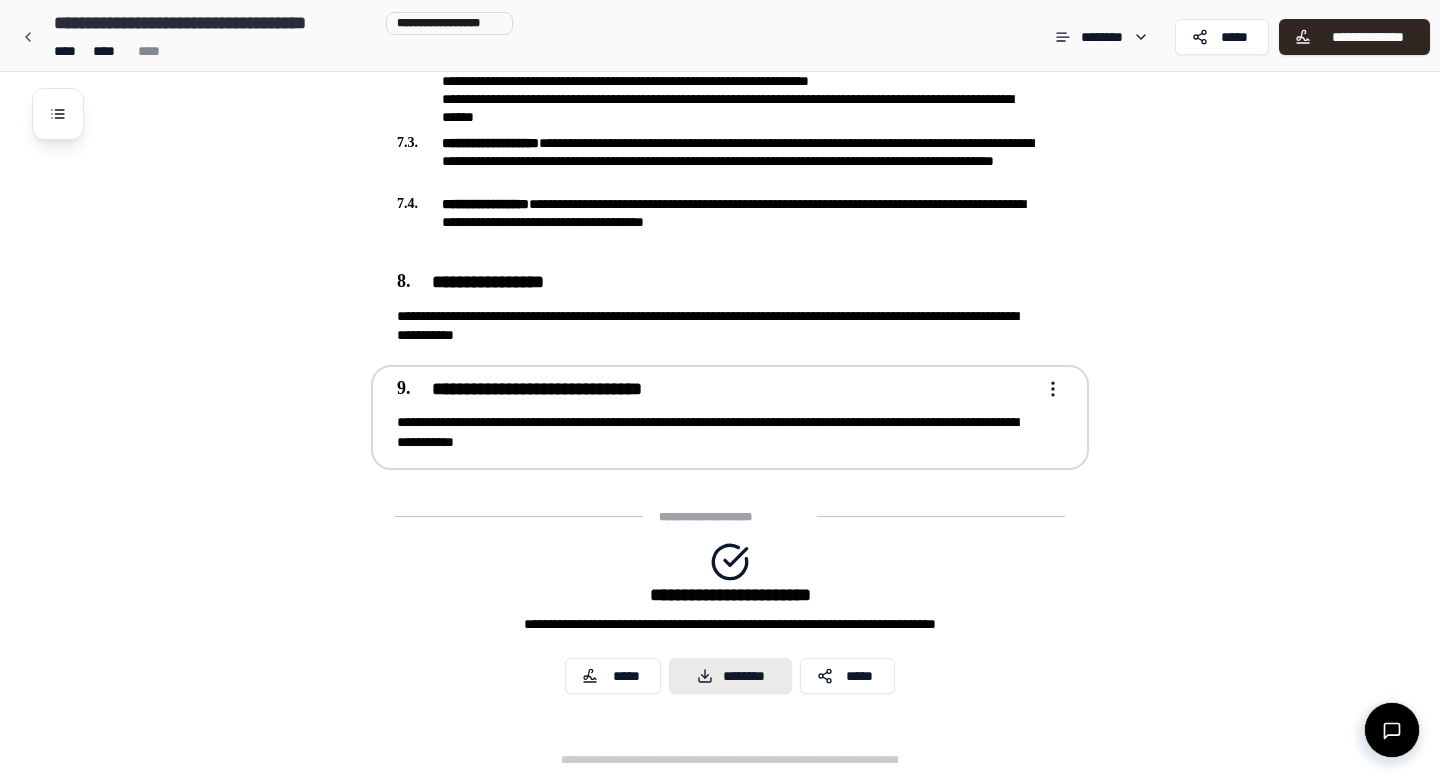 click on "********" at bounding box center (730, 676) 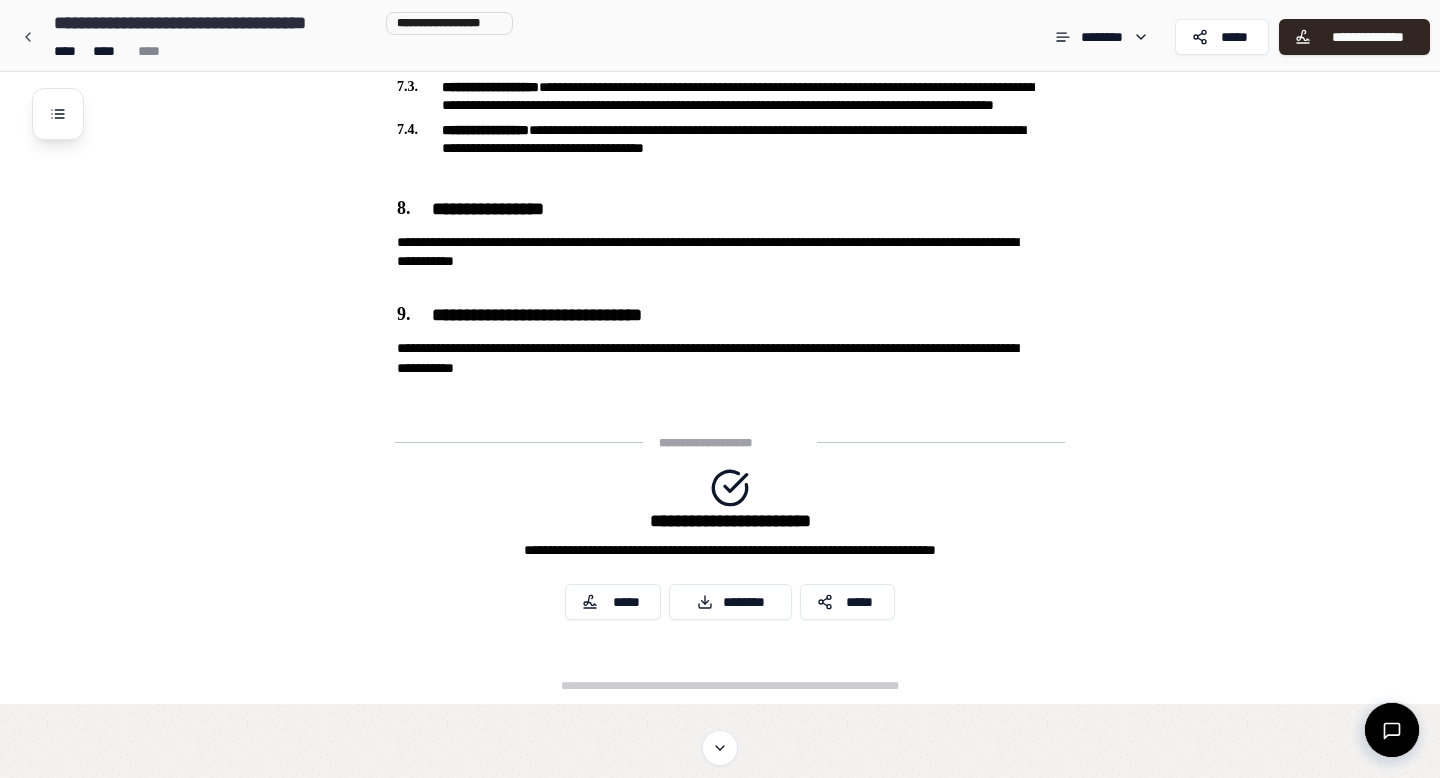 scroll, scrollTop: 0, scrollLeft: 0, axis: both 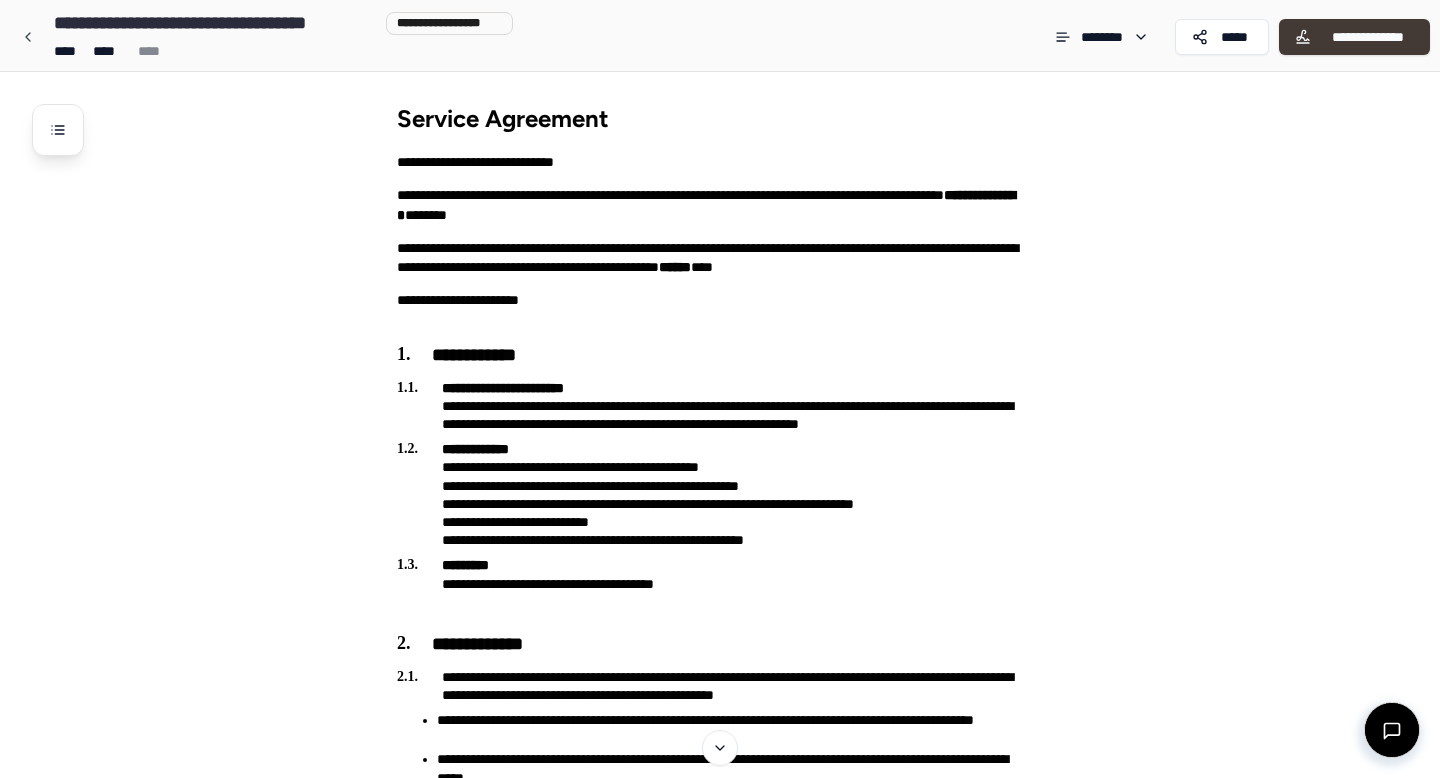 click on "**********" at bounding box center (1367, 37) 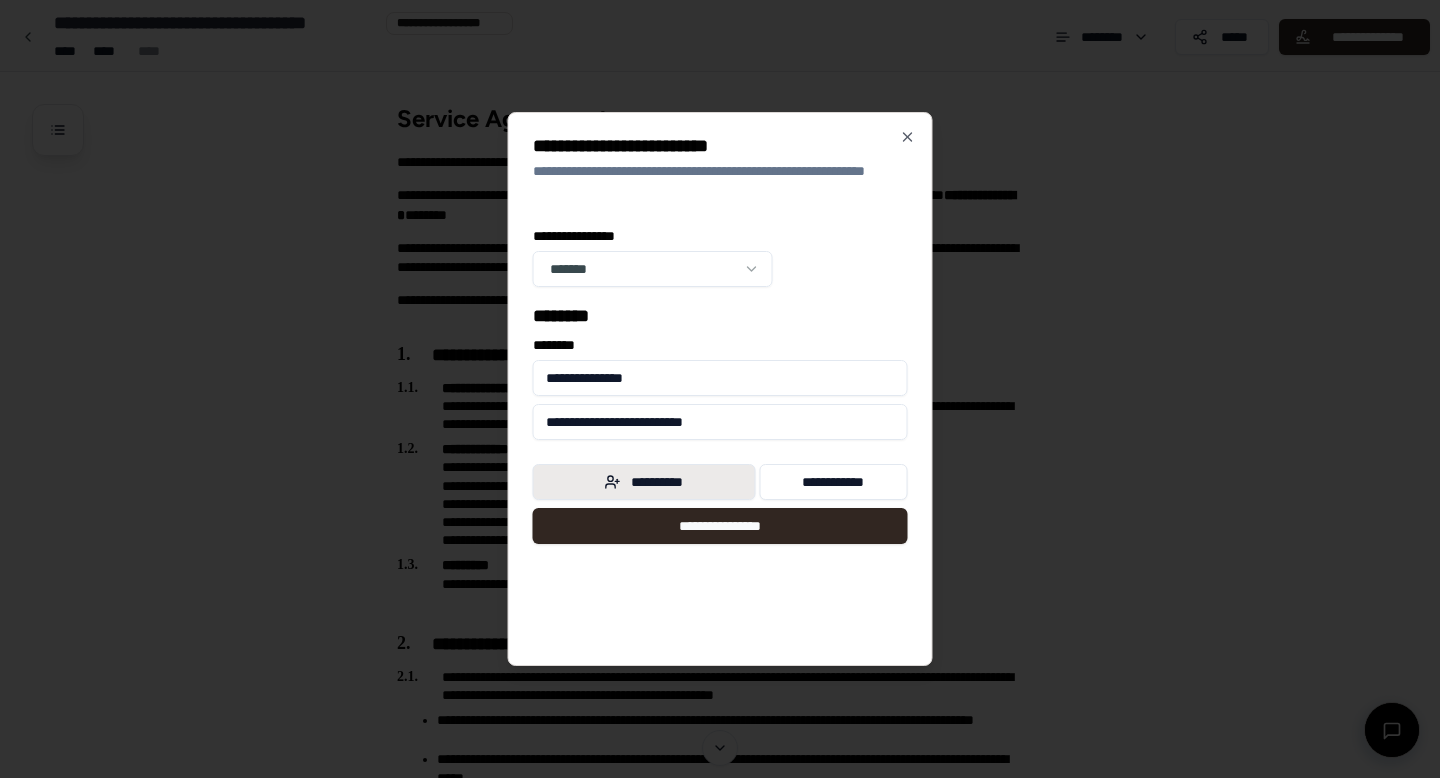 click on "**********" at bounding box center [644, 482] 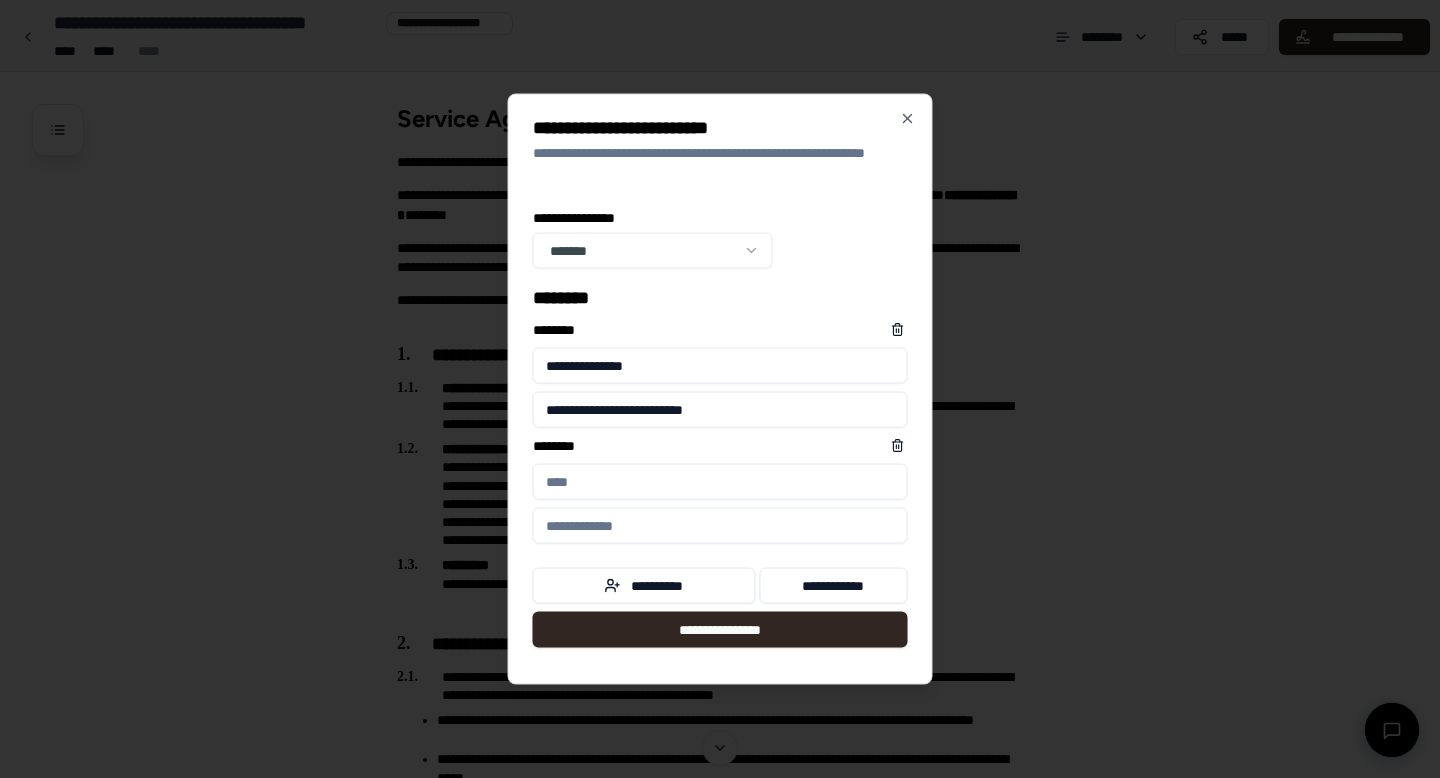 click on "******   *" at bounding box center [720, 482] 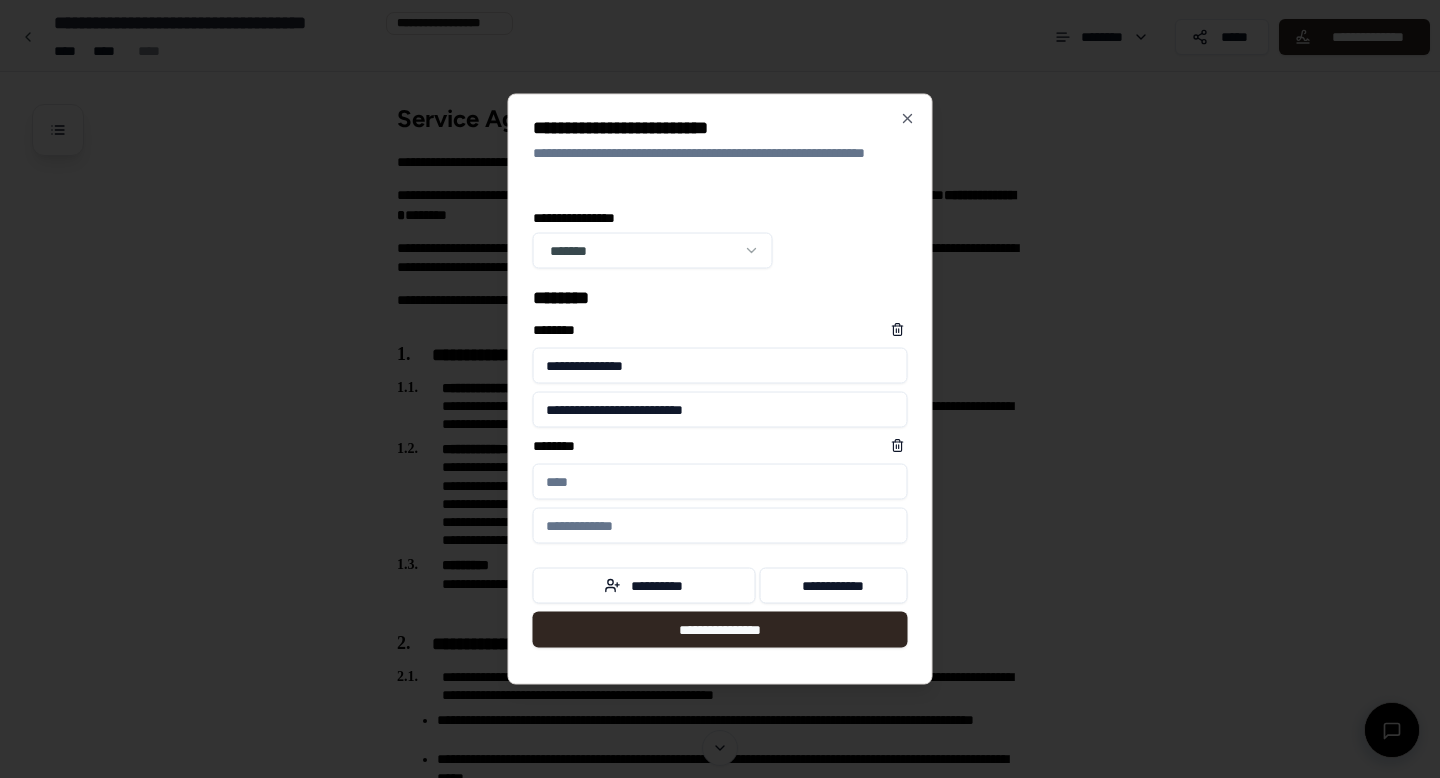 click at bounding box center (720, 526) 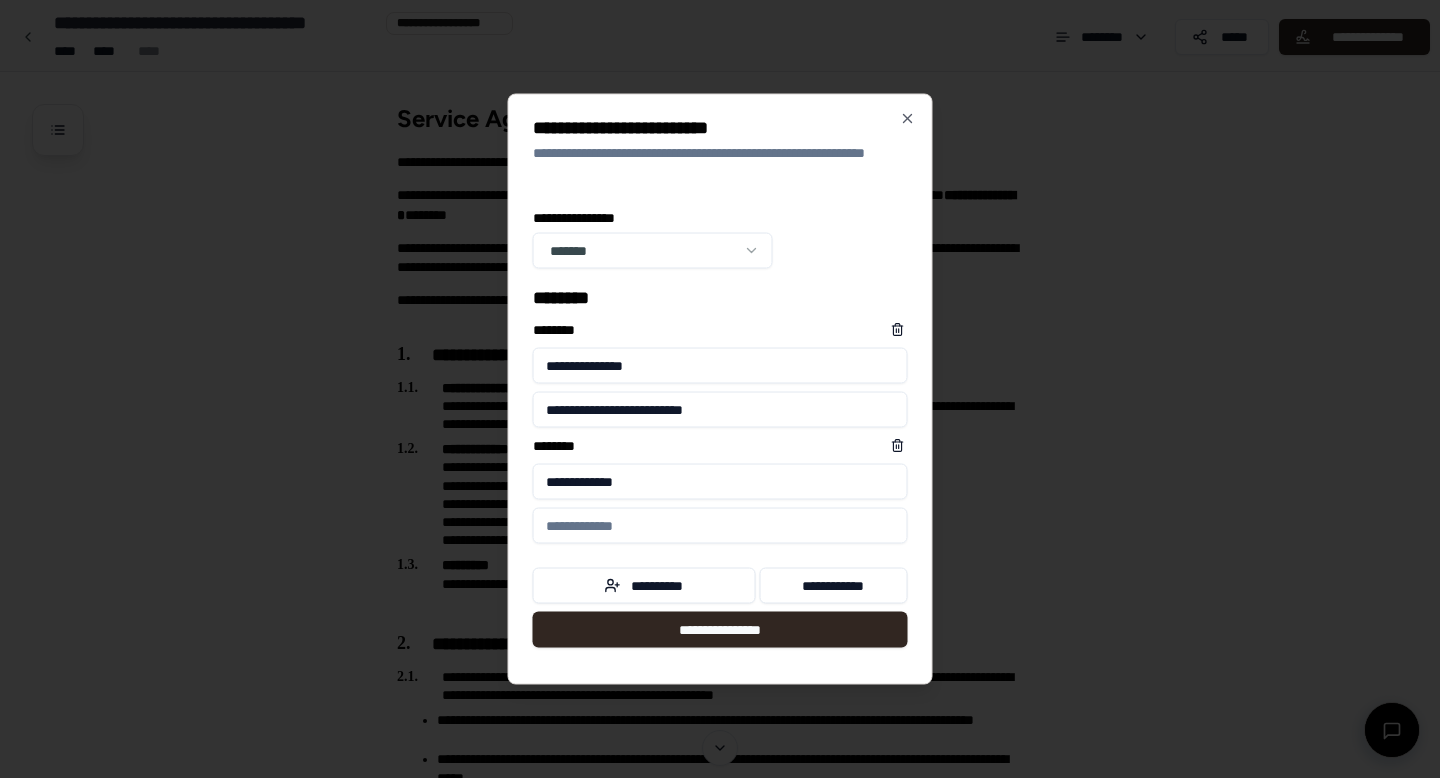 type on "**********" 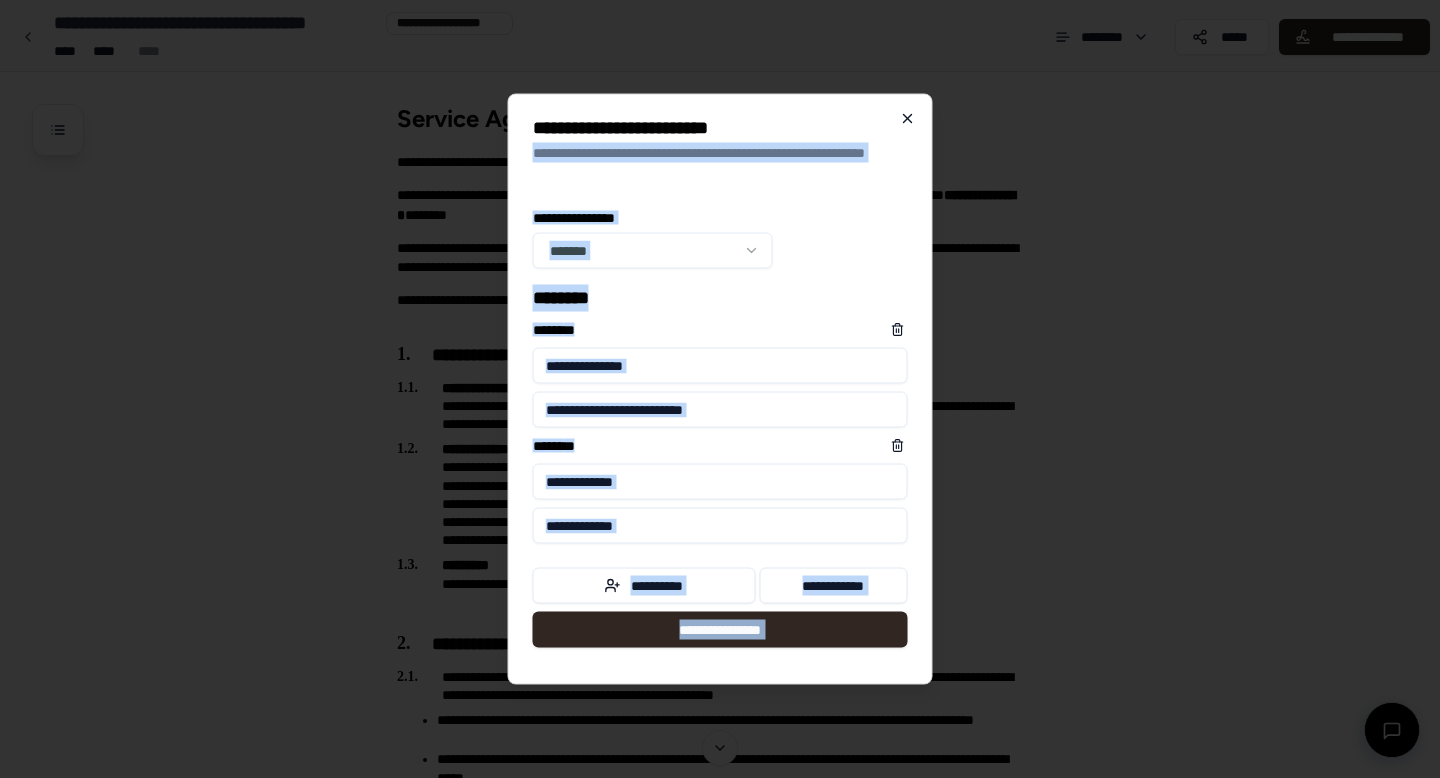 drag, startPoint x: 784, startPoint y: 120, endPoint x: 909, endPoint y: 119, distance: 125.004 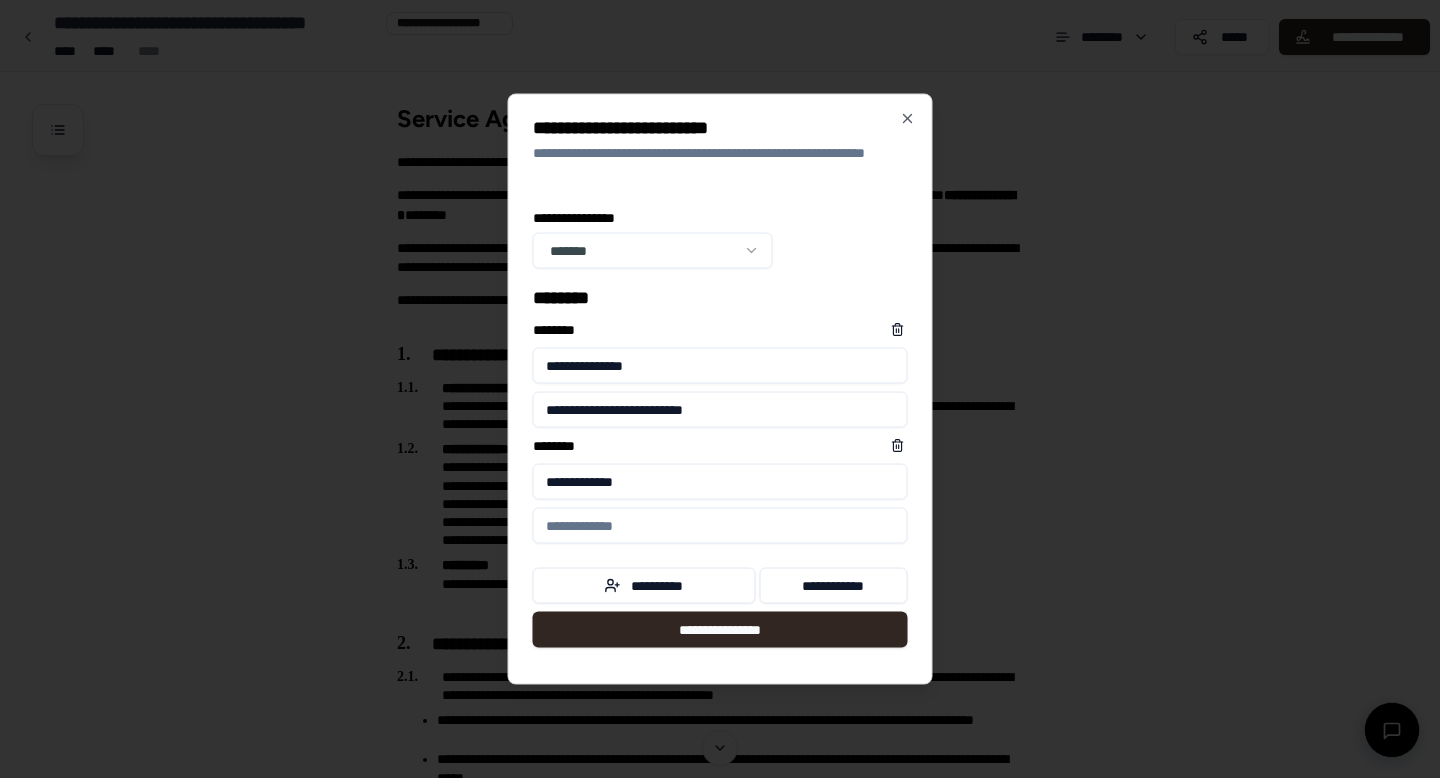 click on "**********" at bounding box center [720, 366] 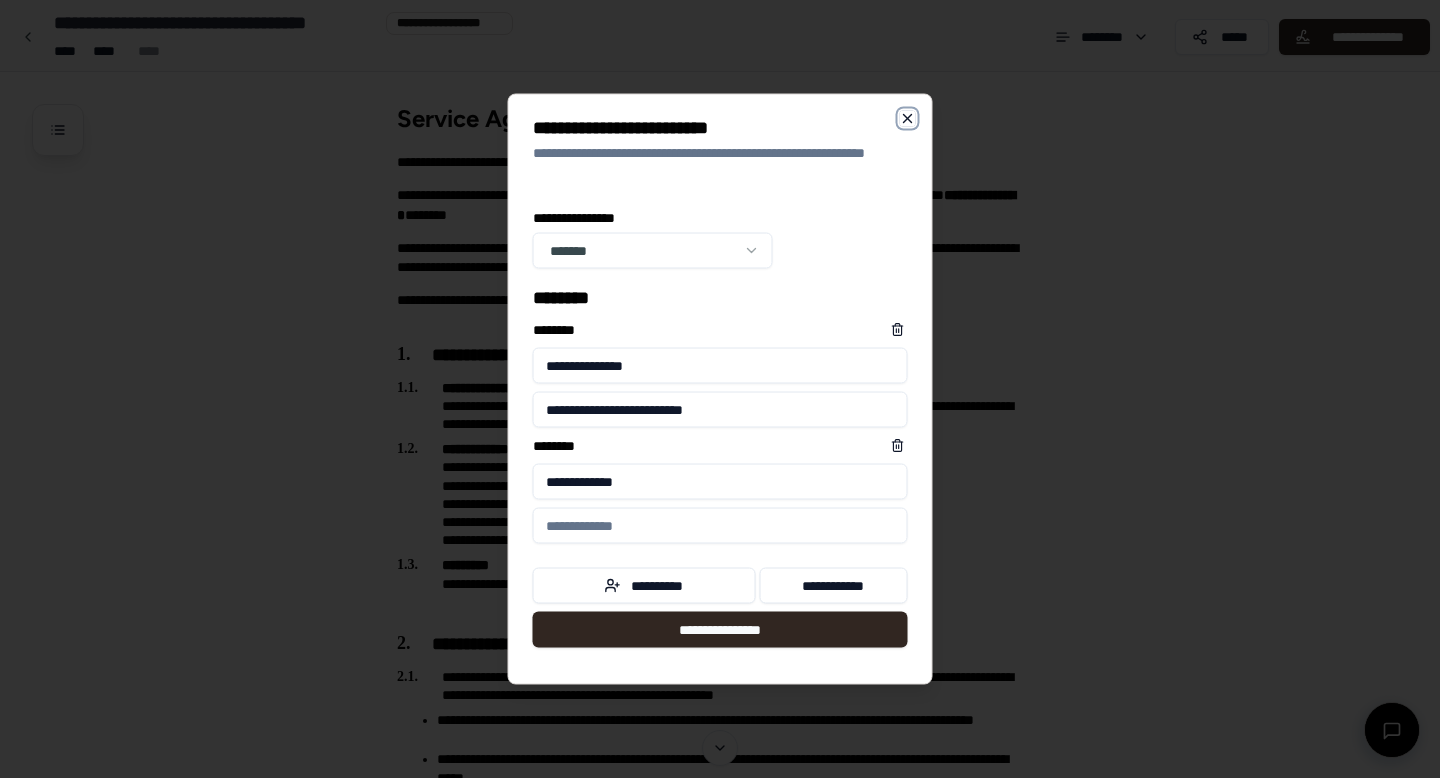click 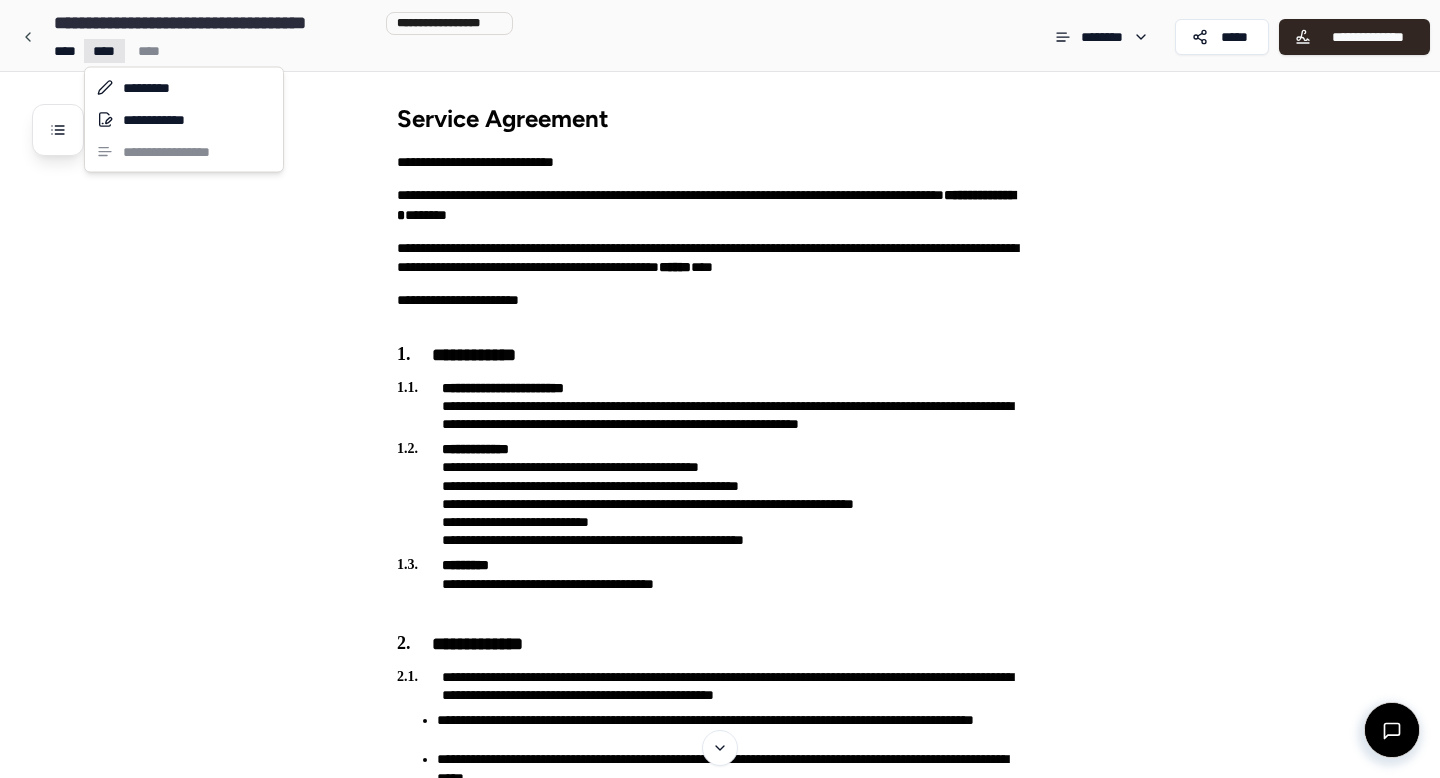 click on "**********" at bounding box center [720, 1163] 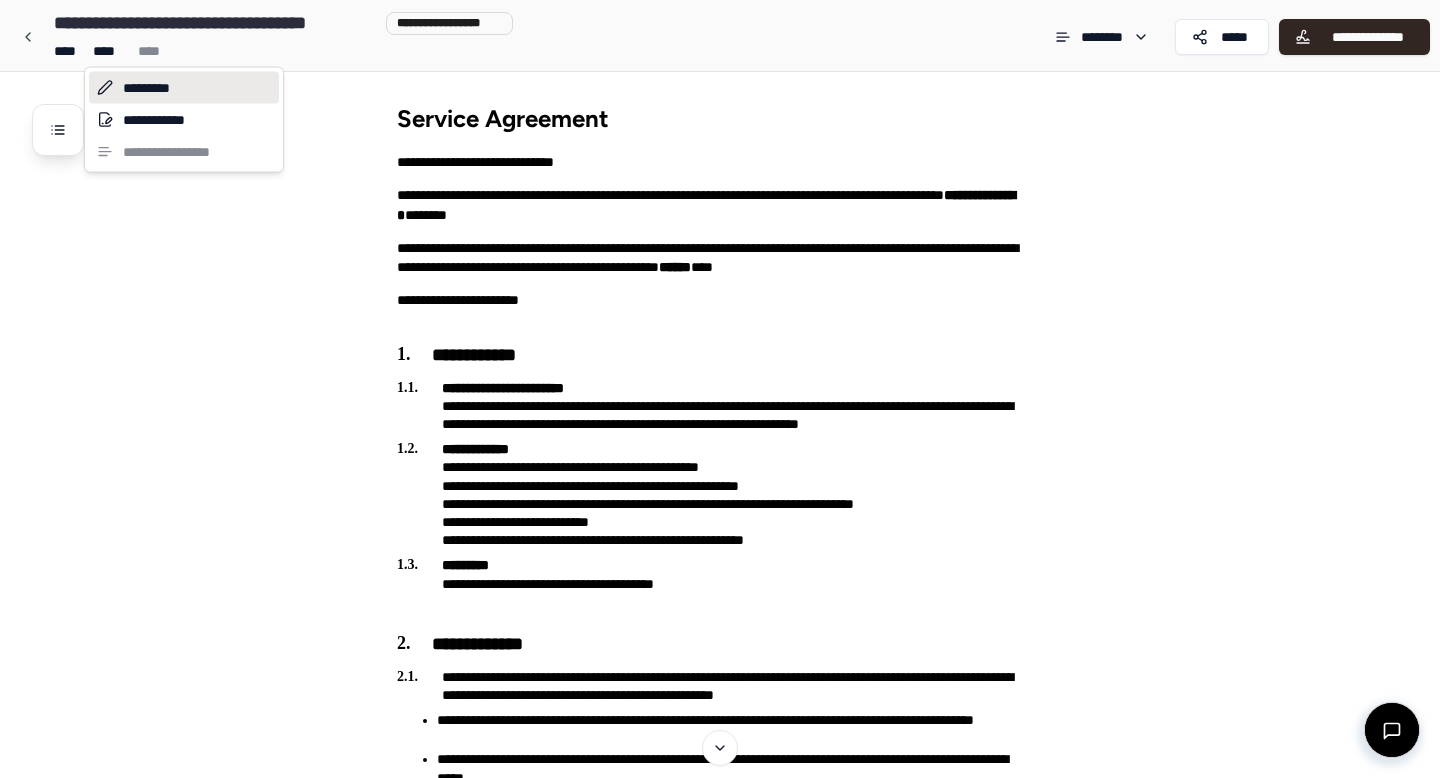 click on "*********" at bounding box center (184, 88) 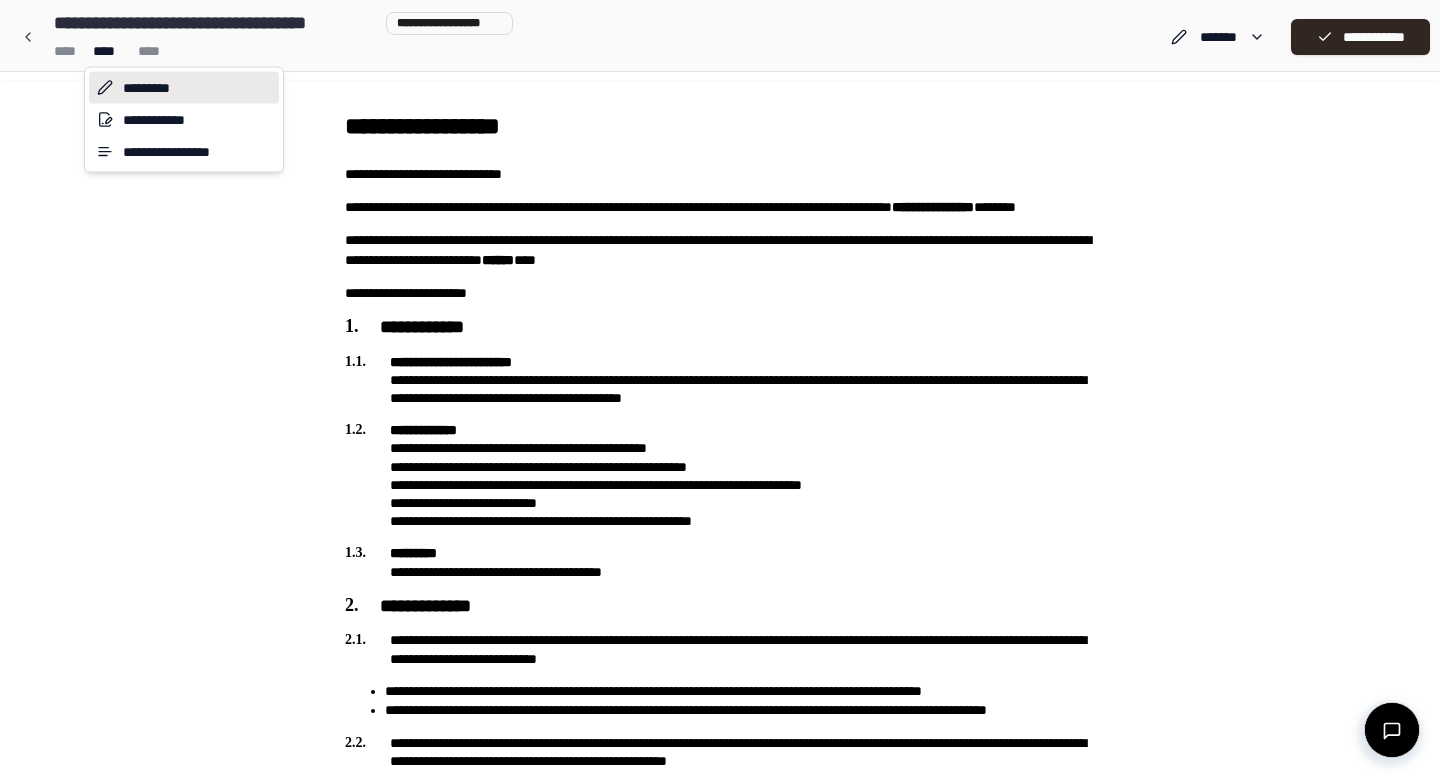 scroll, scrollTop: 0, scrollLeft: 0, axis: both 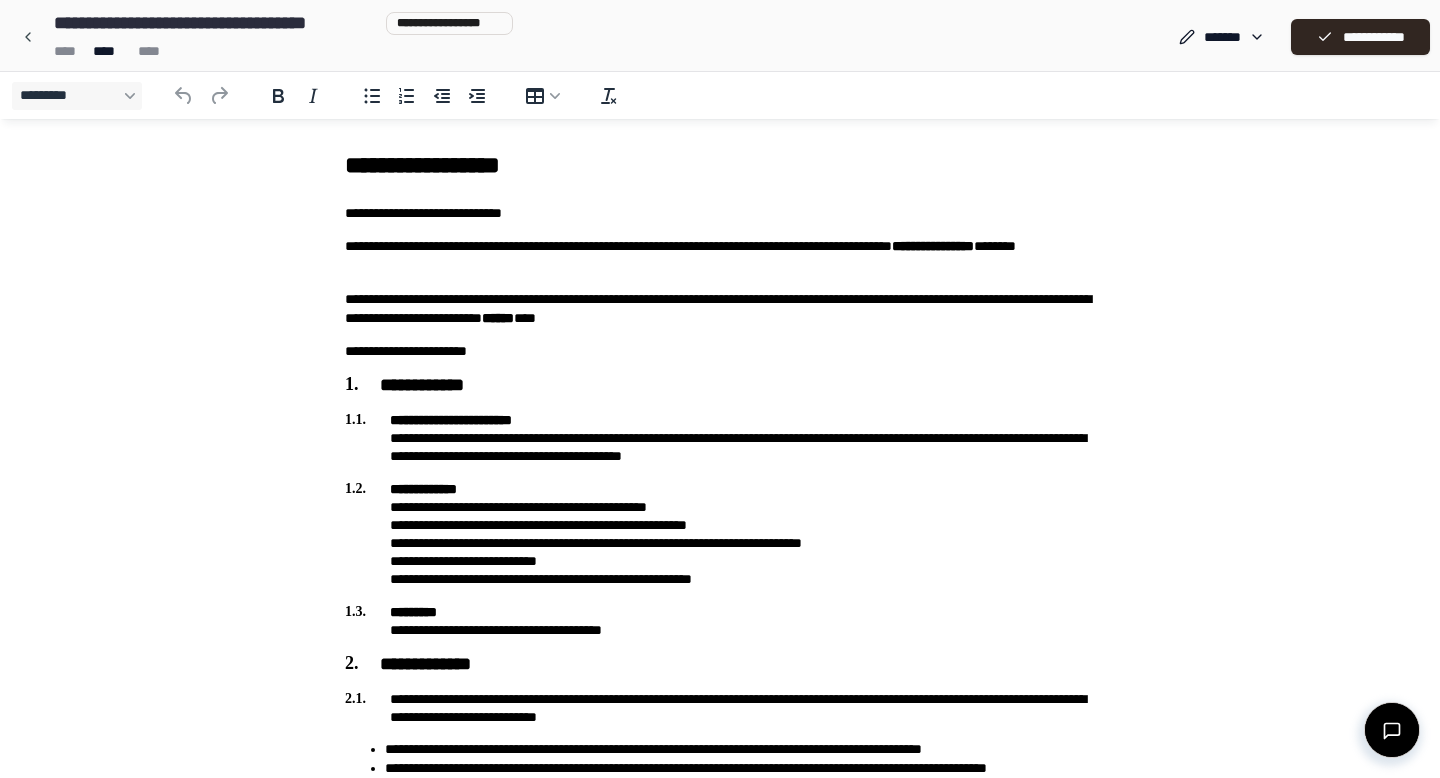 click on "**********" at bounding box center (720, 213) 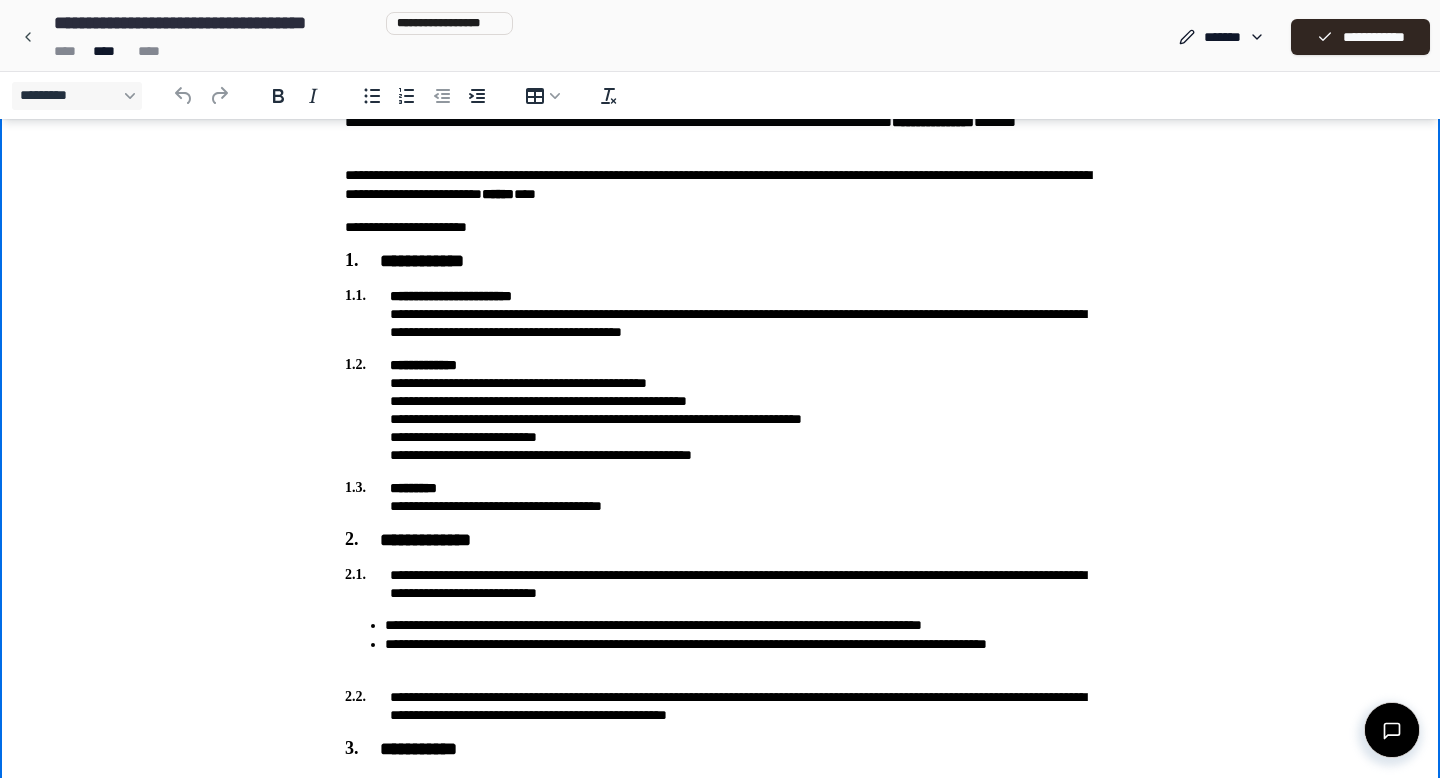 scroll, scrollTop: 111, scrollLeft: 0, axis: vertical 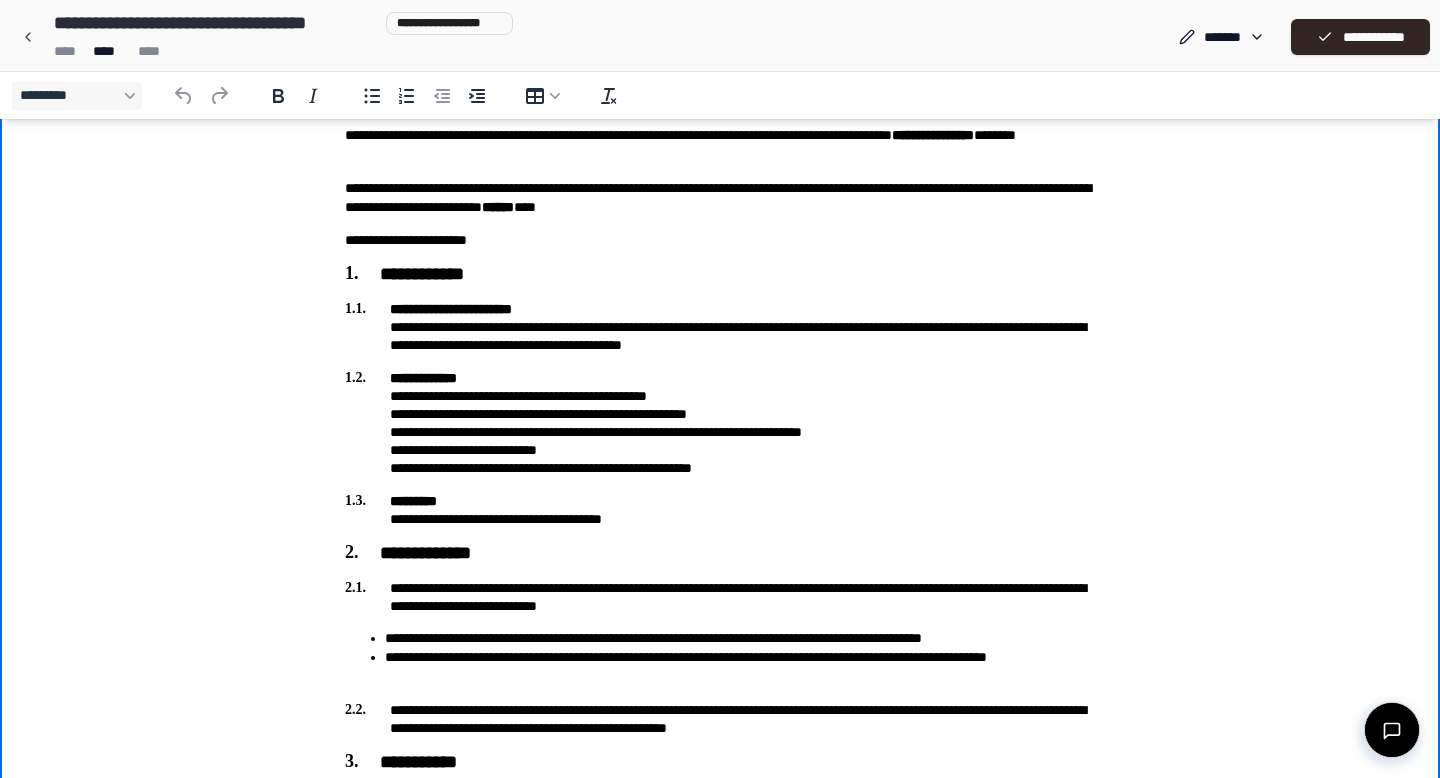 click on "**********" at bounding box center (720, 327) 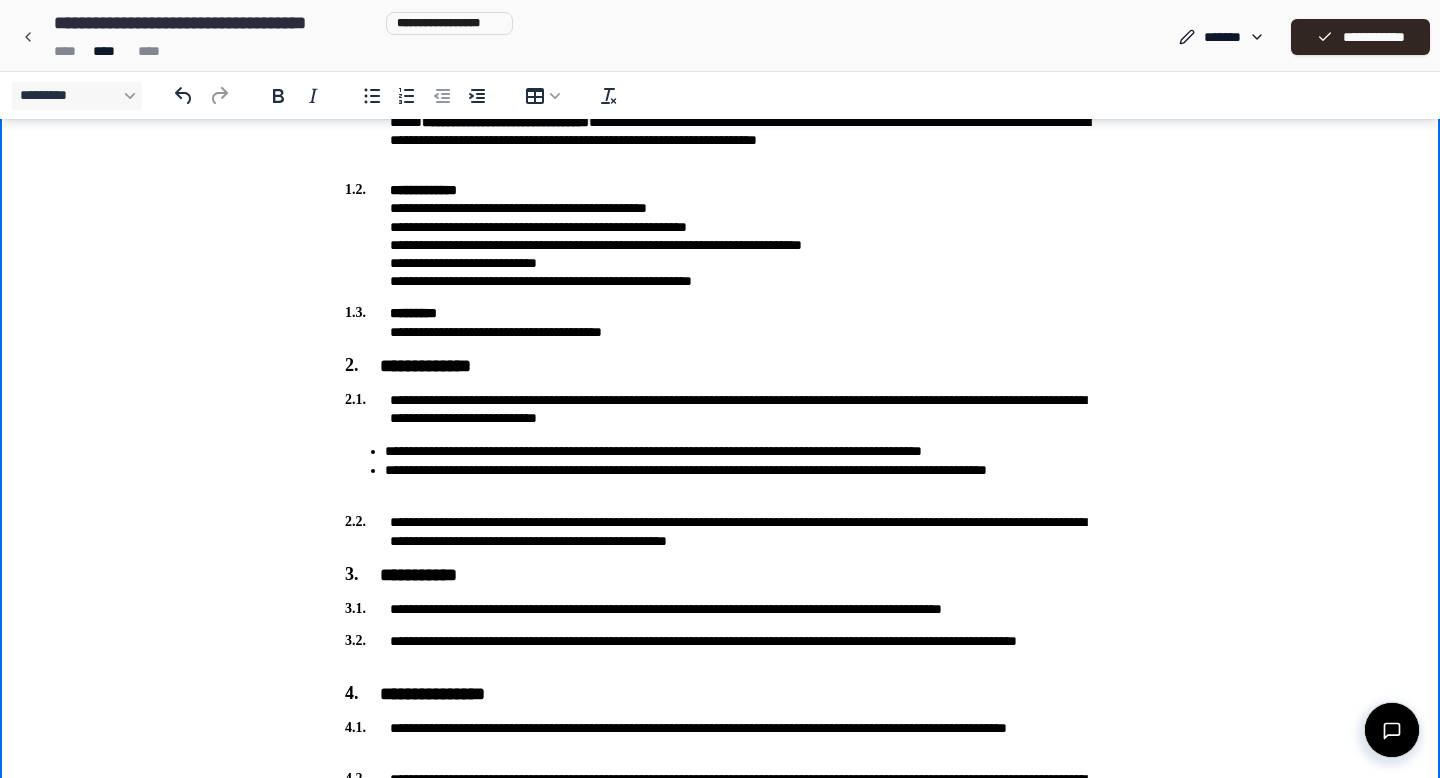 scroll, scrollTop: 355, scrollLeft: 0, axis: vertical 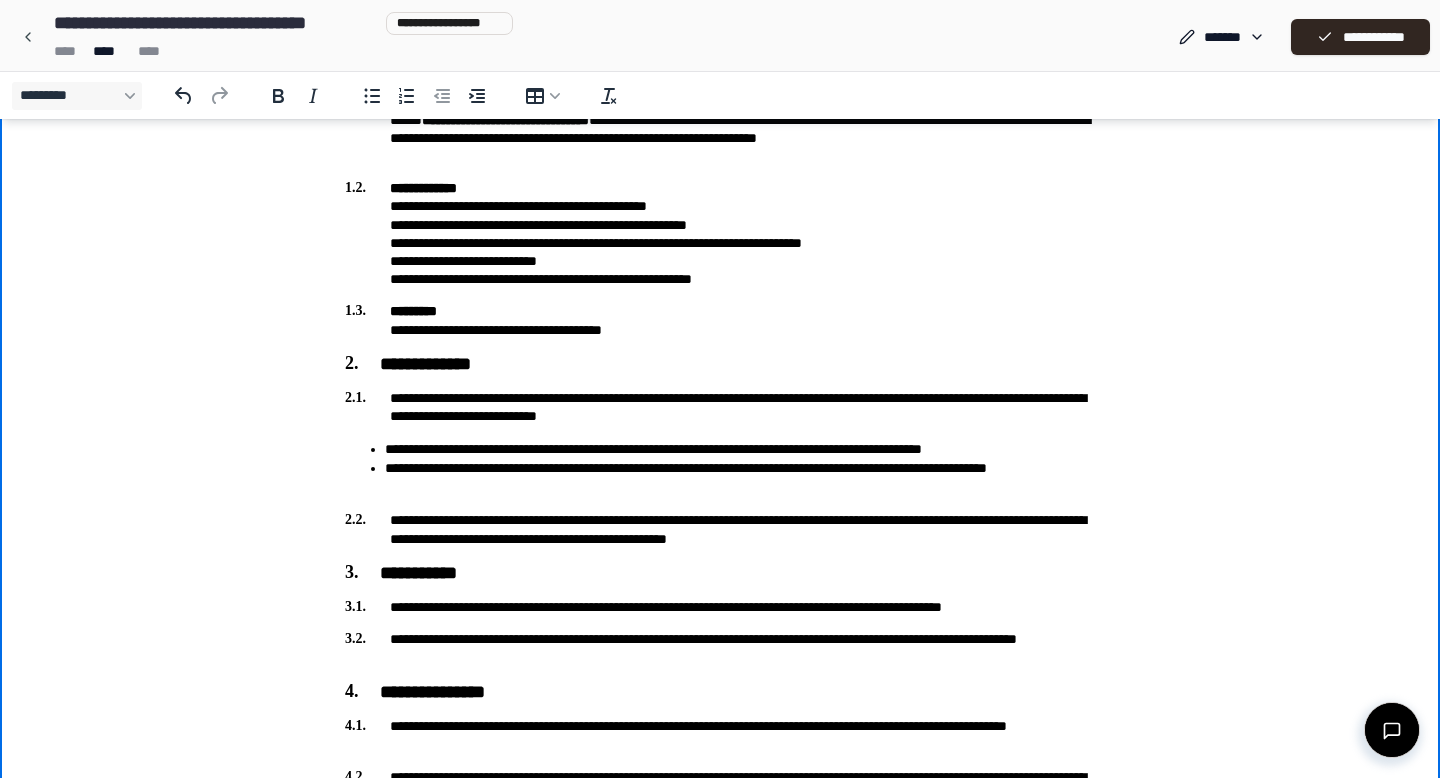 click on "**********" at bounding box center (720, 529) 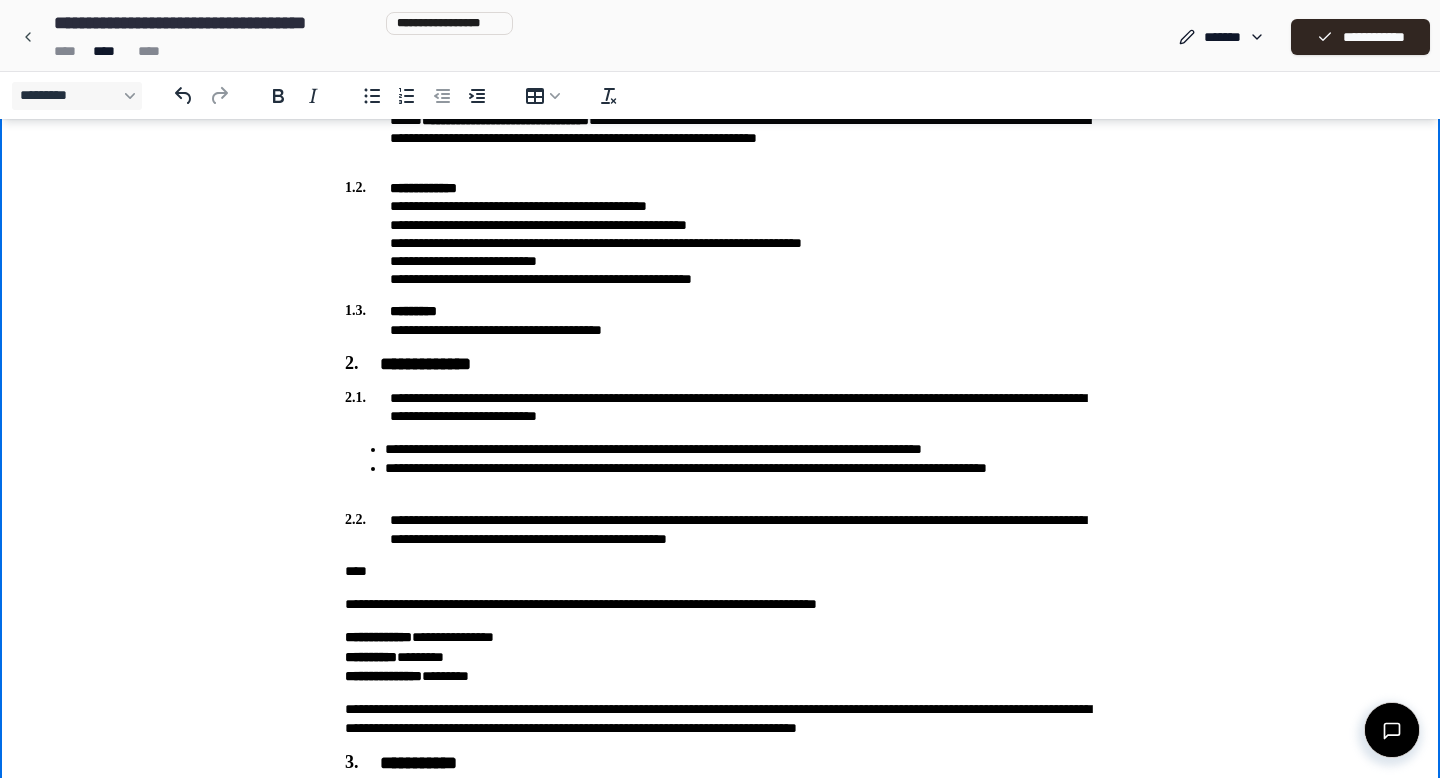 click on "**********" at bounding box center [720, 604] 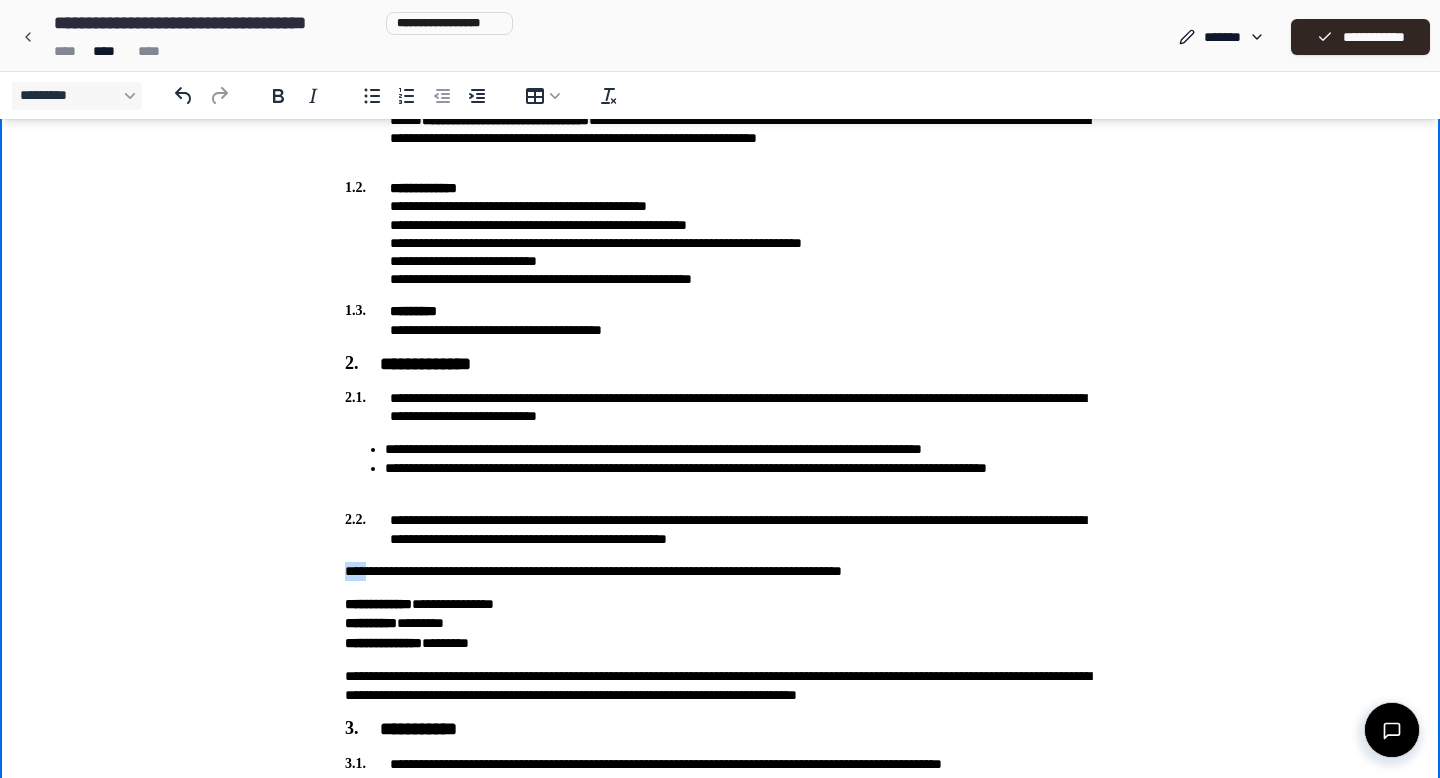 drag, startPoint x: 369, startPoint y: 573, endPoint x: 342, endPoint y: 573, distance: 27 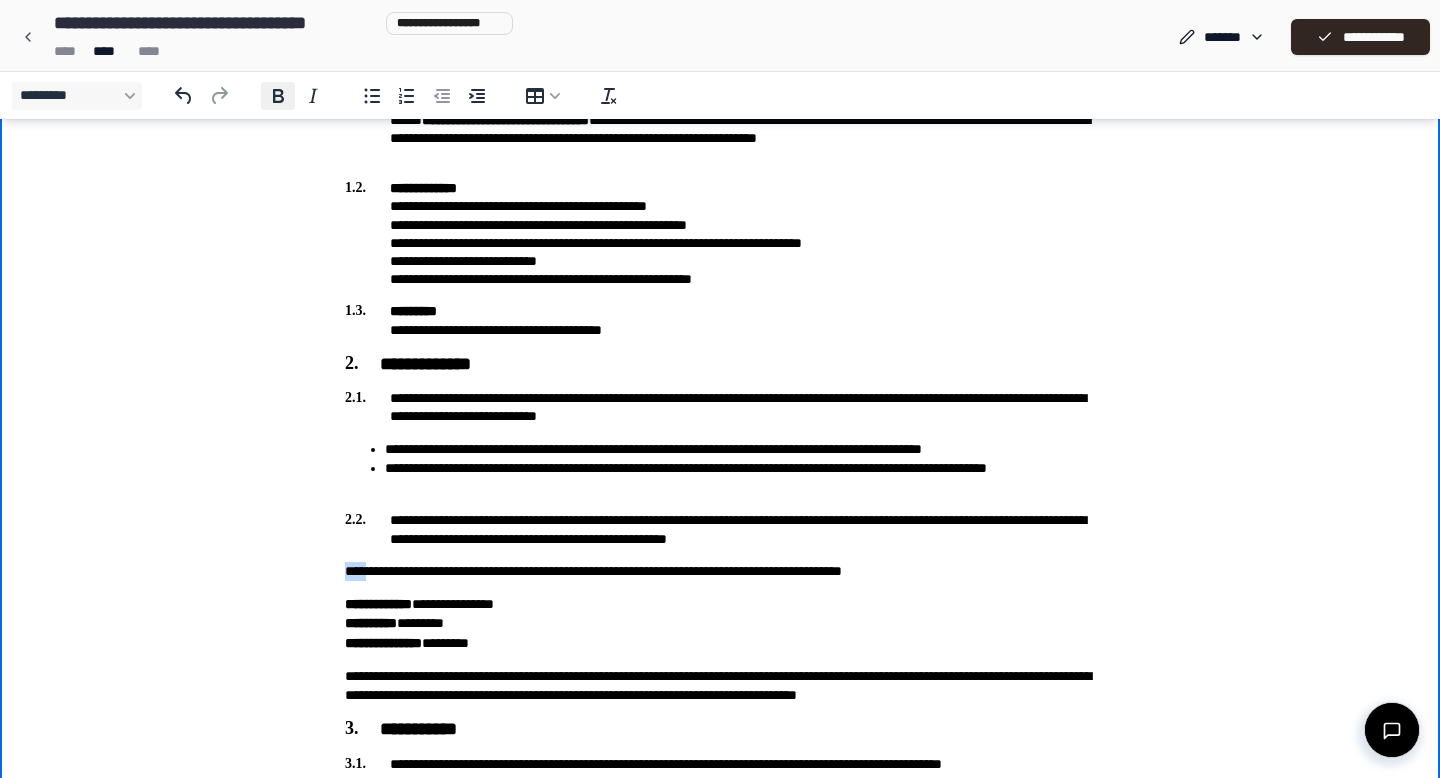 click 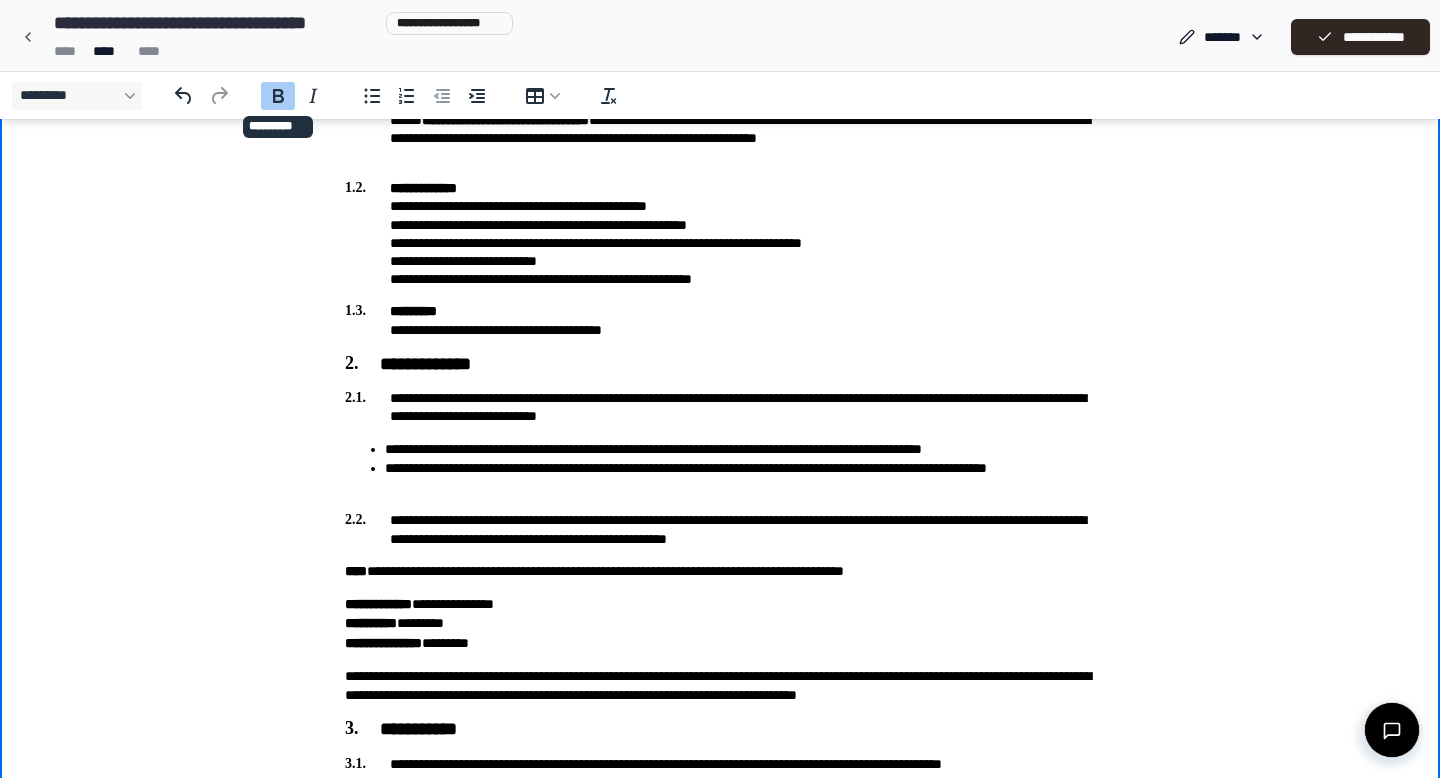 click on "**********" at bounding box center [720, 733] 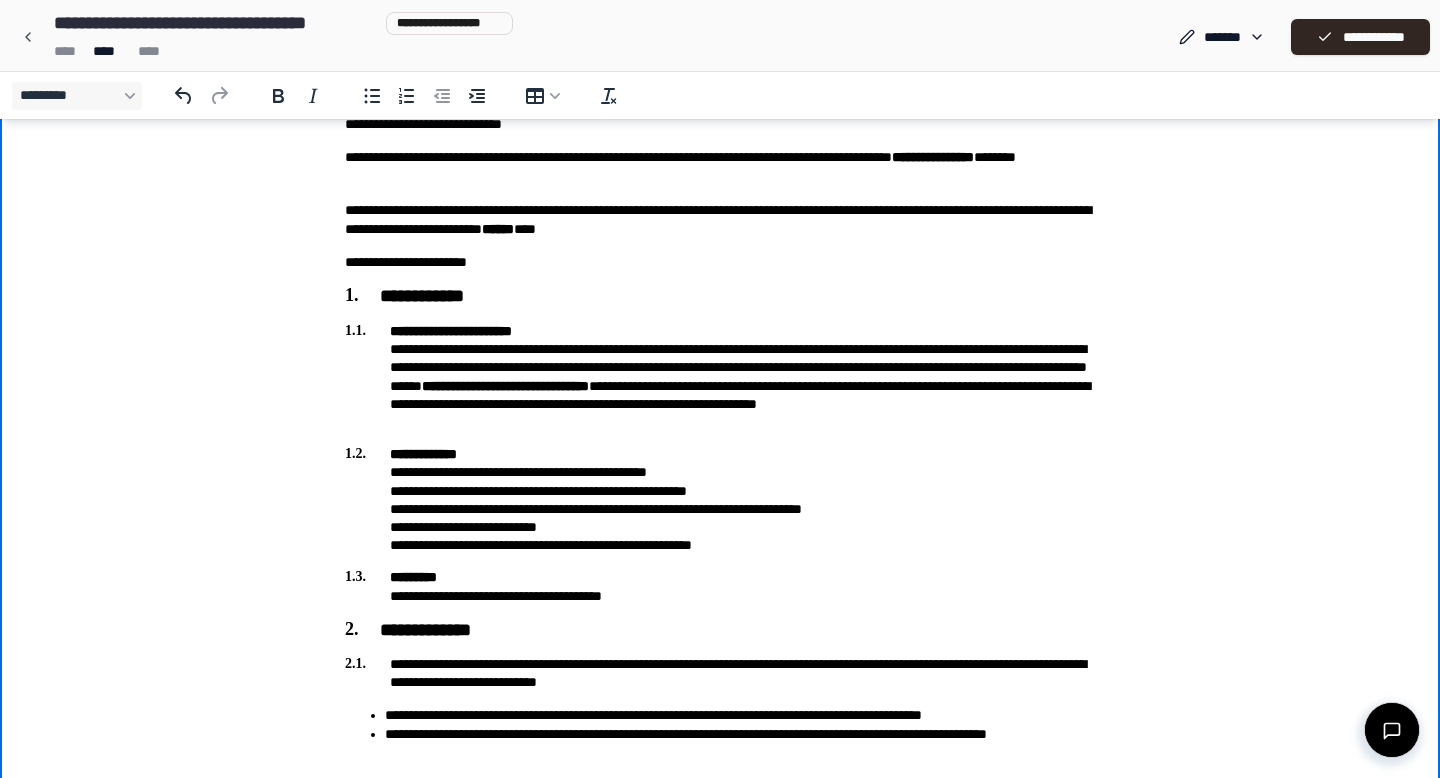 scroll, scrollTop: 91, scrollLeft: 0, axis: vertical 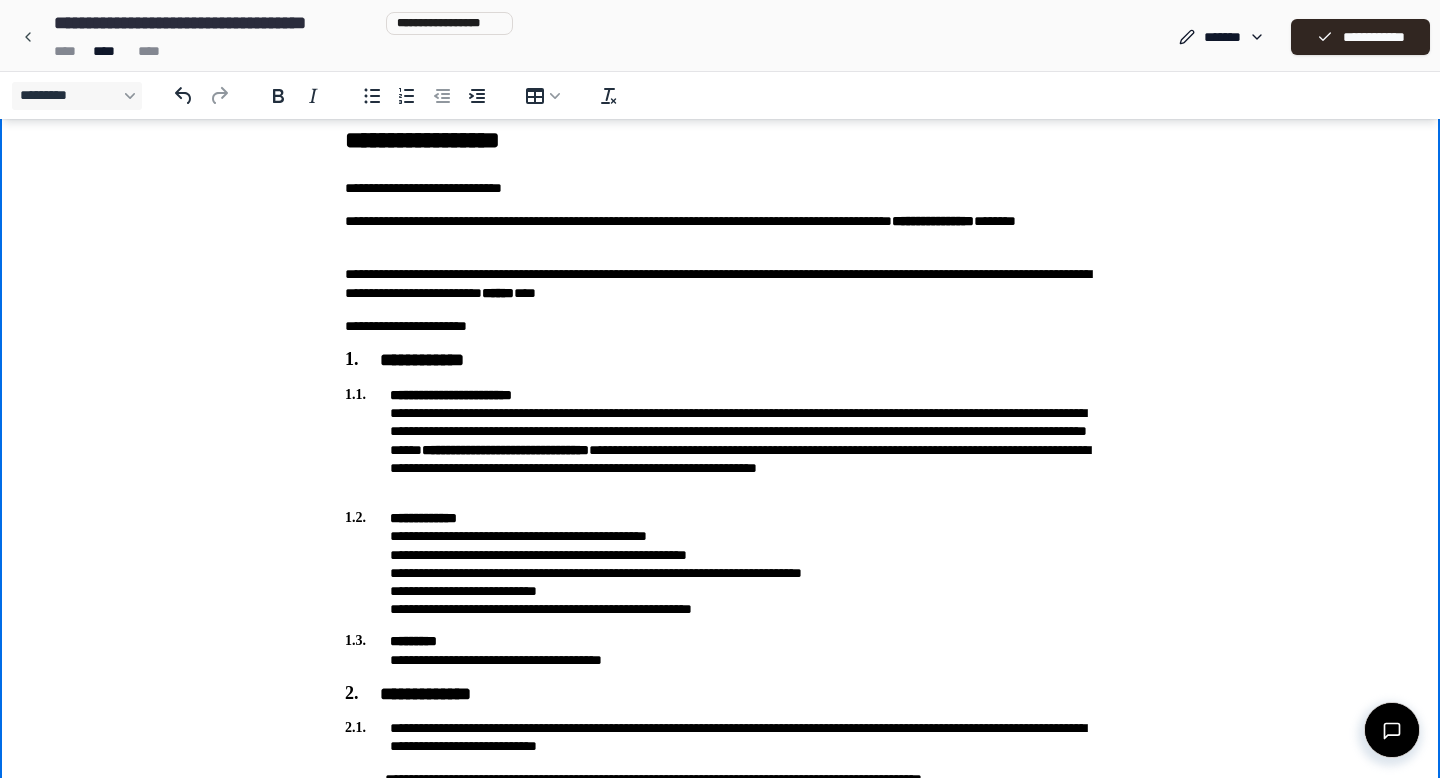 click on "**********" at bounding box center (720, 440) 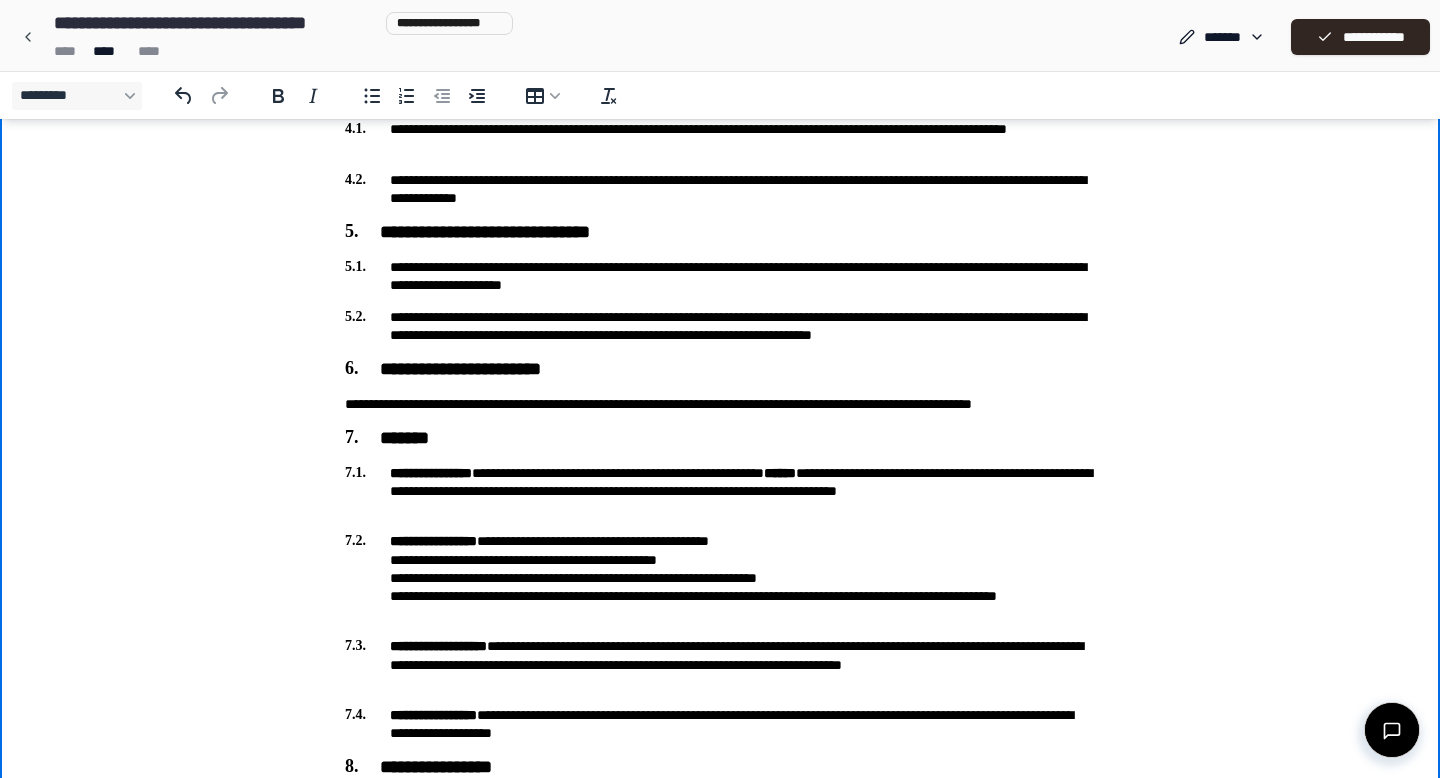 scroll, scrollTop: 1375, scrollLeft: 0, axis: vertical 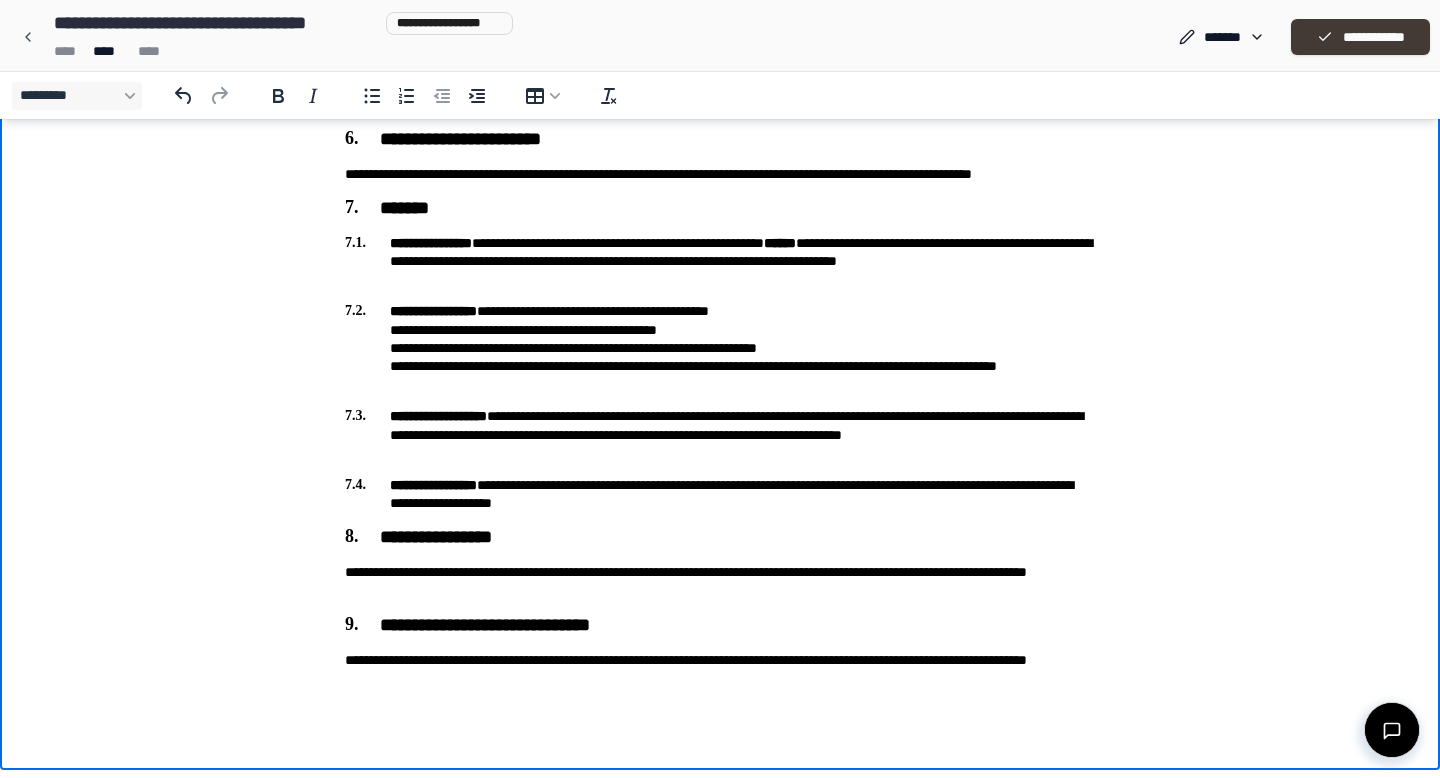 click on "**********" at bounding box center [1360, 37] 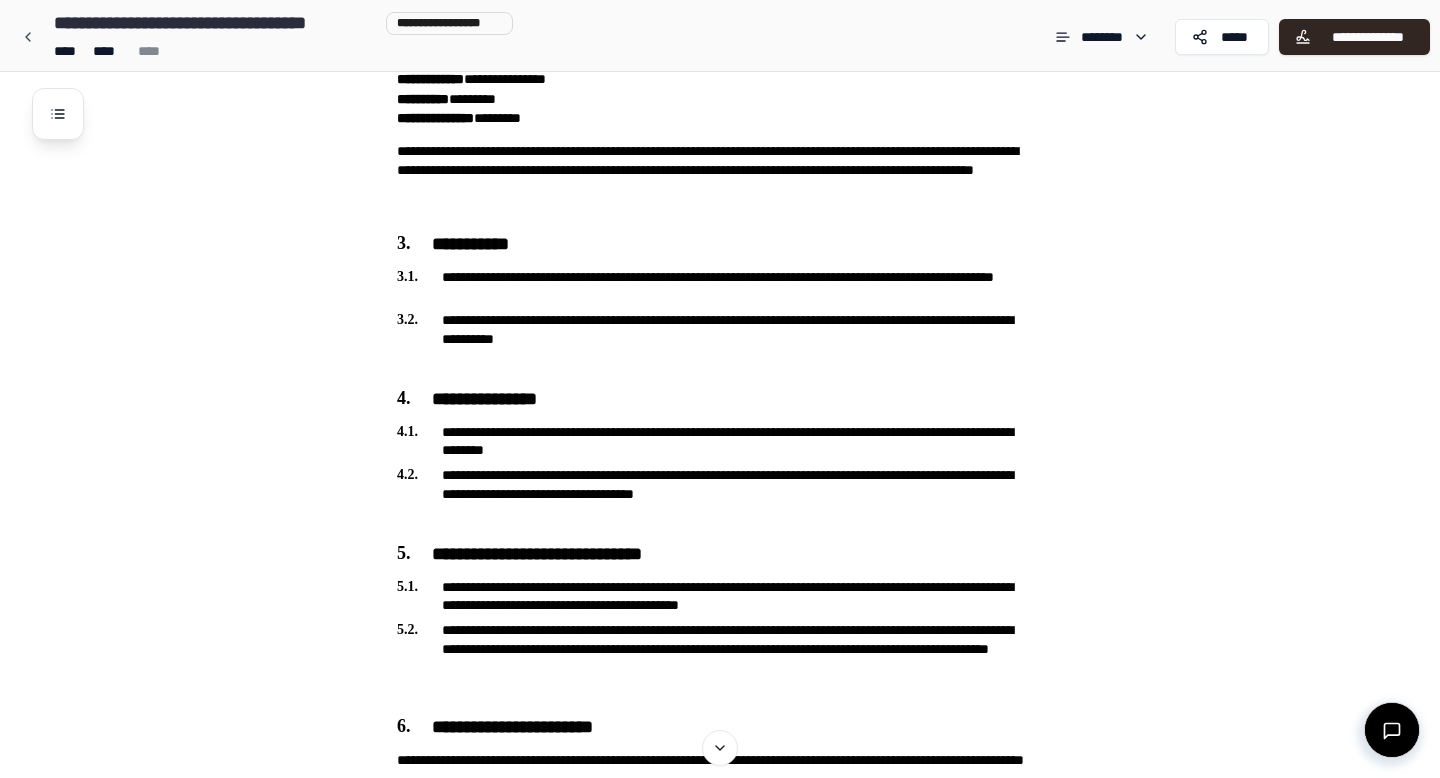scroll, scrollTop: 0, scrollLeft: 0, axis: both 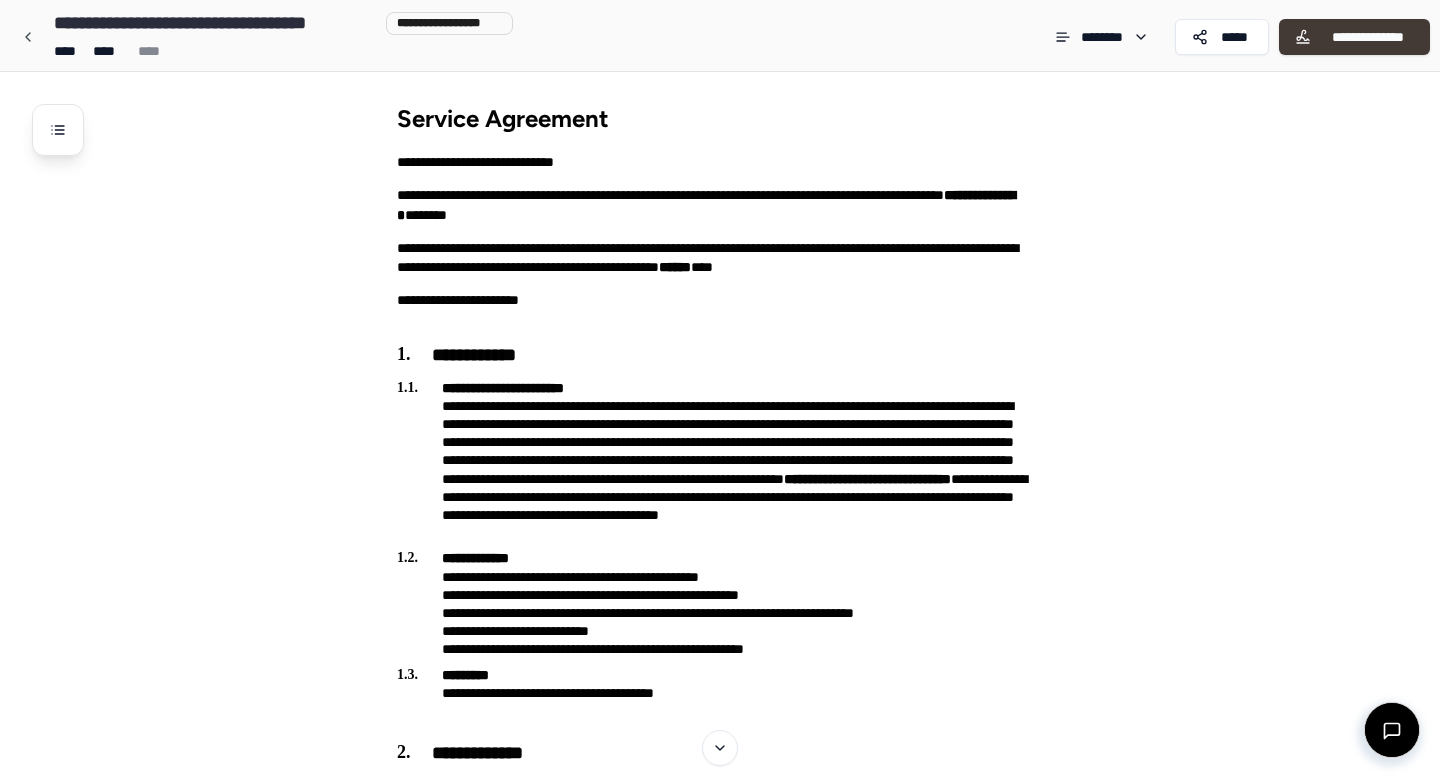 click on "**********" at bounding box center [1367, 37] 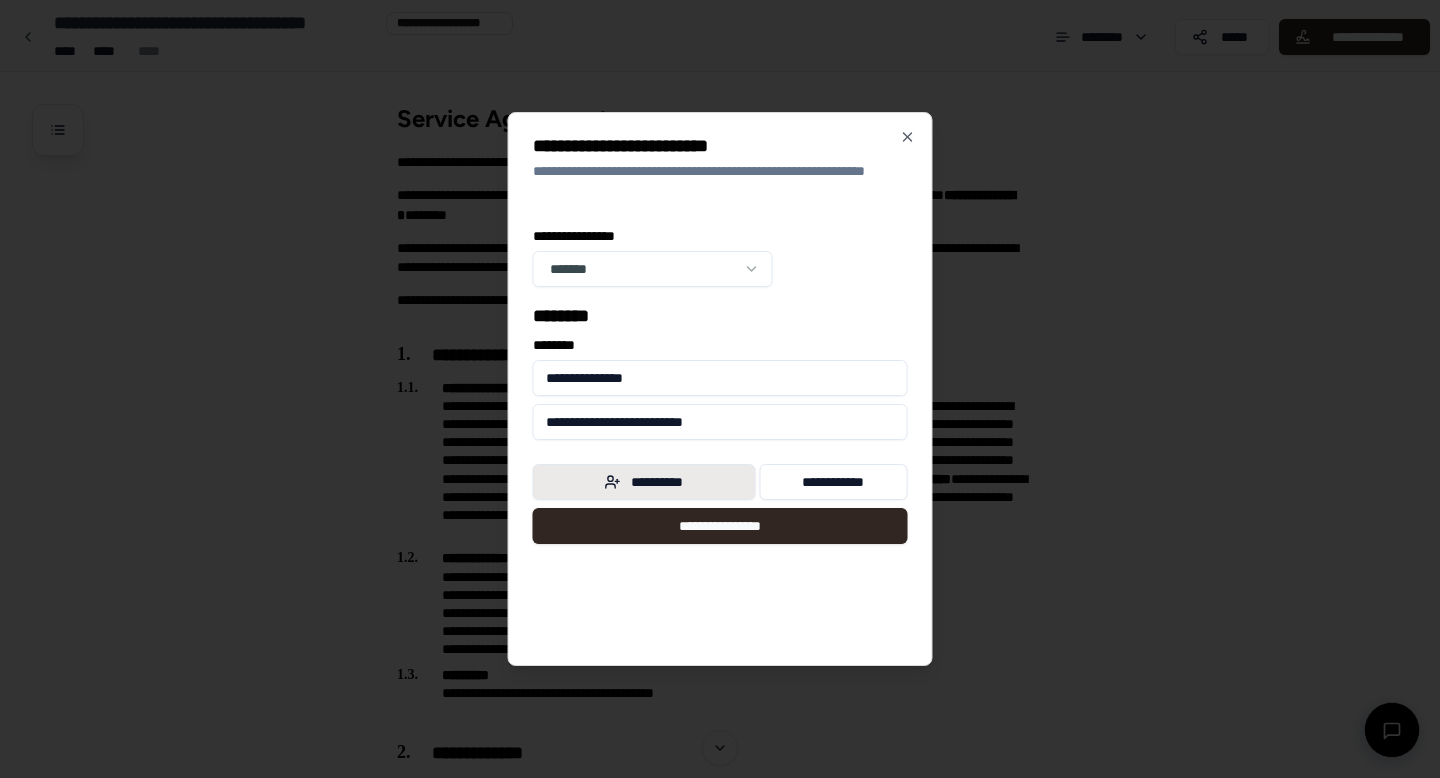 click on "**********" at bounding box center [644, 482] 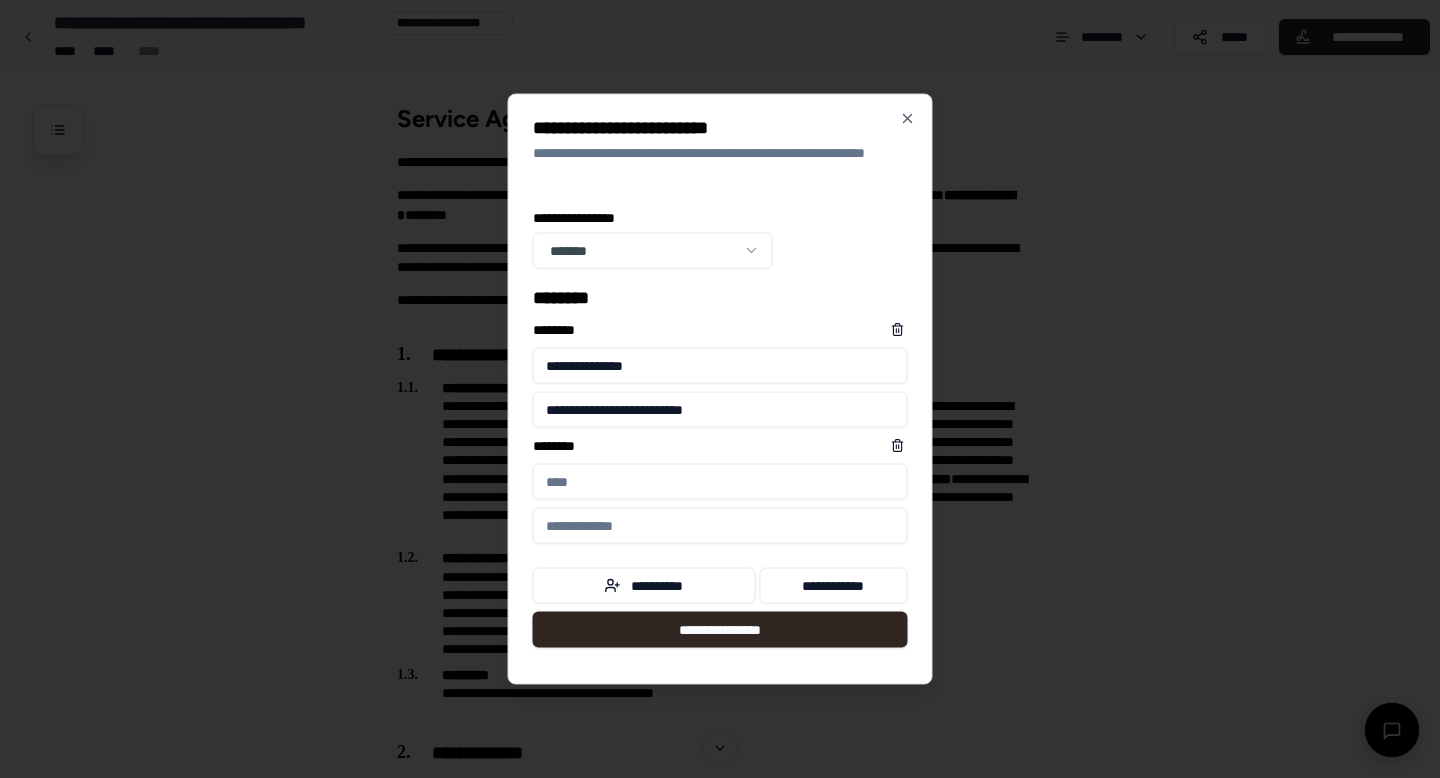 click on "******   *" at bounding box center [720, 482] 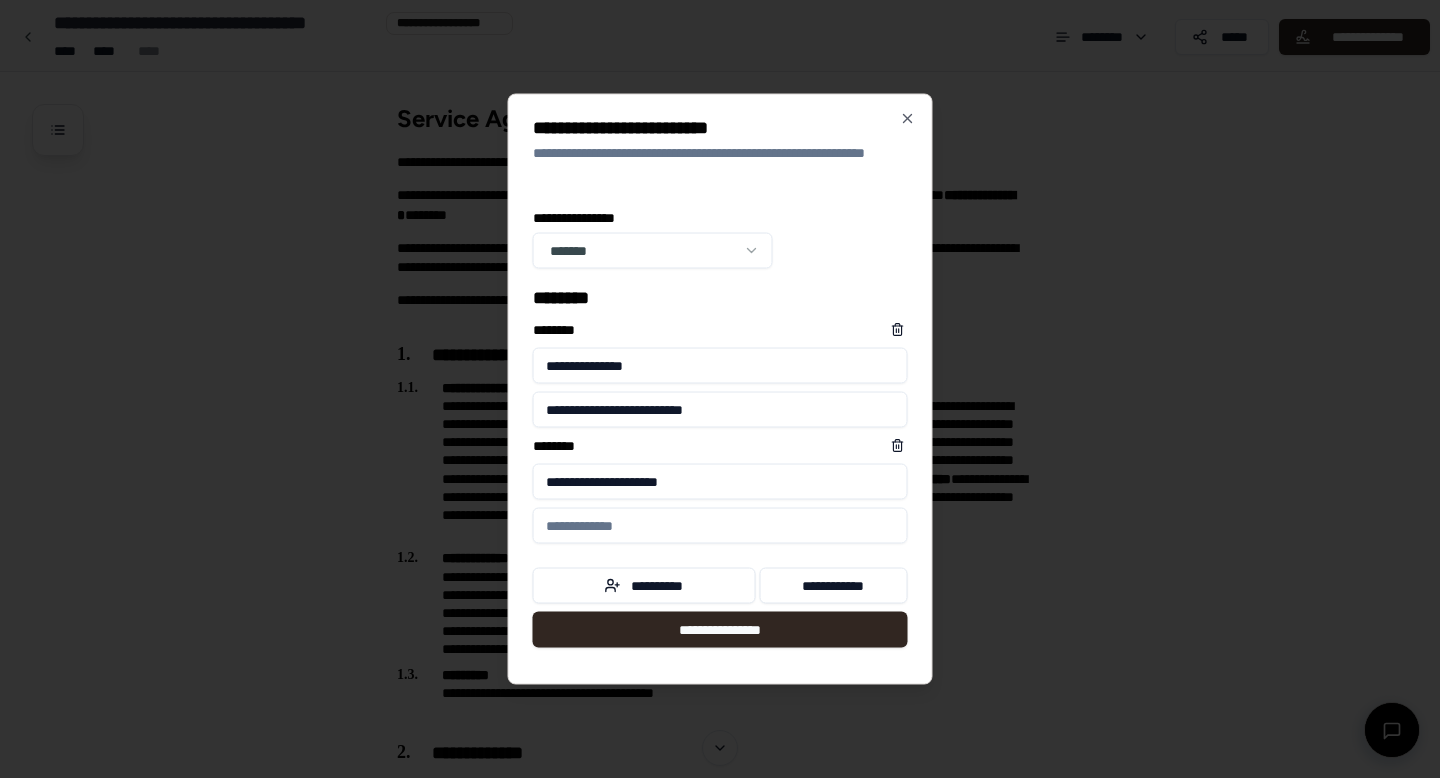 type on "**********" 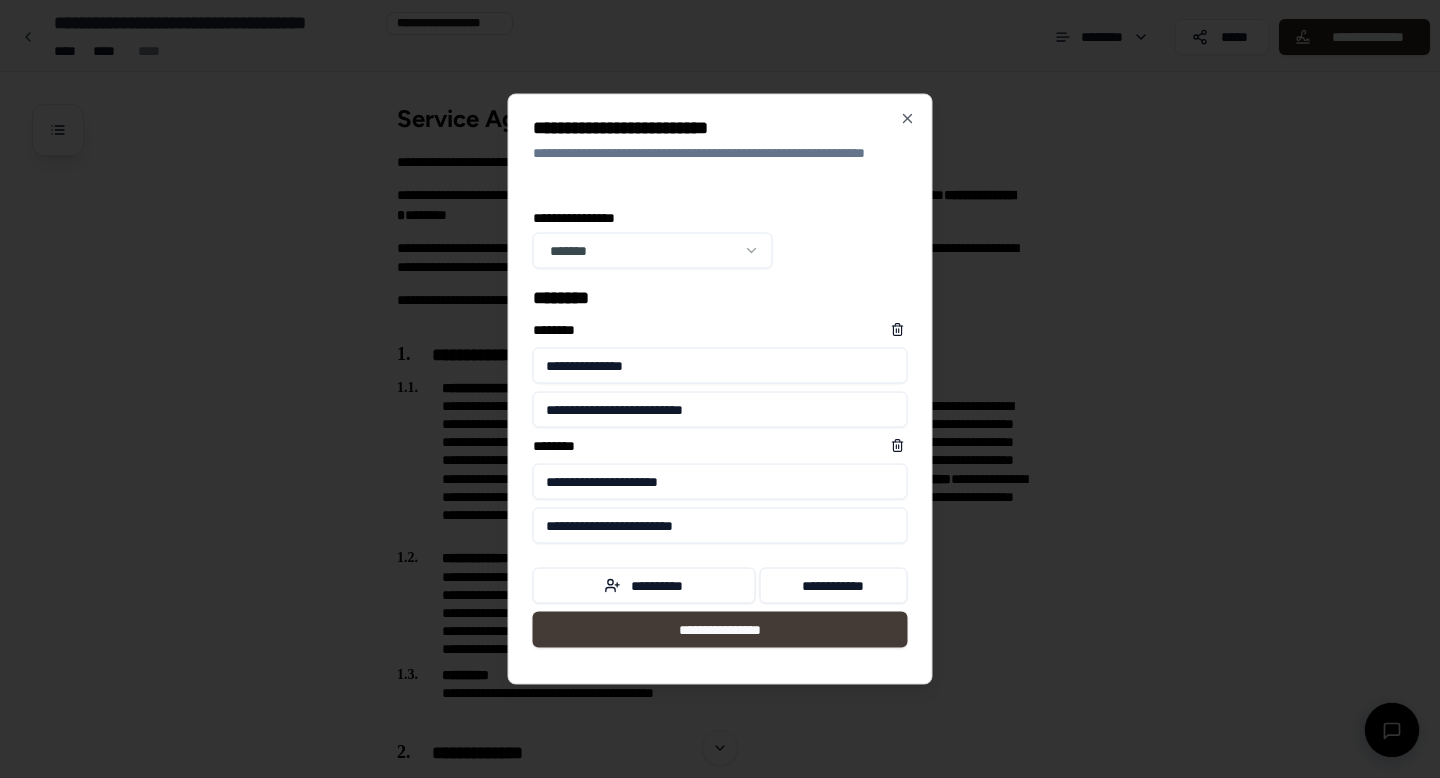 type on "**********" 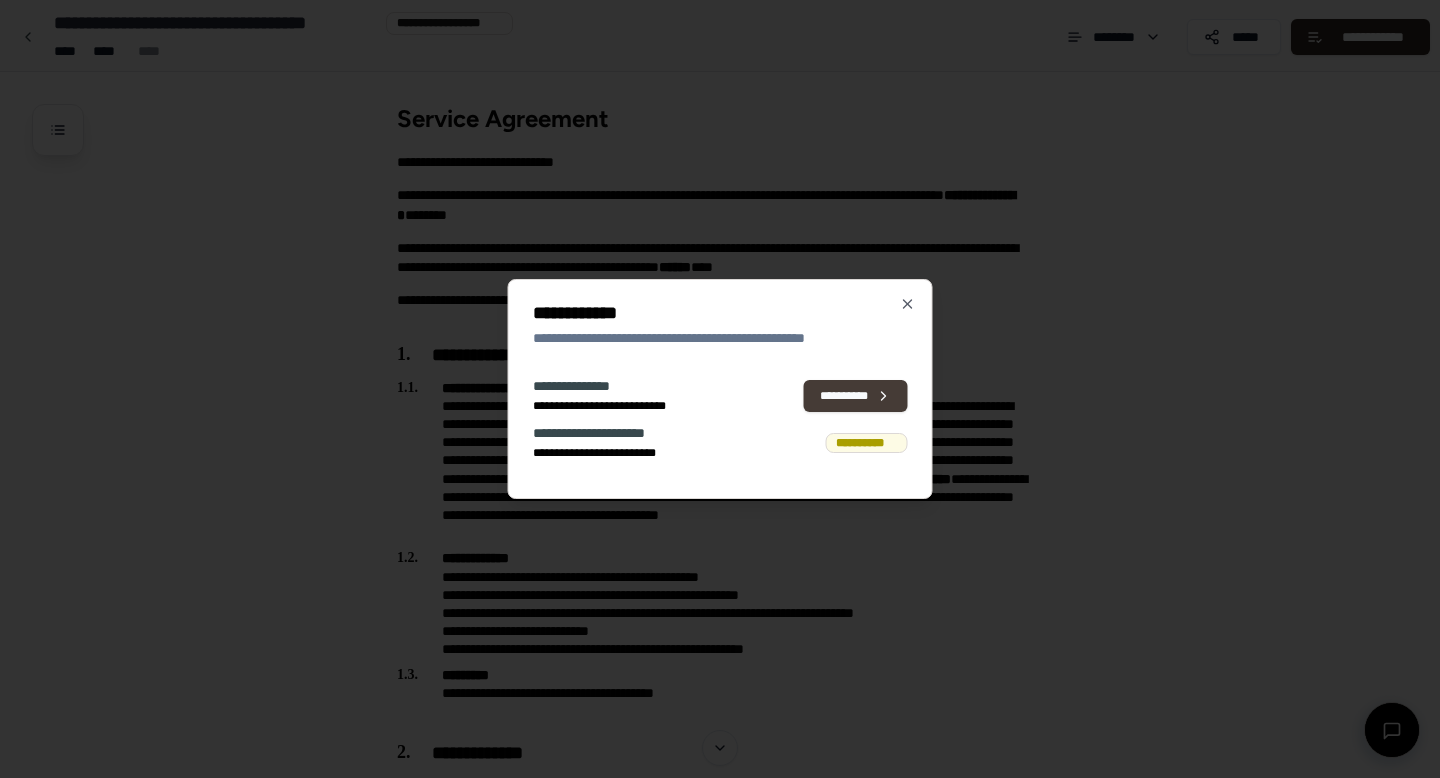 click on "**********" at bounding box center (856, 396) 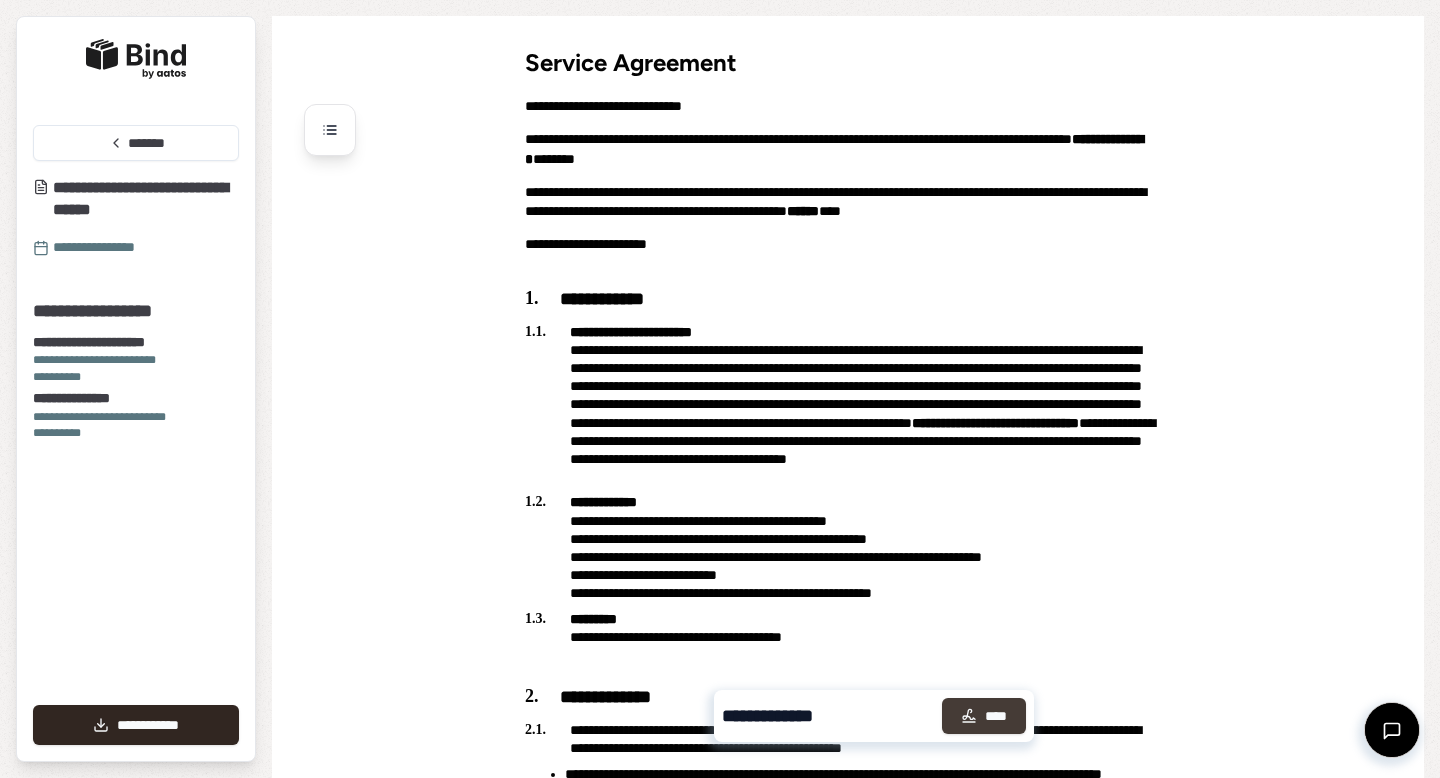 click on "****" at bounding box center (984, 716) 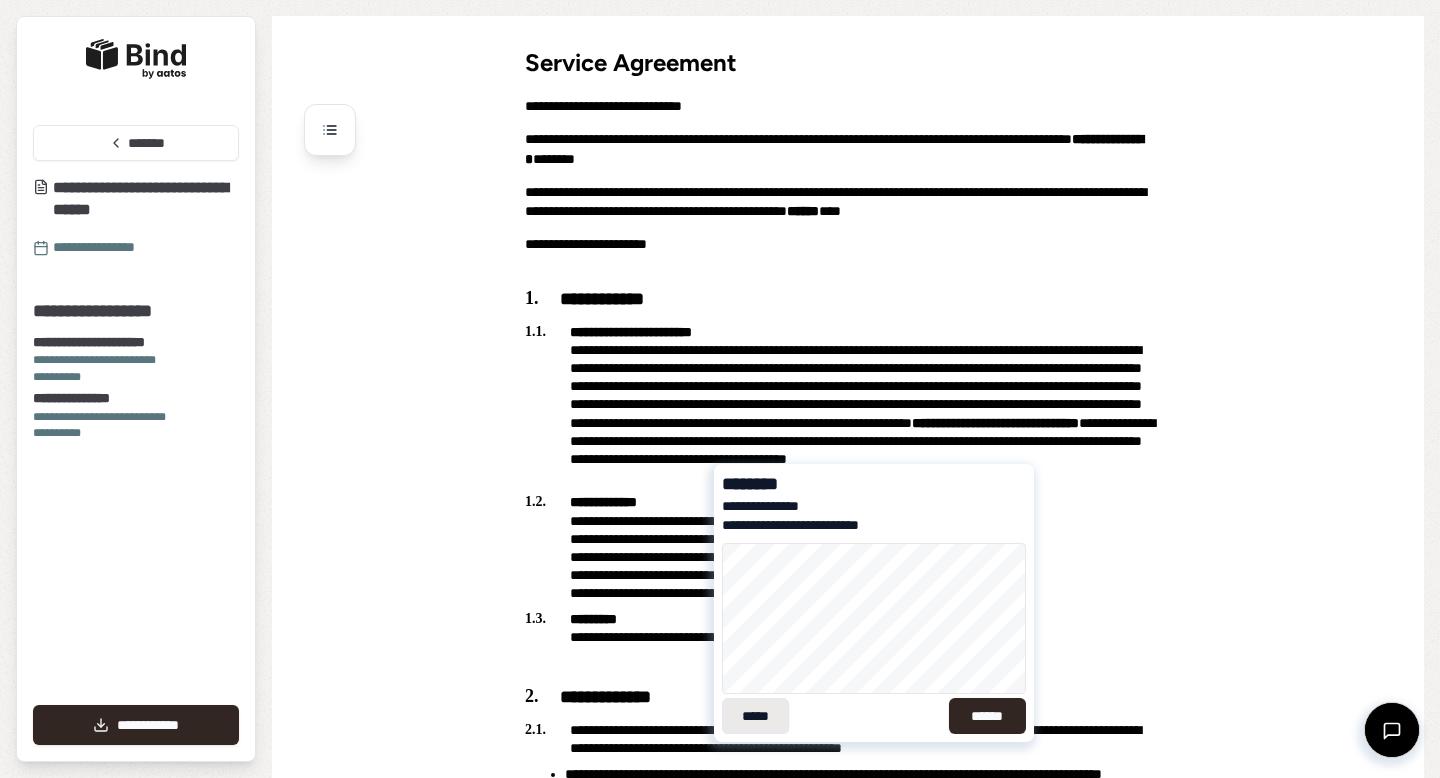 click on "*****" at bounding box center (755, 716) 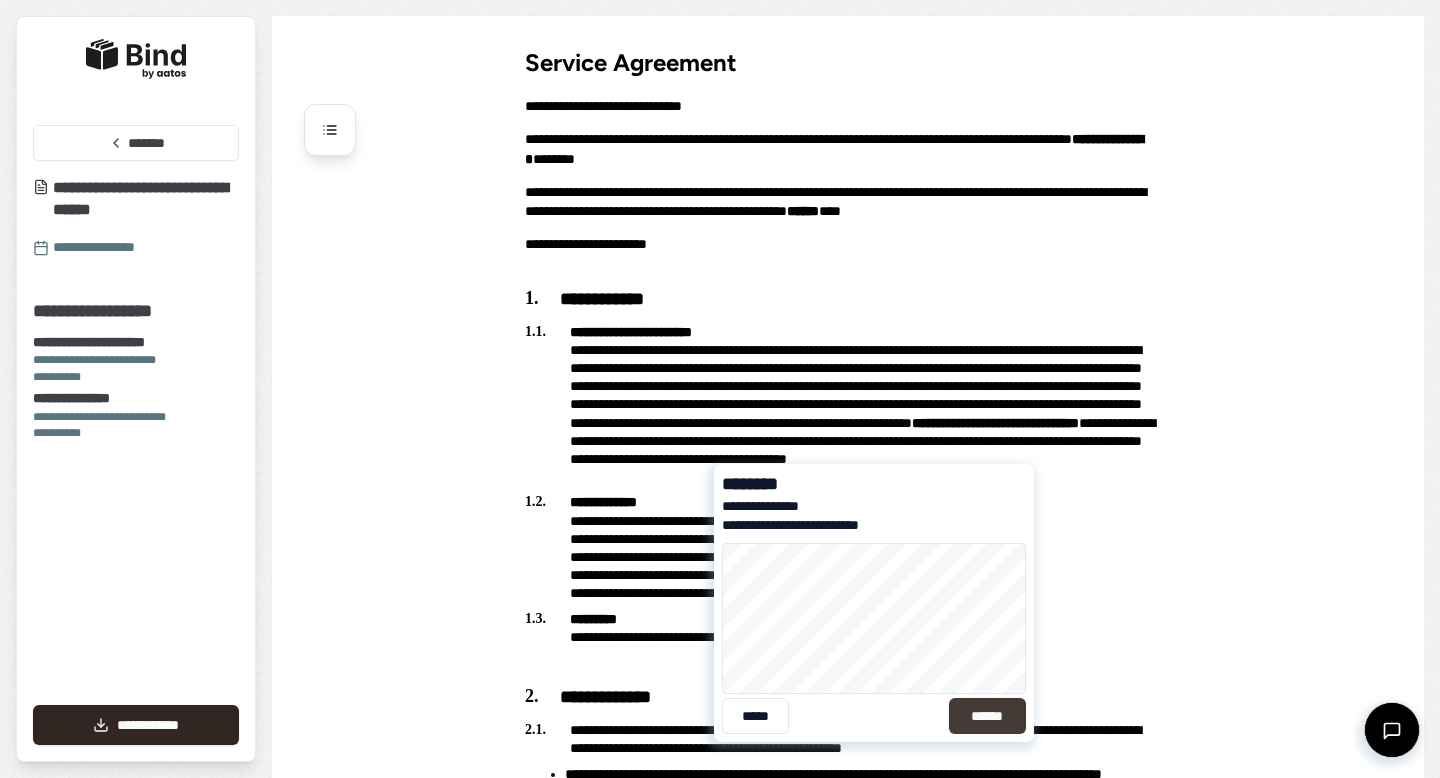 click on "******" at bounding box center (987, 716) 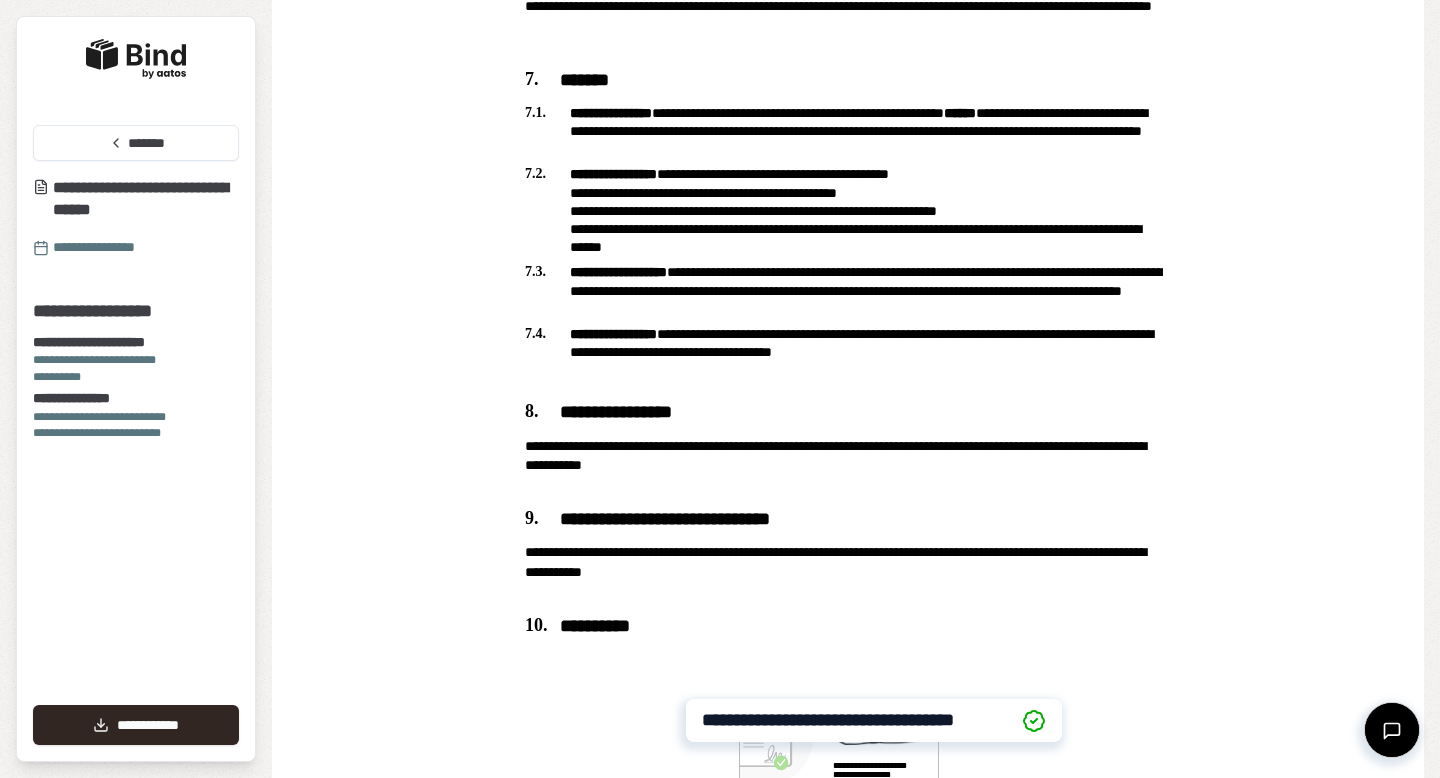 scroll, scrollTop: 1765, scrollLeft: 0, axis: vertical 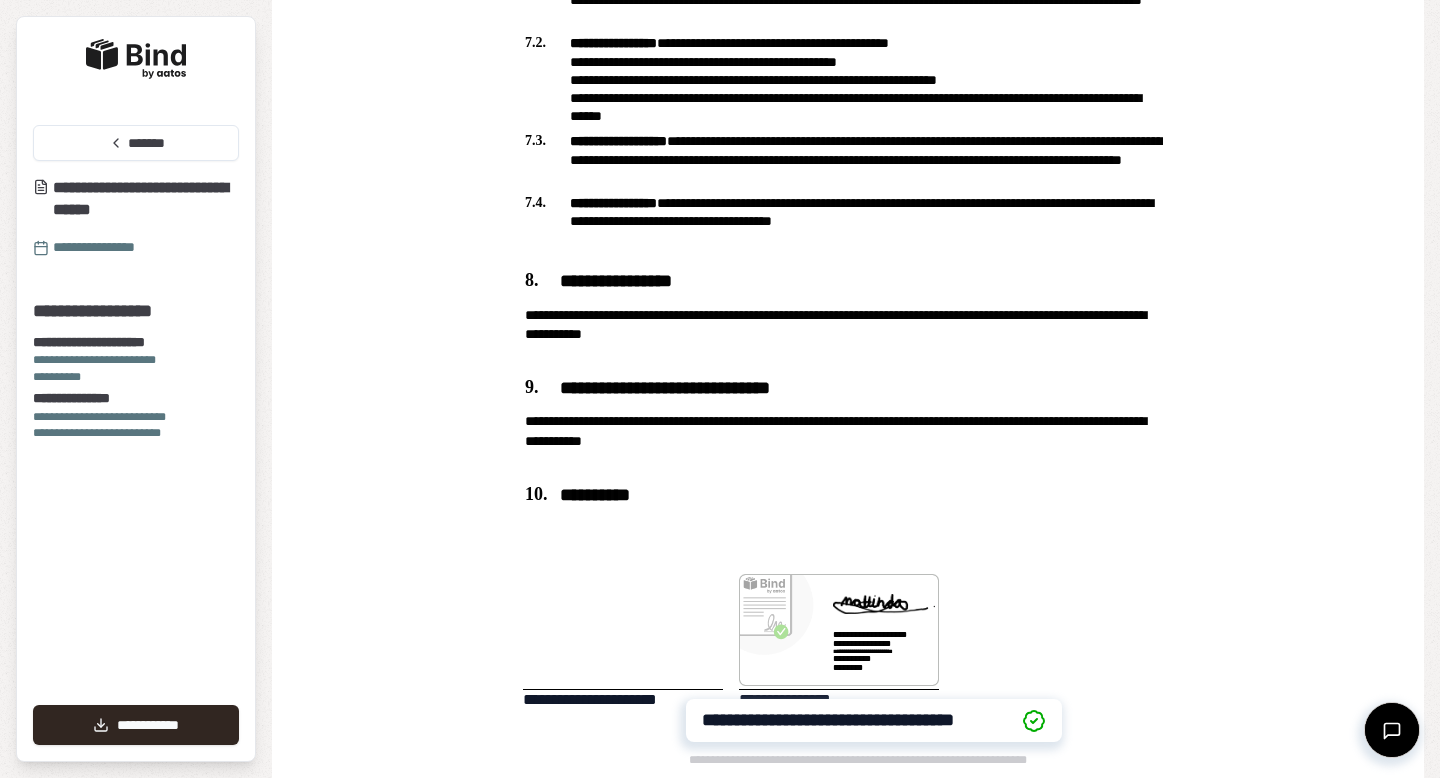 drag, startPoint x: 769, startPoint y: 584, endPoint x: 622, endPoint y: 579, distance: 147.085 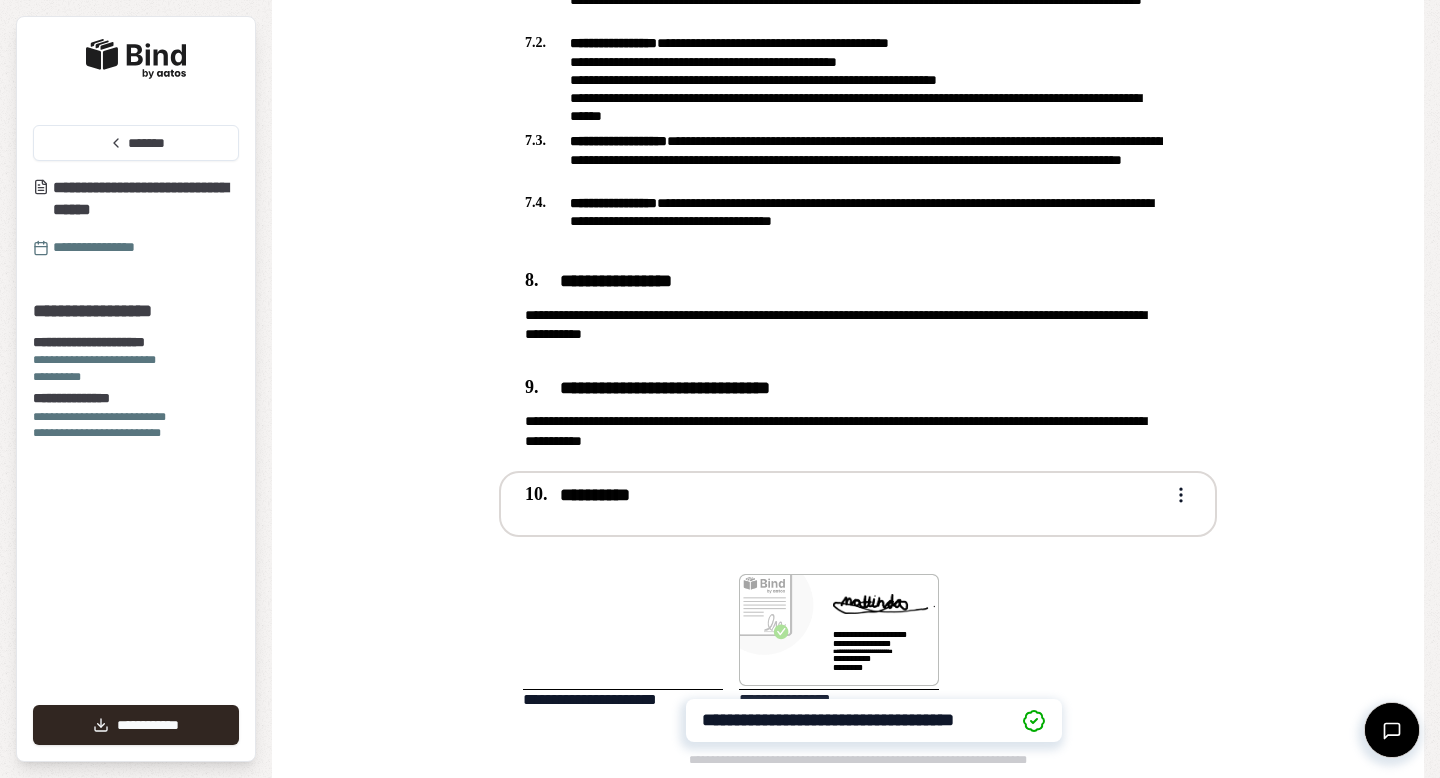 click on "**********" at bounding box center [844, 496] 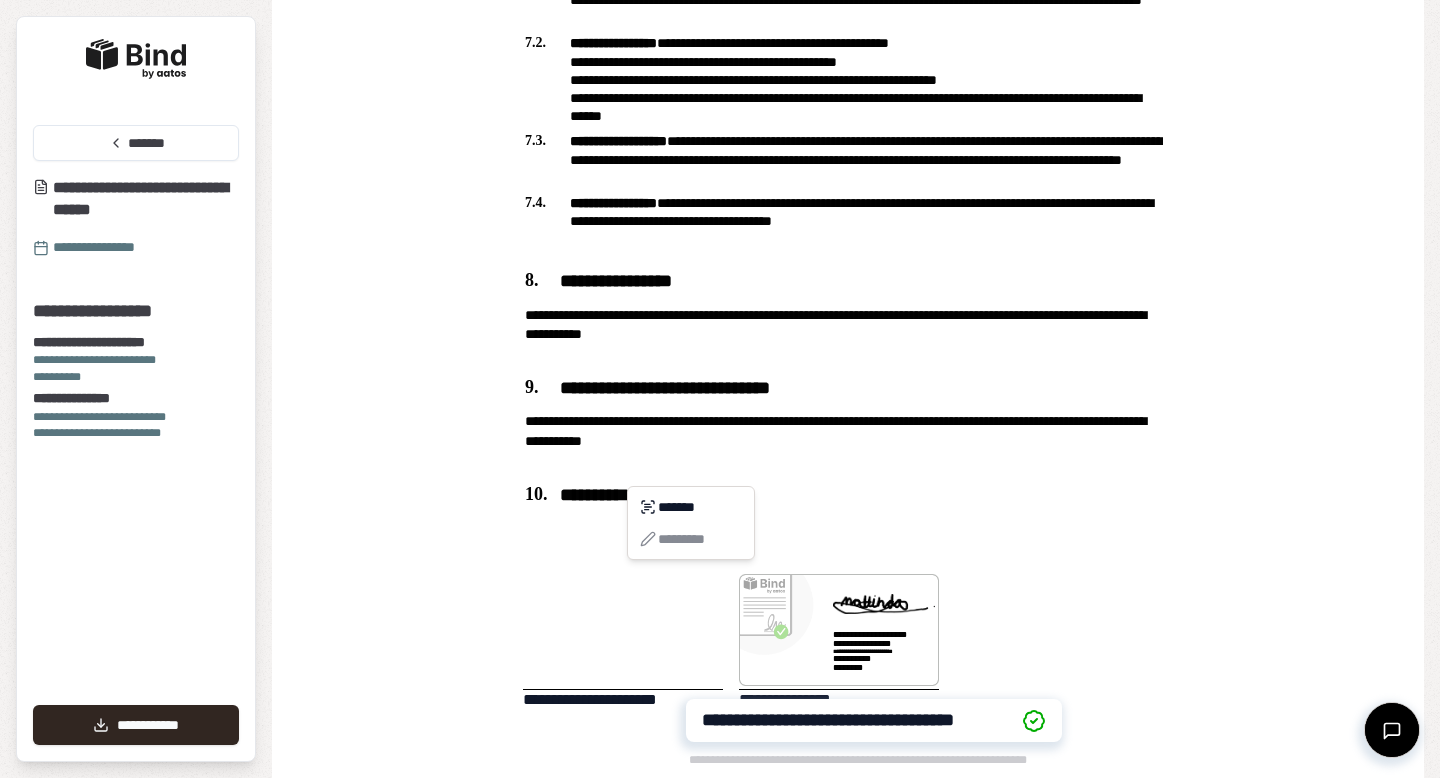 click on "**********" at bounding box center (720, 389) 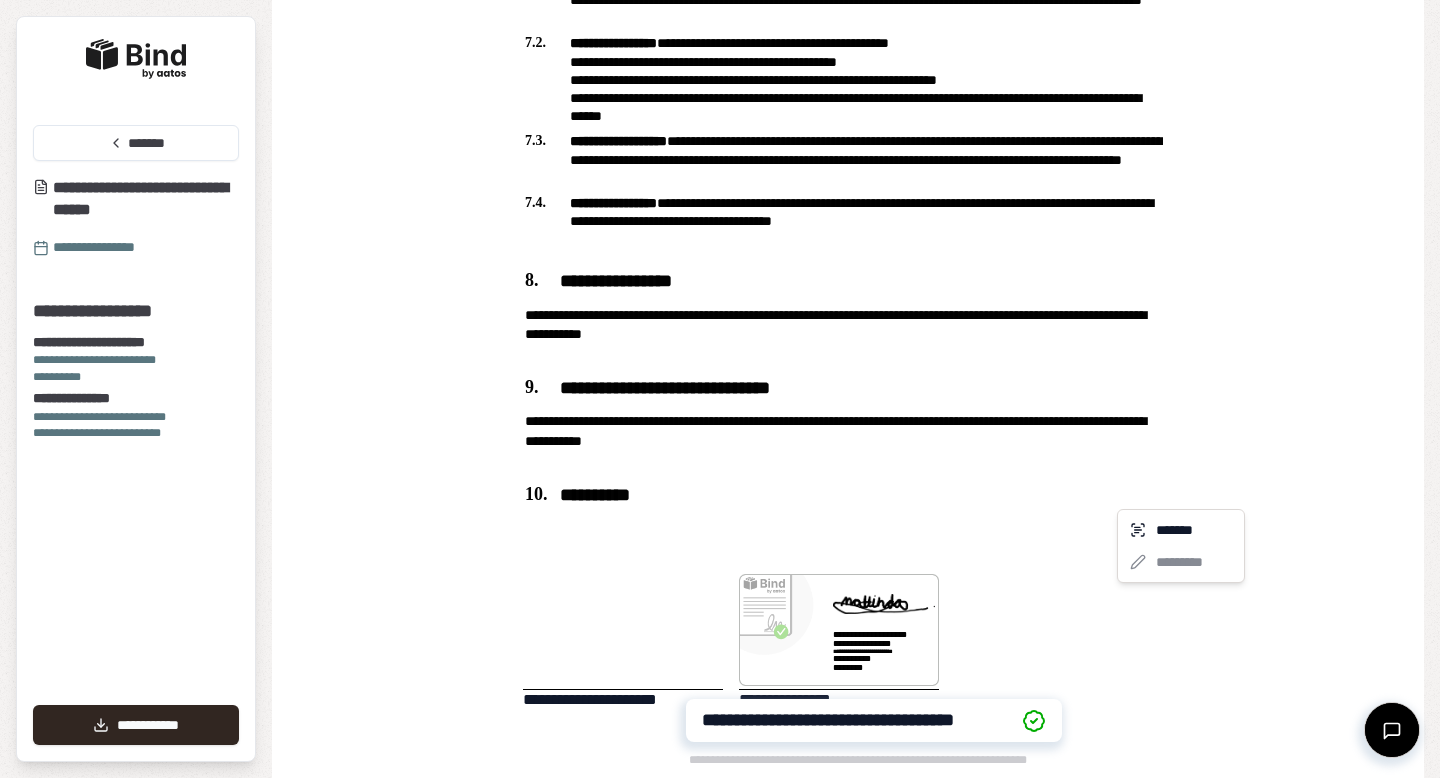 click on "**********" at bounding box center [720, 389] 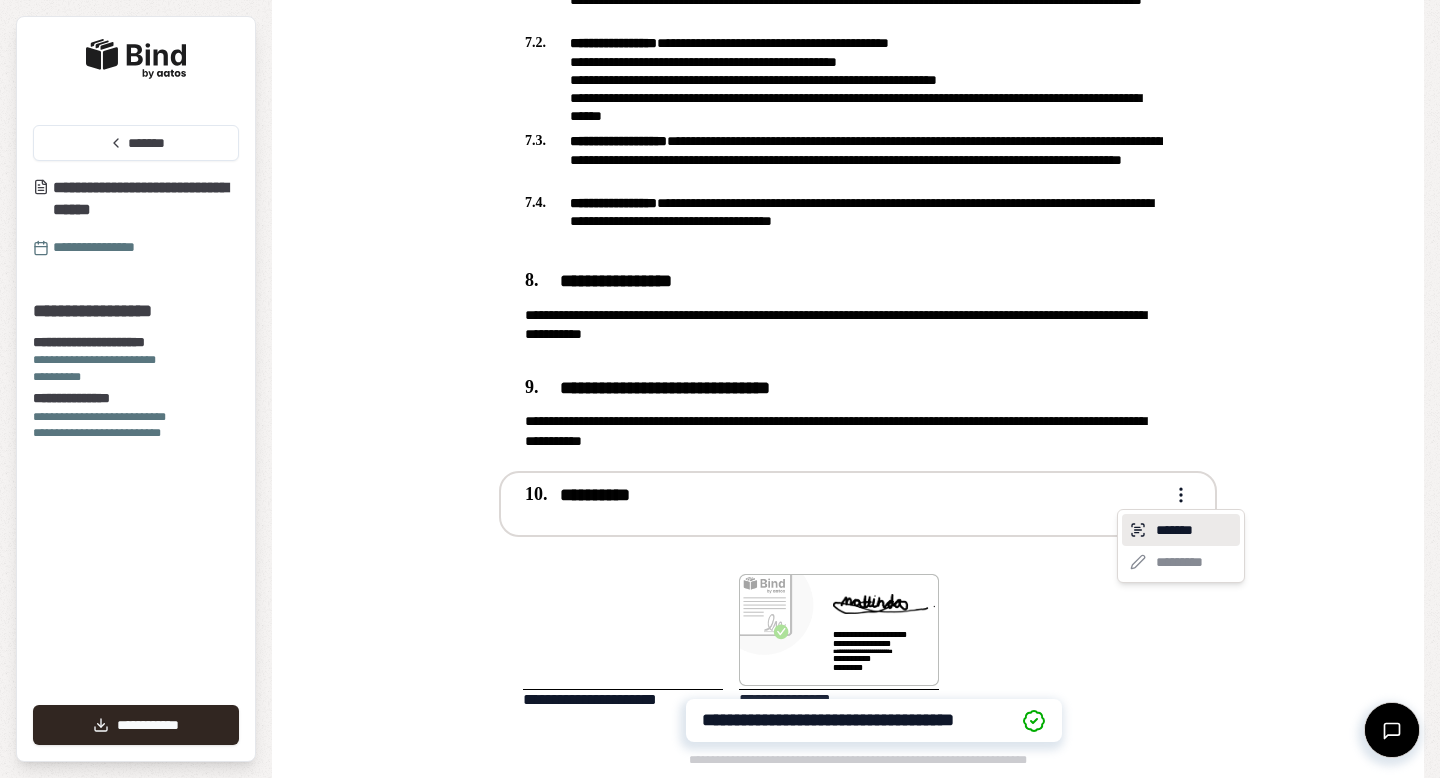 click on "*******" at bounding box center [1181, 530] 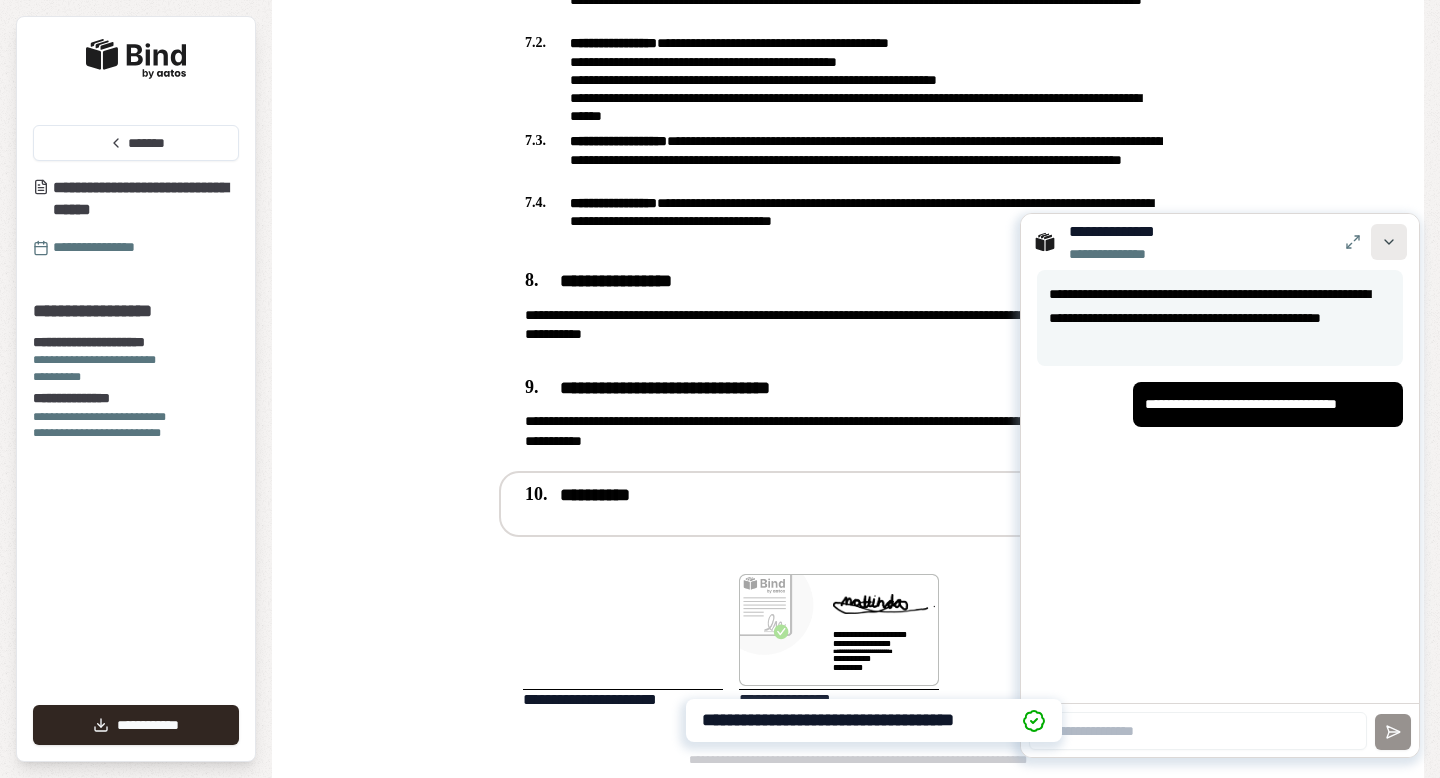 click at bounding box center [1389, 242] 